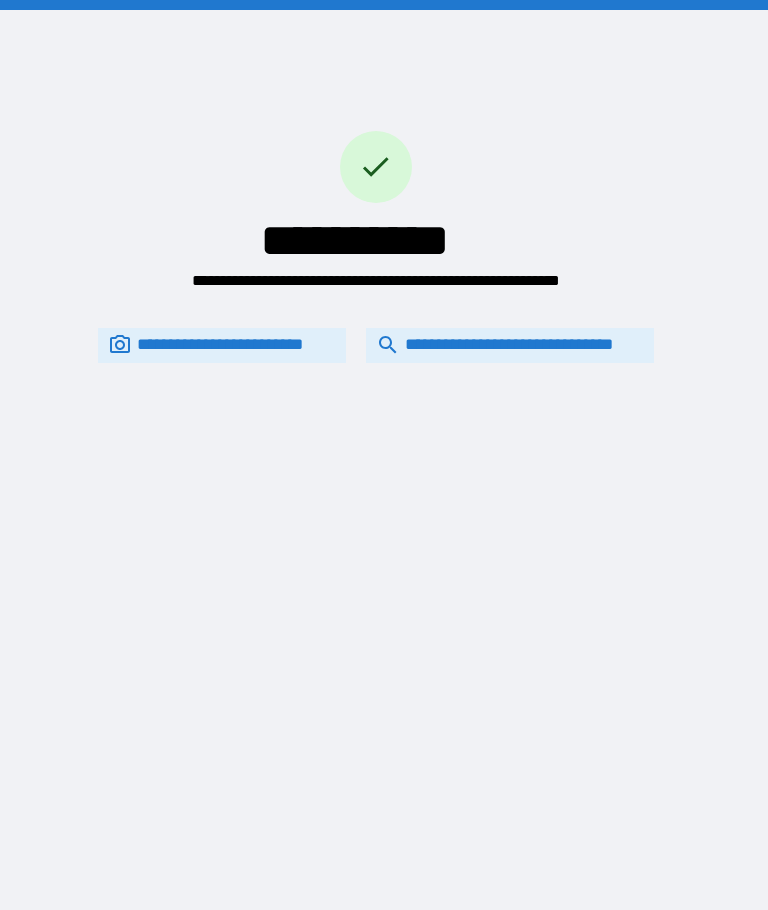 scroll, scrollTop: 0, scrollLeft: 0, axis: both 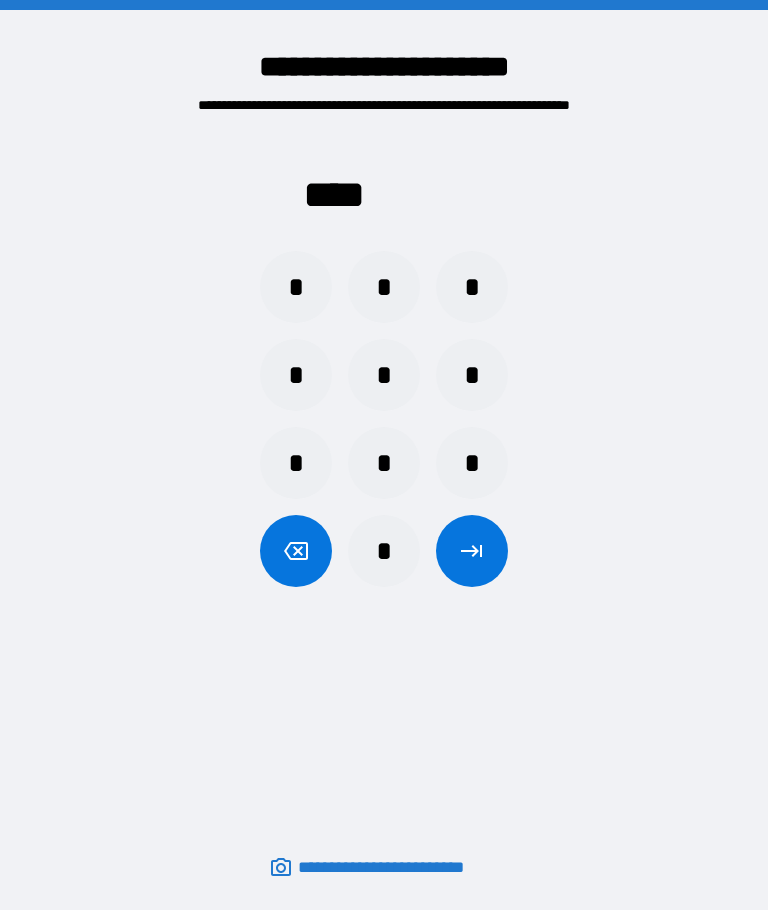click on "*" at bounding box center [296, 375] 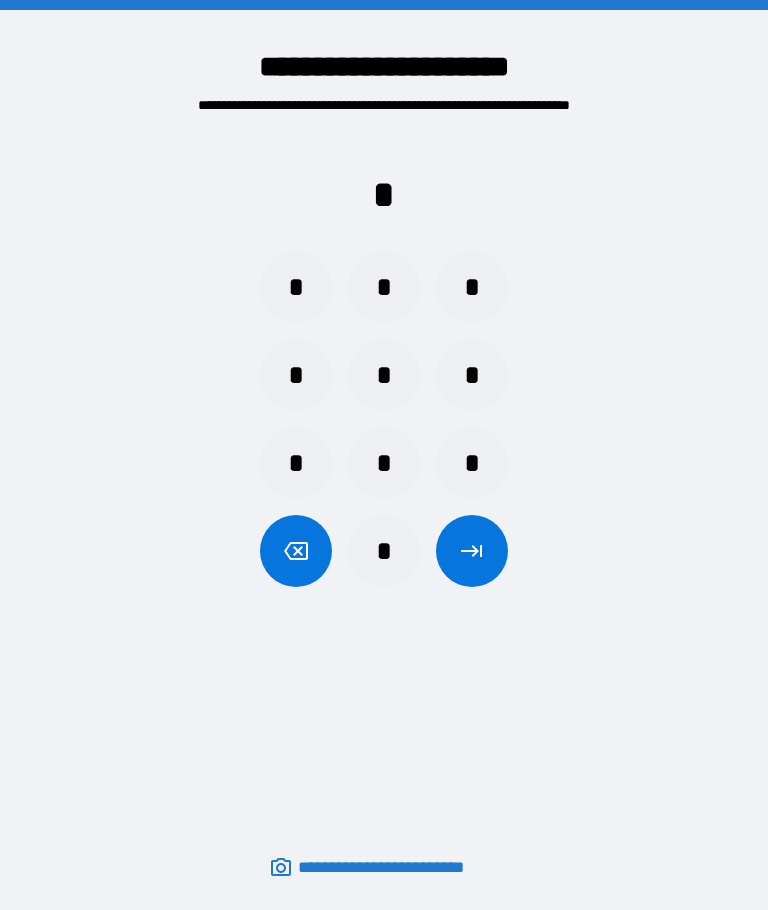 click on "*" at bounding box center [384, 375] 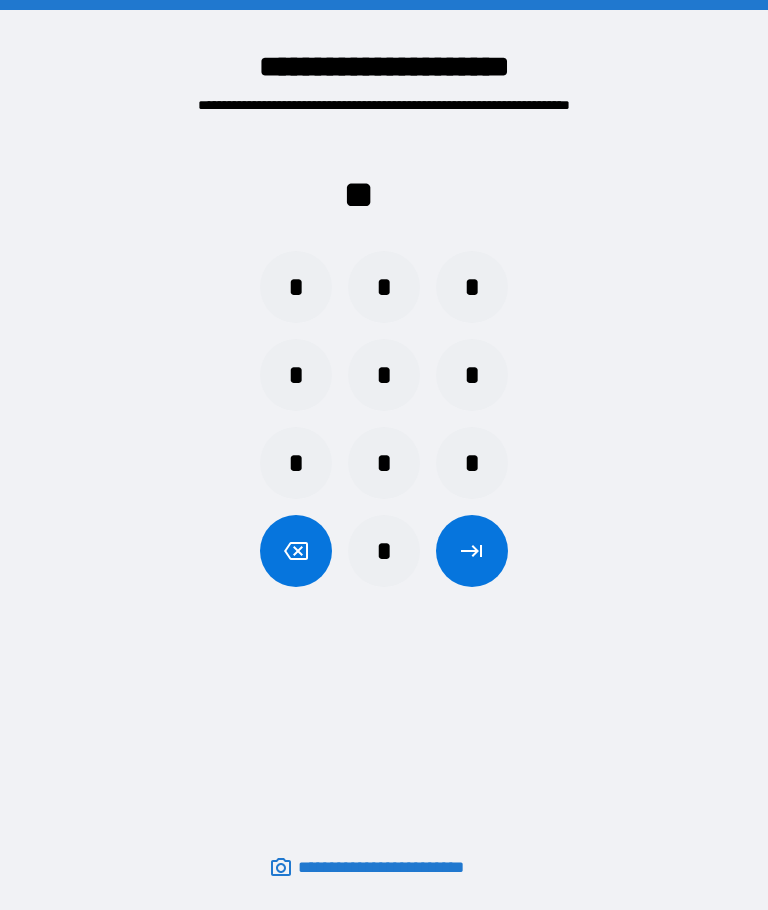 click on "*" at bounding box center (384, 287) 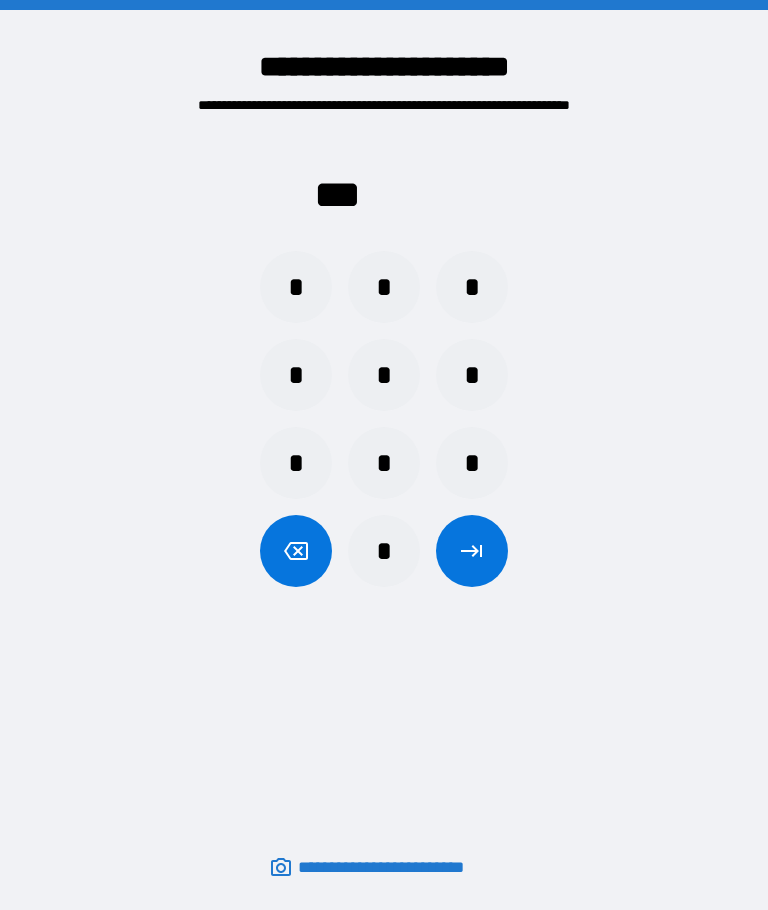 click on "*" at bounding box center [384, 463] 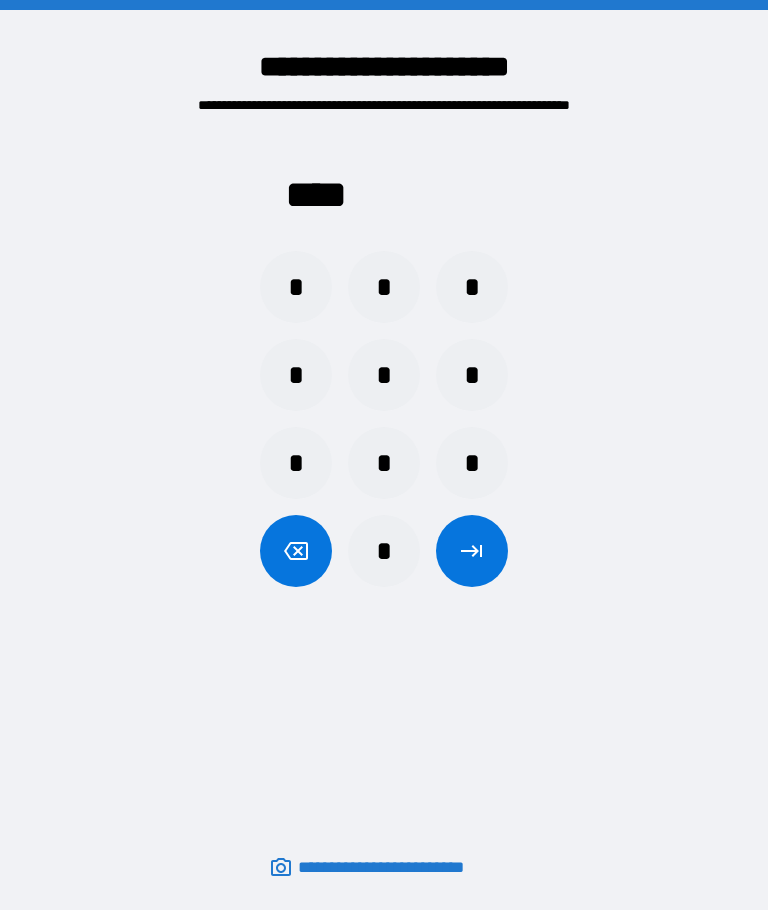 click 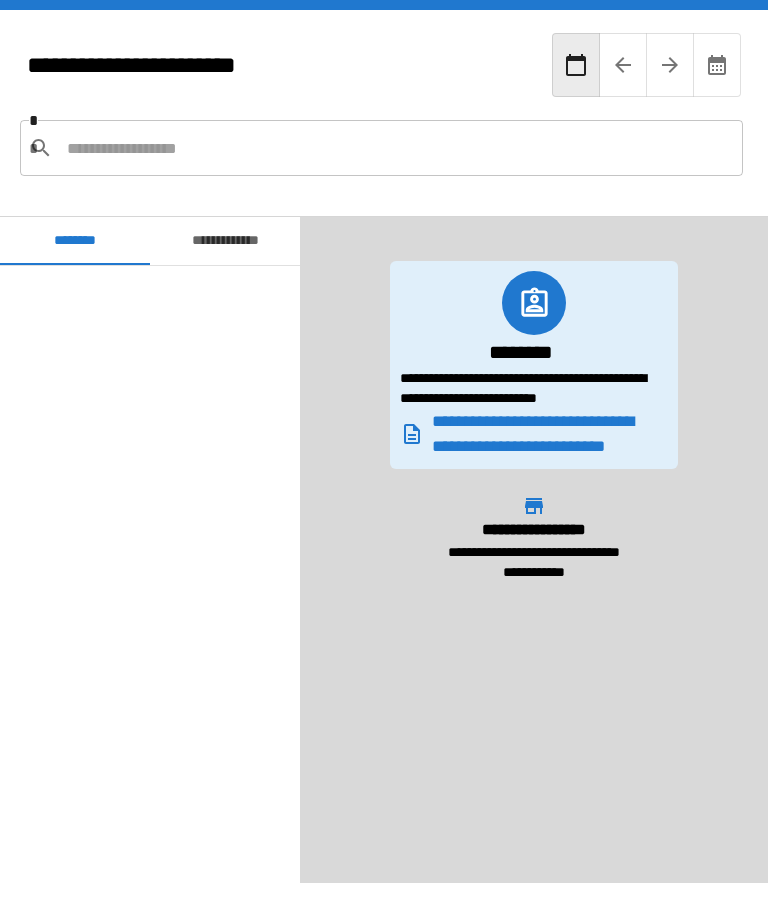scroll, scrollTop: 1320, scrollLeft: 0, axis: vertical 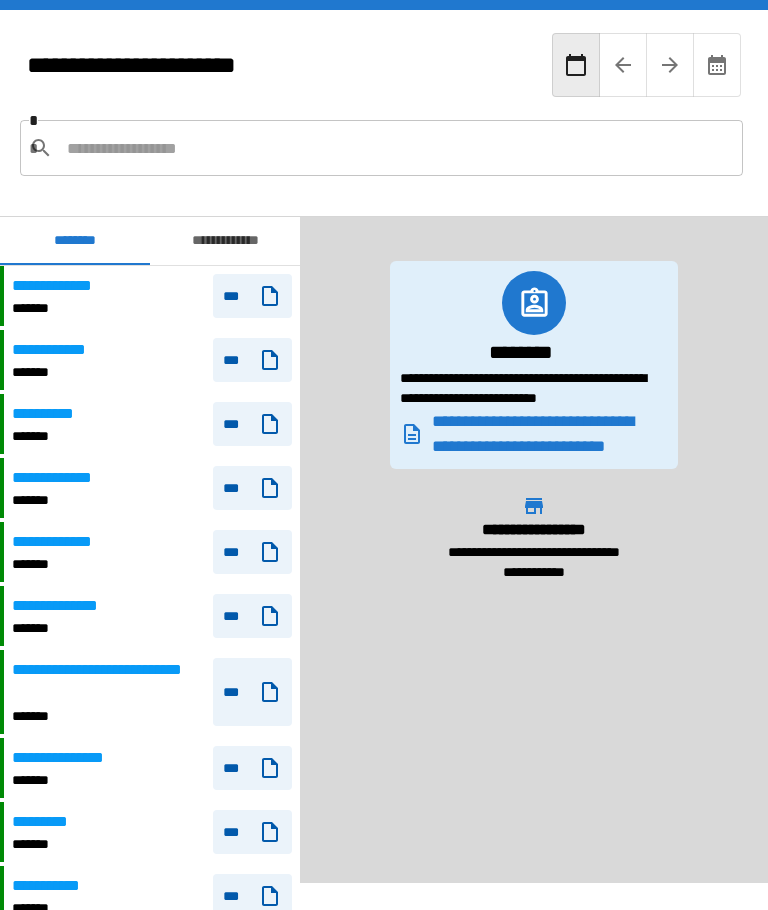 click at bounding box center (397, 148) 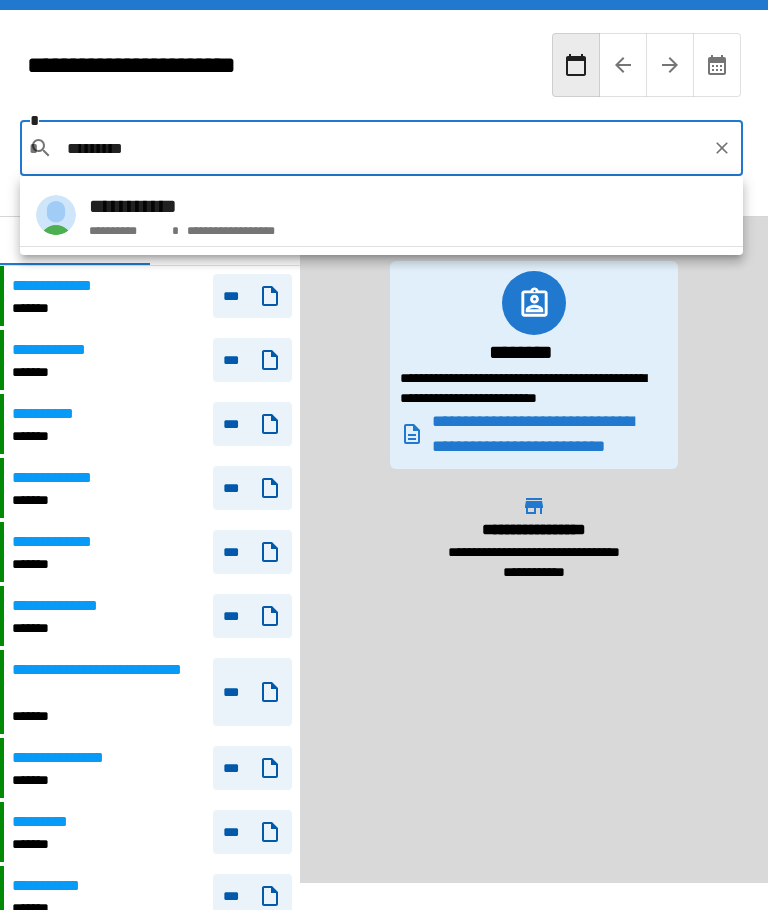 click on "**********" at bounding box center [228, 227] 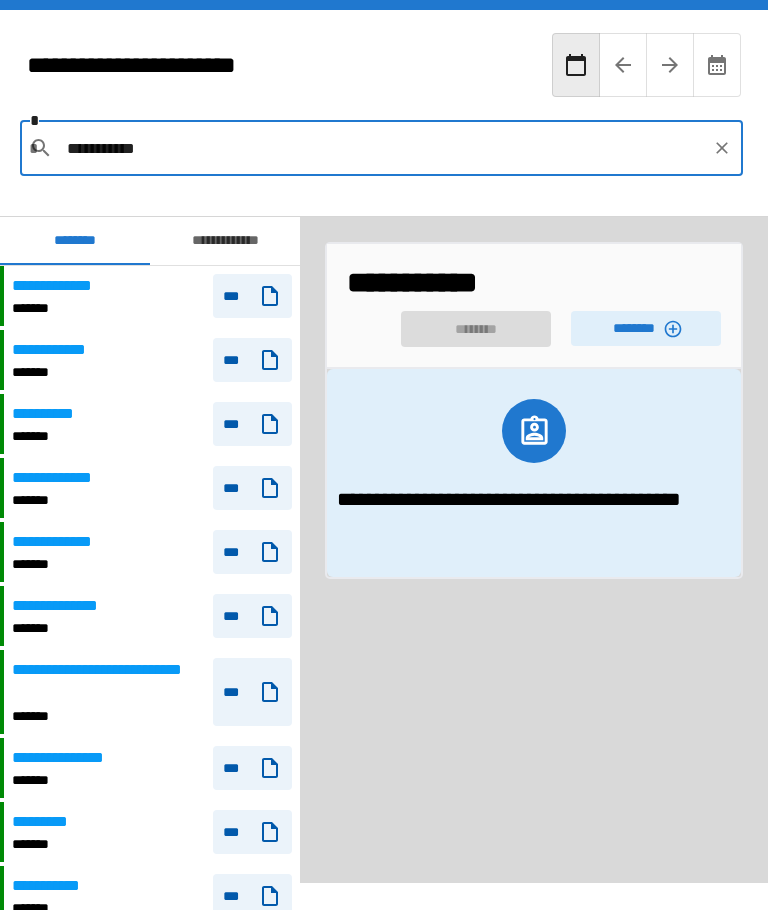 click 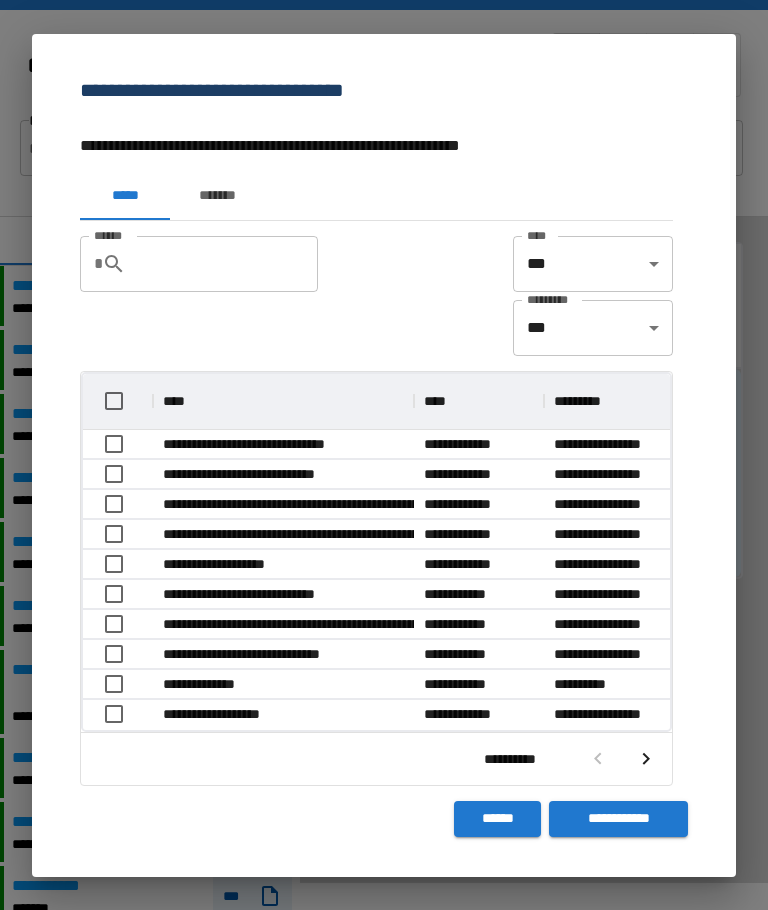 scroll, scrollTop: 356, scrollLeft: 587, axis: both 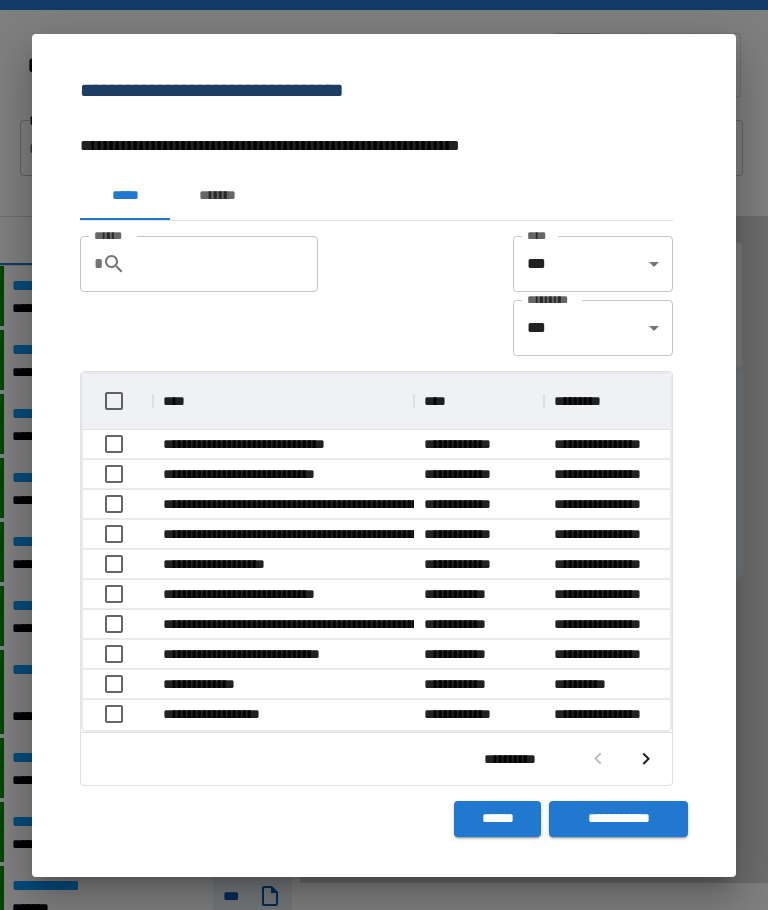 click 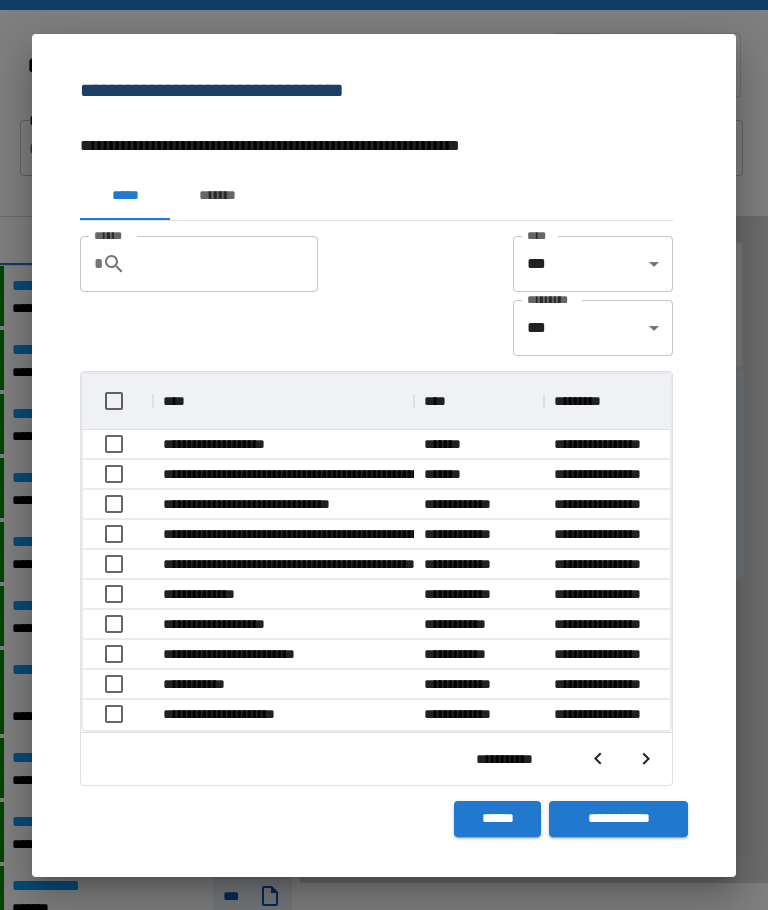 scroll, scrollTop: 356, scrollLeft: 587, axis: both 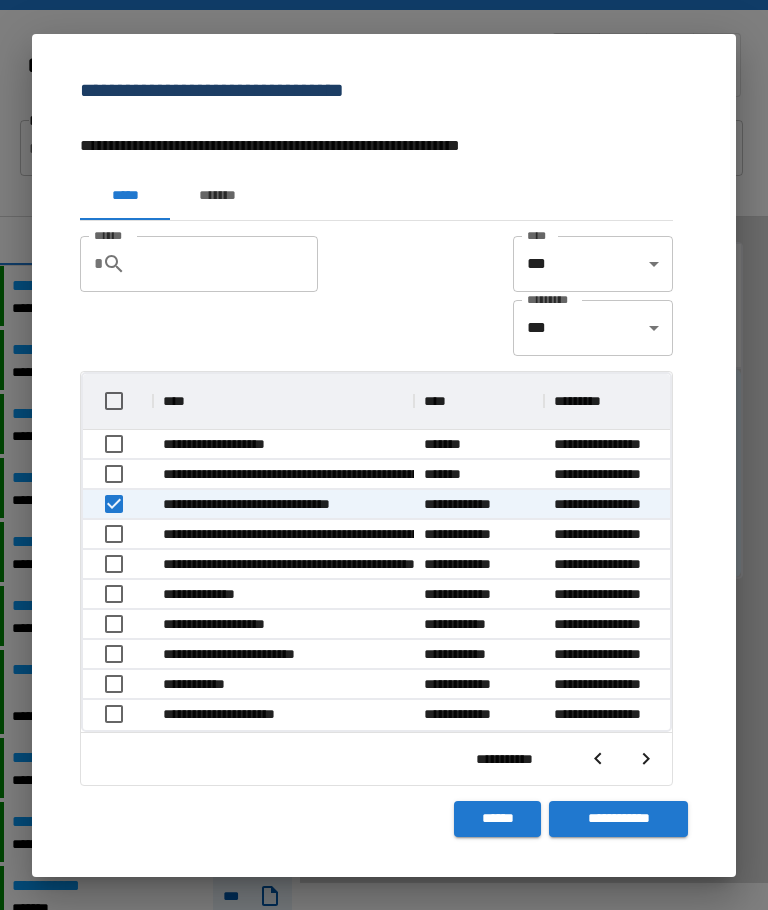 click on "**********" at bounding box center [618, 819] 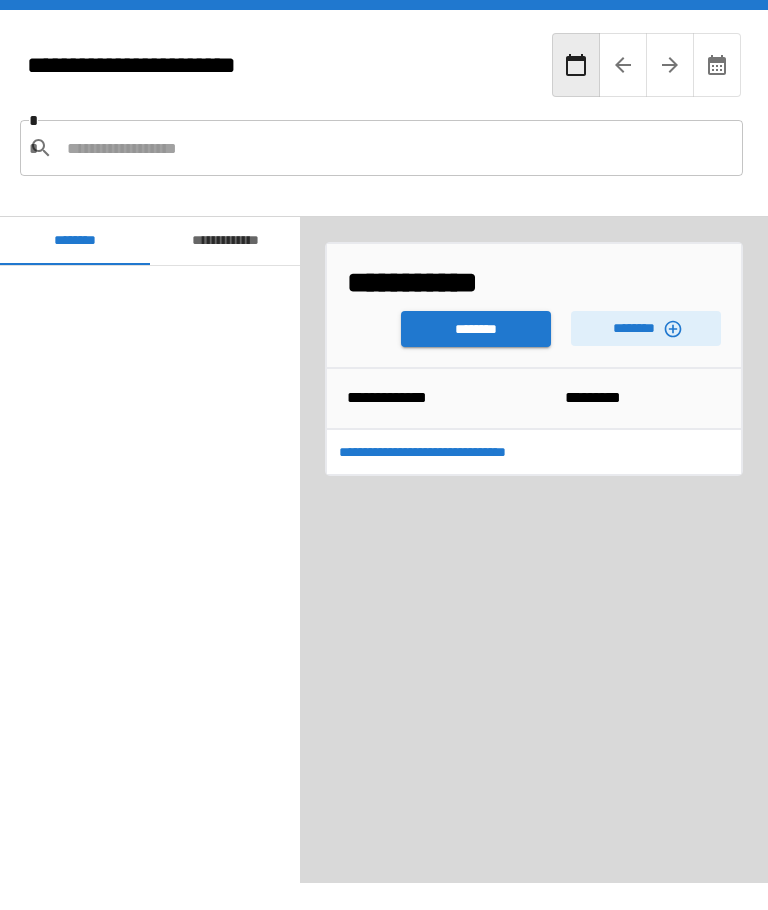 scroll, scrollTop: 1320, scrollLeft: 0, axis: vertical 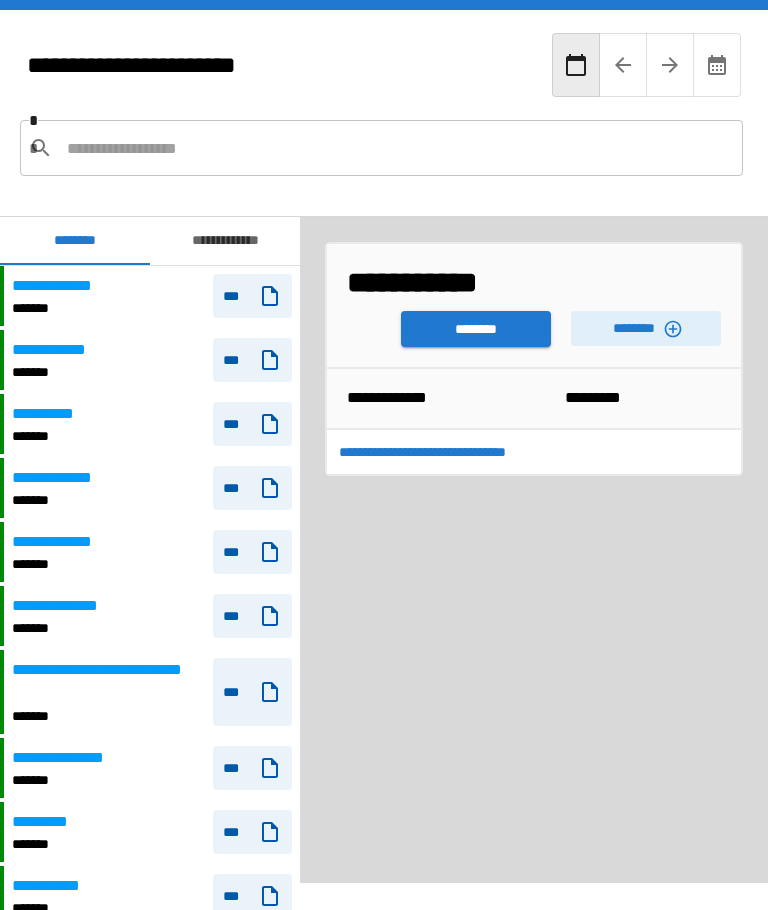 click on "********" at bounding box center [476, 329] 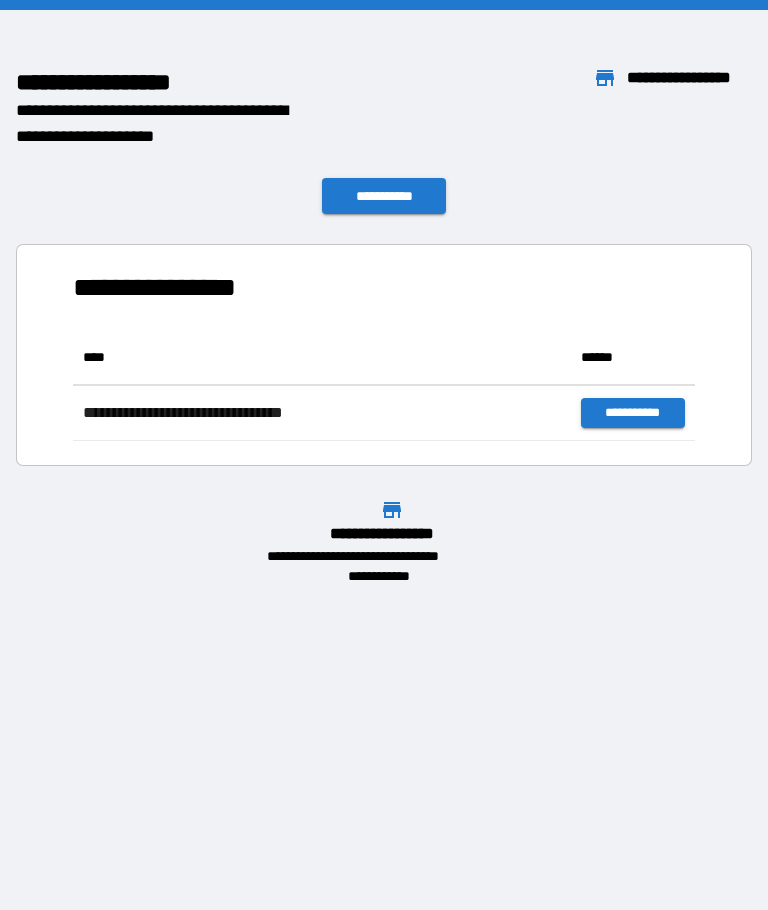 scroll, scrollTop: 111, scrollLeft: 622, axis: both 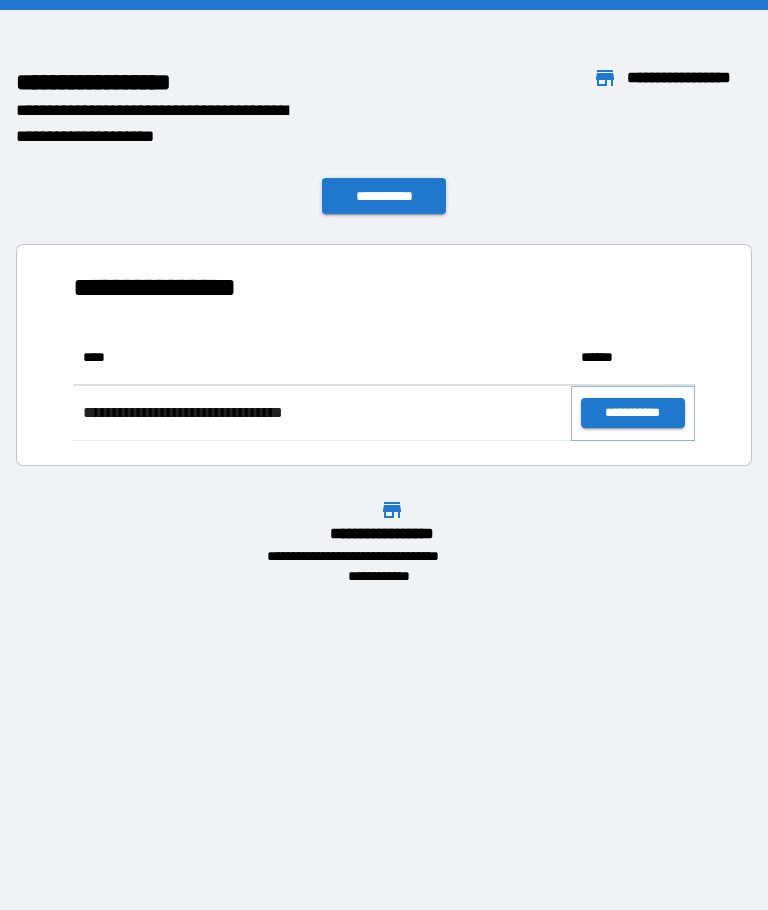 click on "**********" at bounding box center (633, 413) 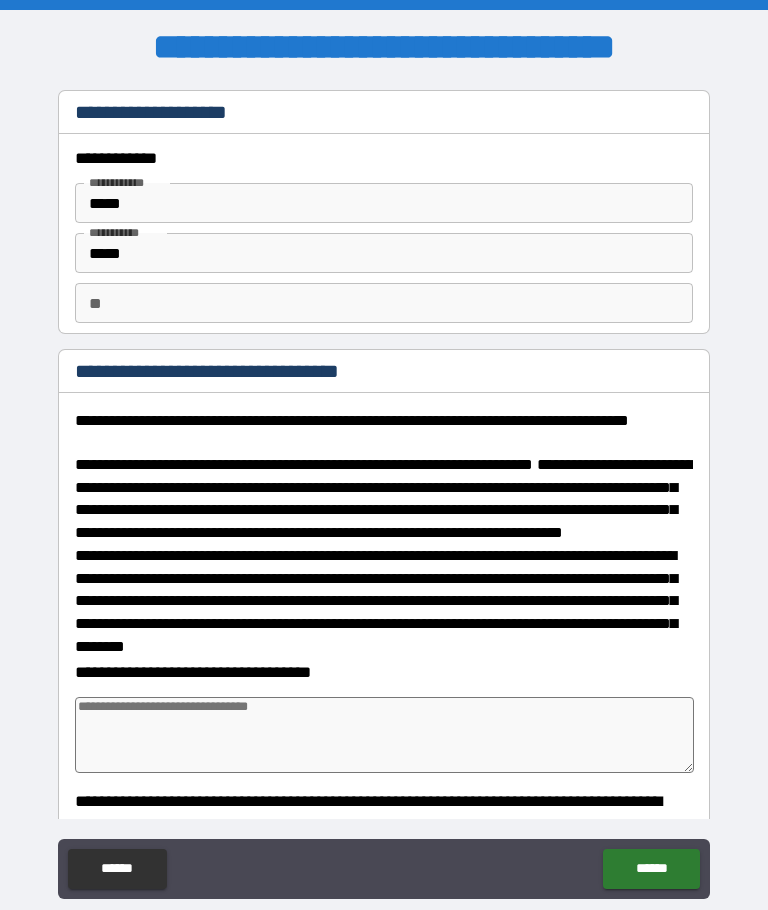 type on "*" 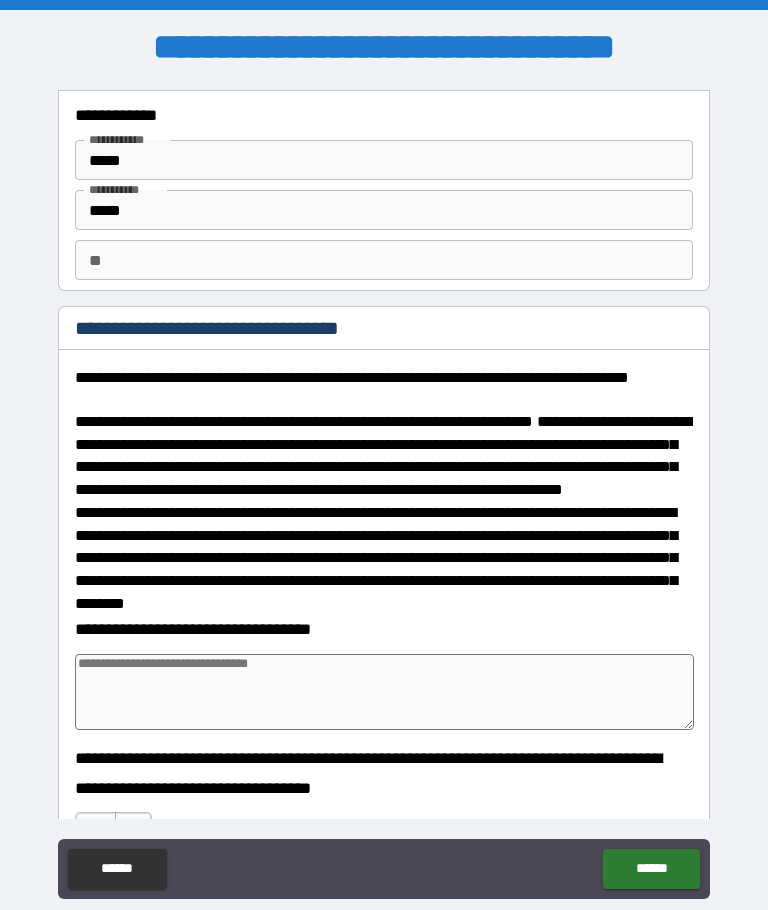 scroll, scrollTop: 47, scrollLeft: 0, axis: vertical 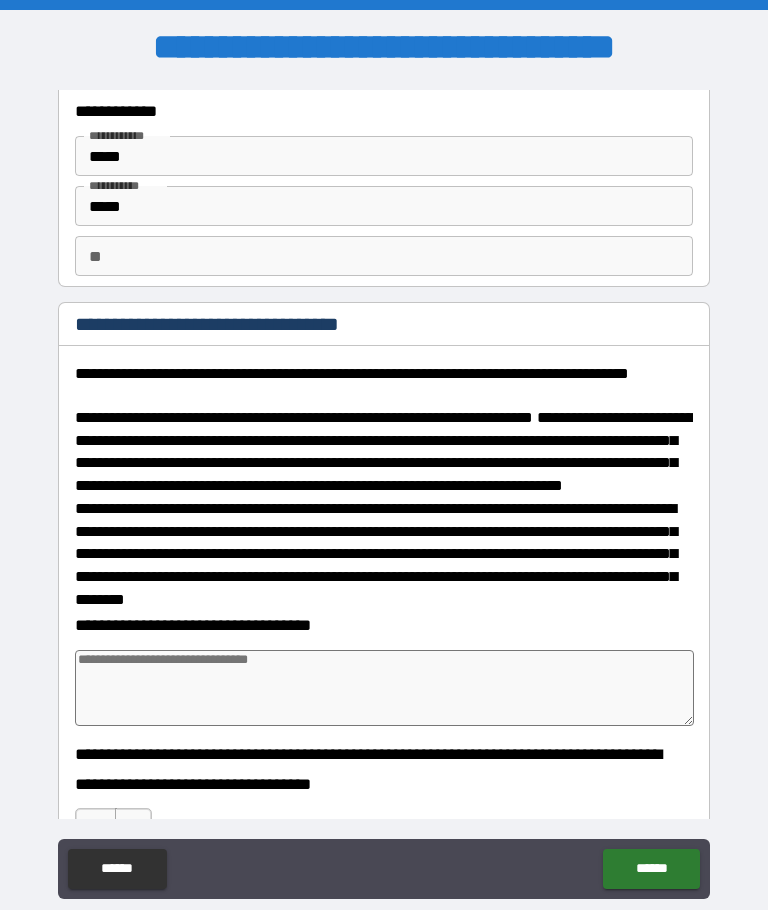 click at bounding box center (384, 688) 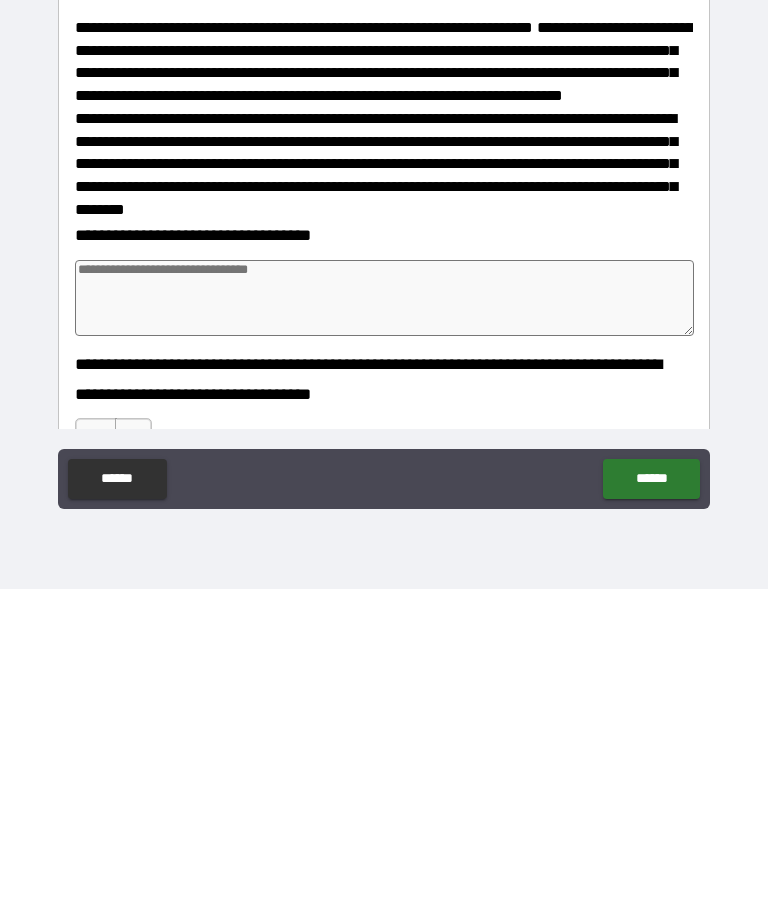 type on "*" 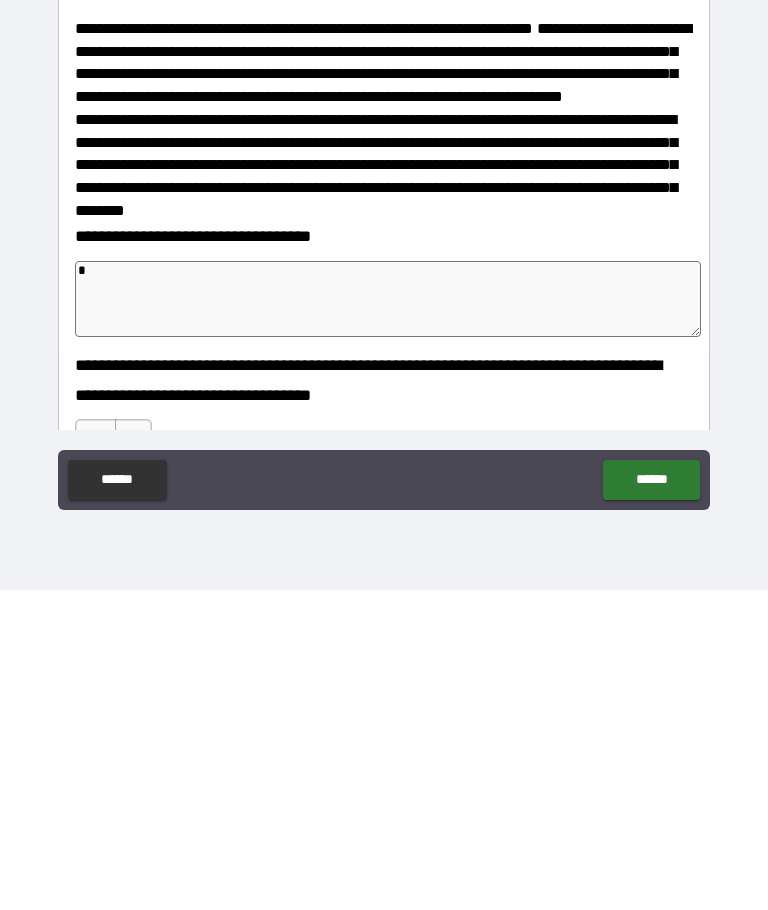 type on "*" 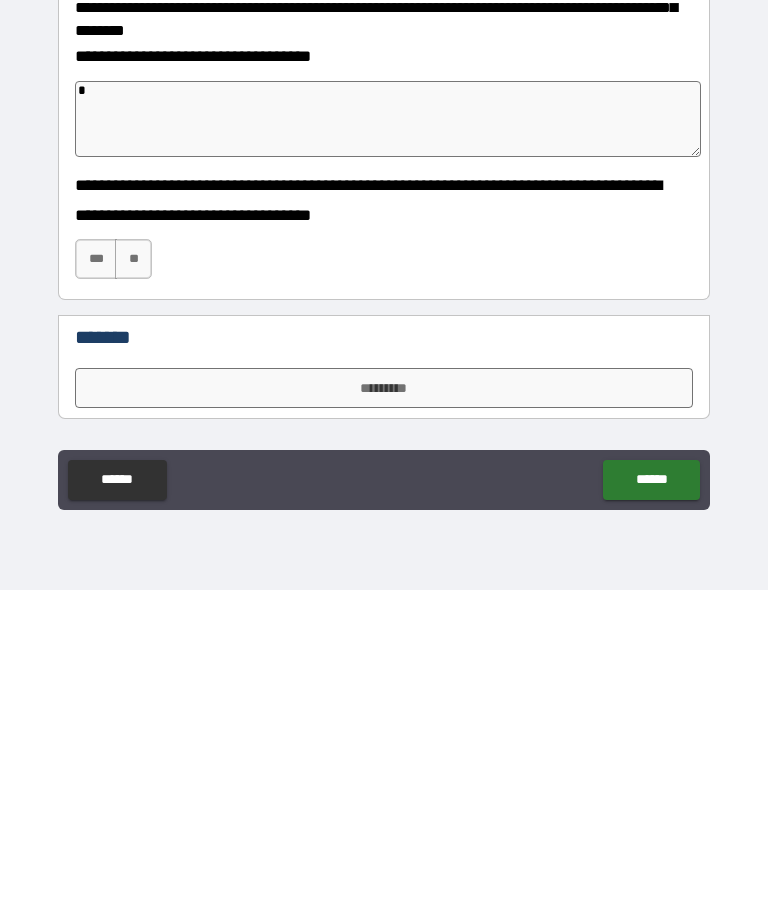 scroll, scrollTop: 280, scrollLeft: 0, axis: vertical 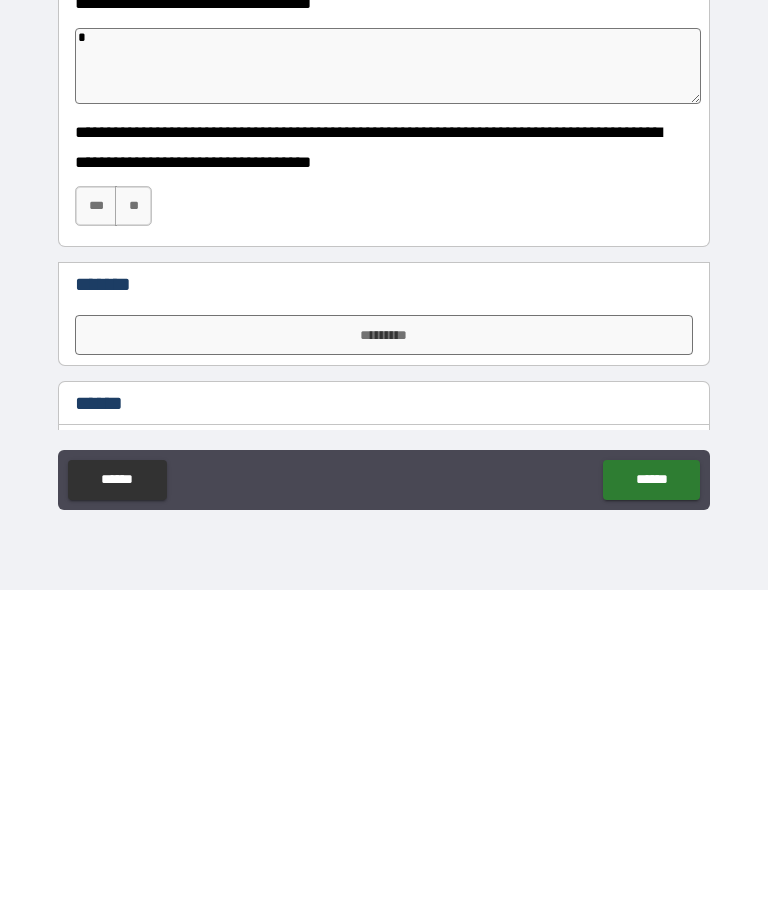 type on "*" 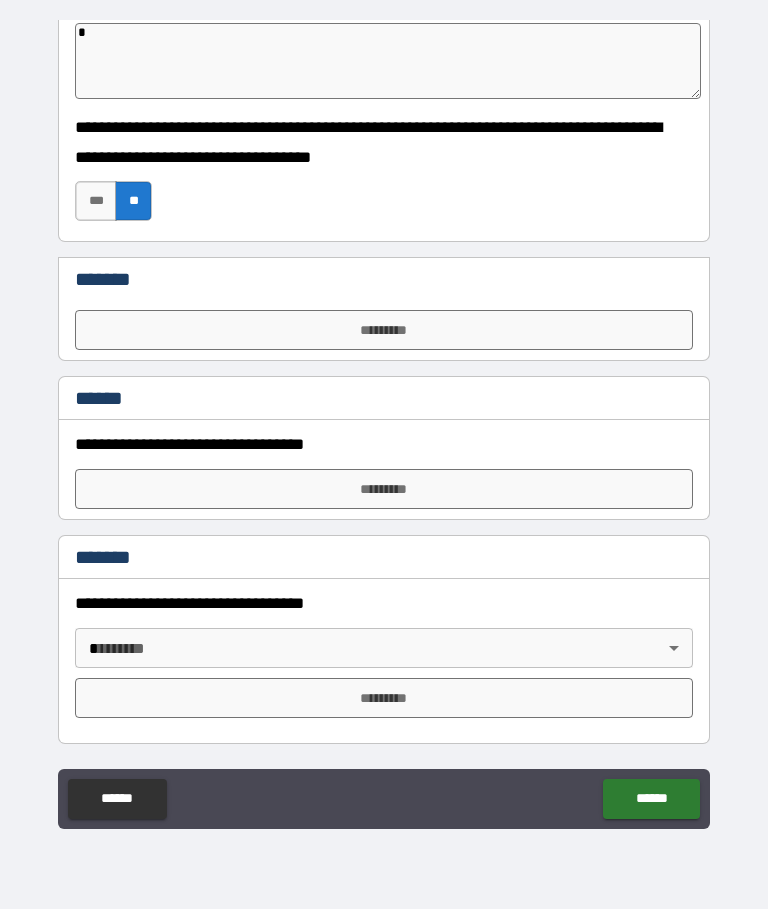 scroll, scrollTop: 620, scrollLeft: 0, axis: vertical 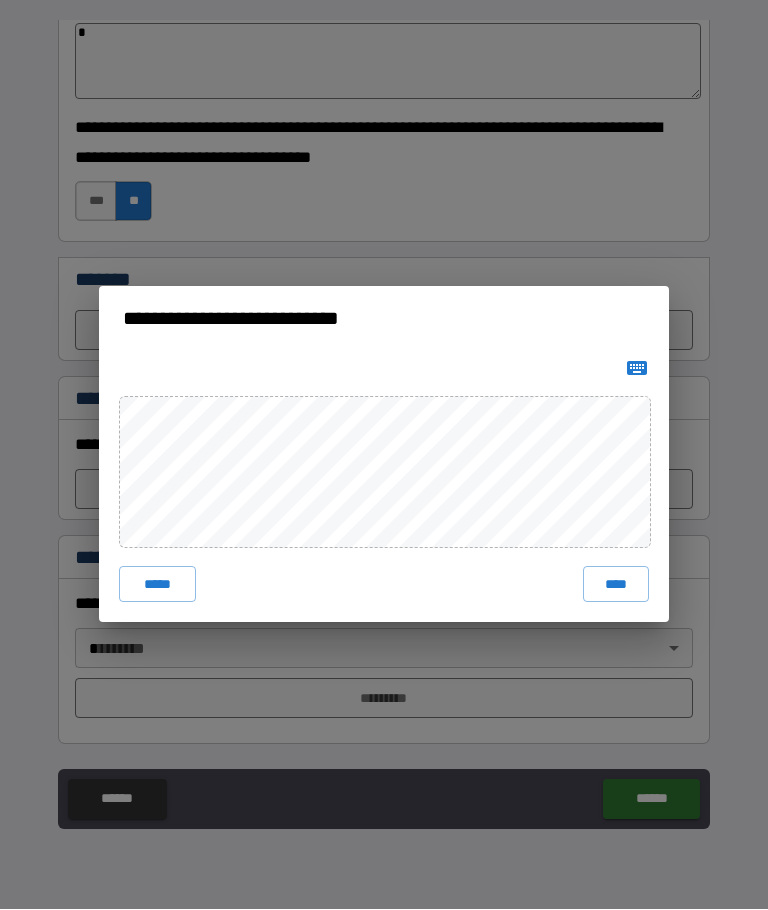 click on "****" at bounding box center [616, 585] 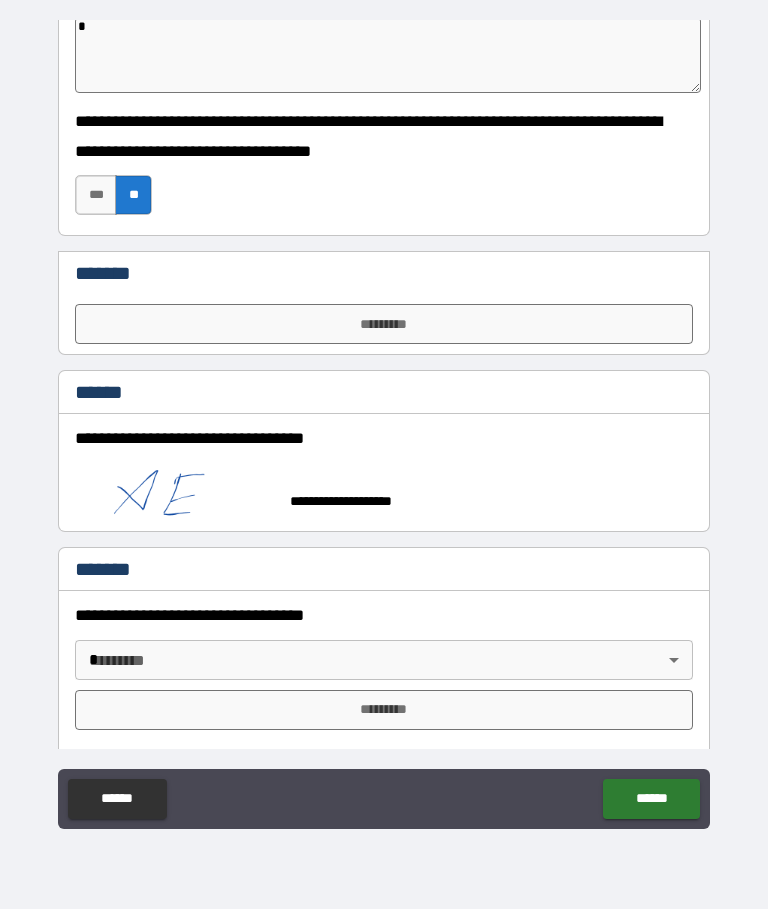 click on "*********" at bounding box center (384, 711) 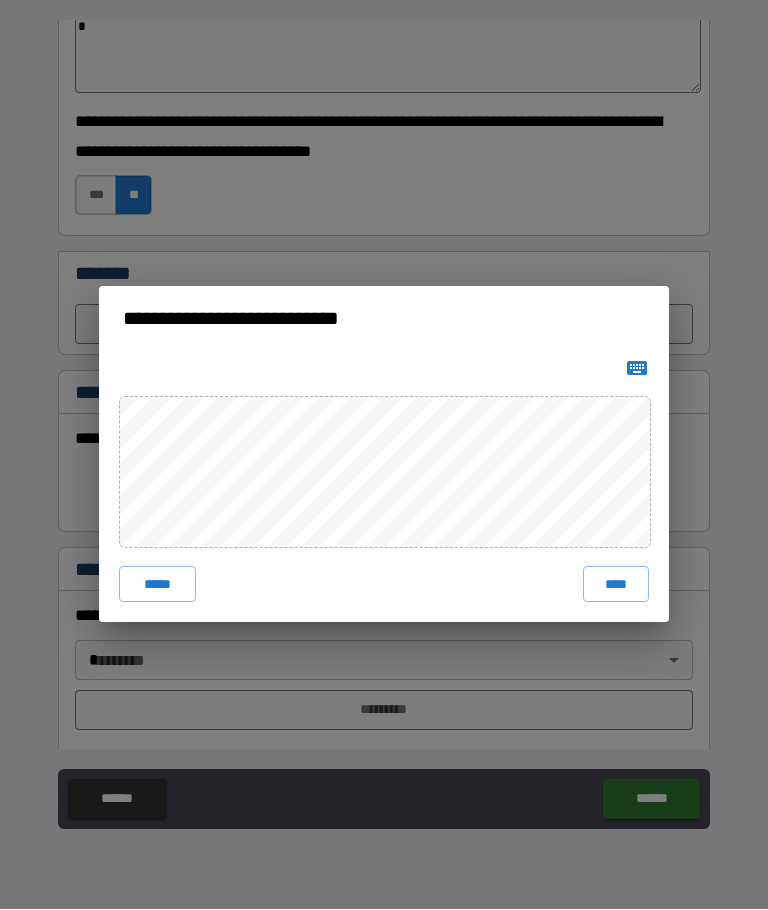 click on "****" at bounding box center [616, 585] 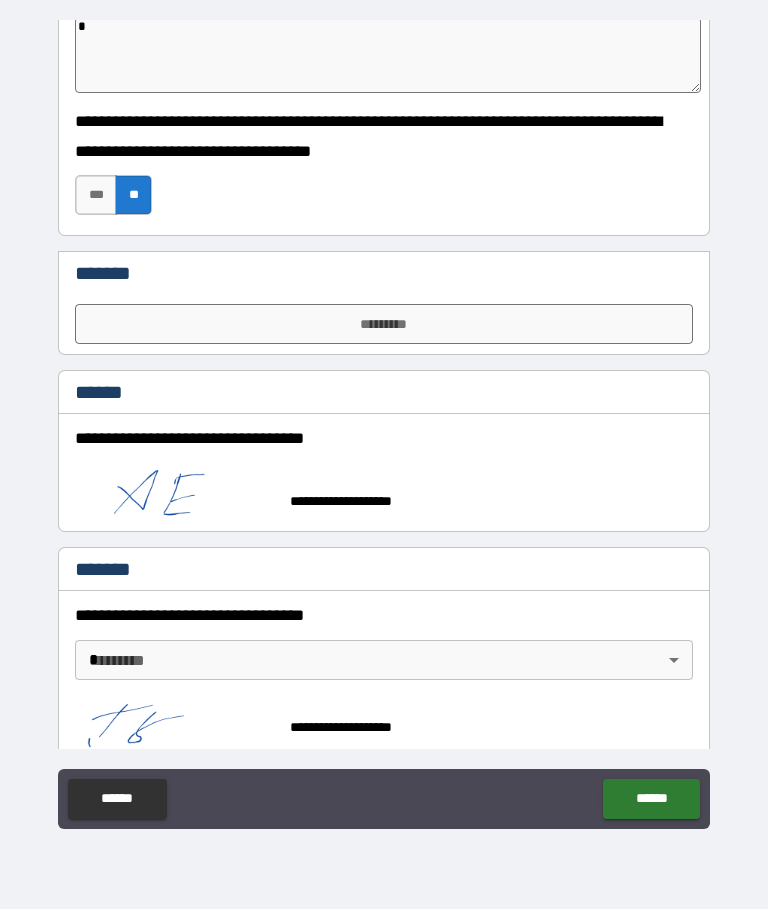 click on "*********" at bounding box center (384, 325) 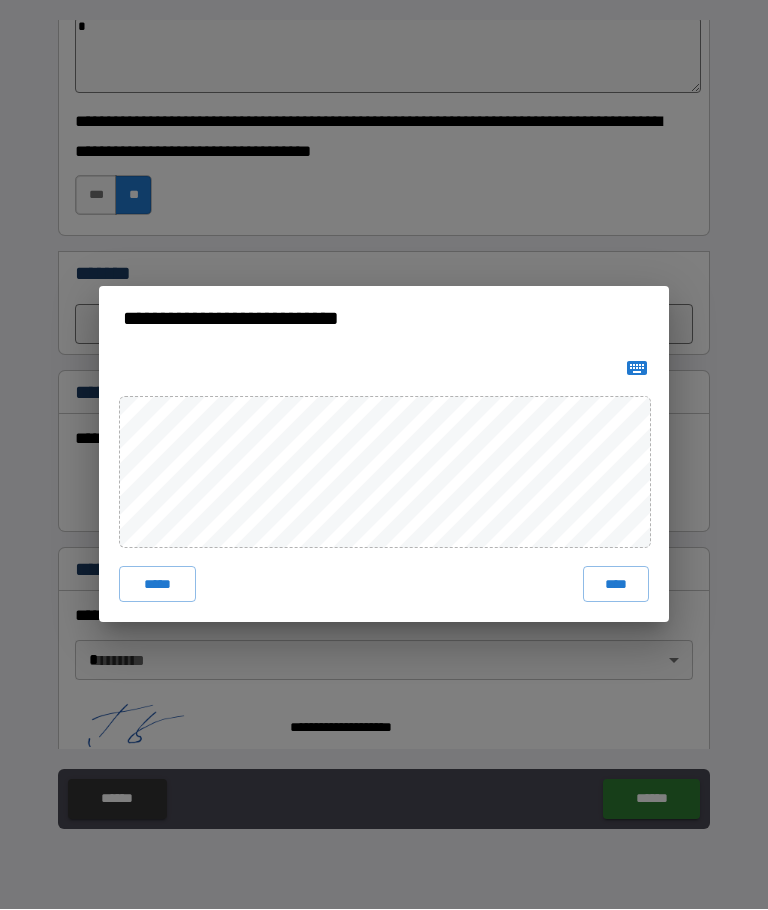 click on "****" at bounding box center (616, 585) 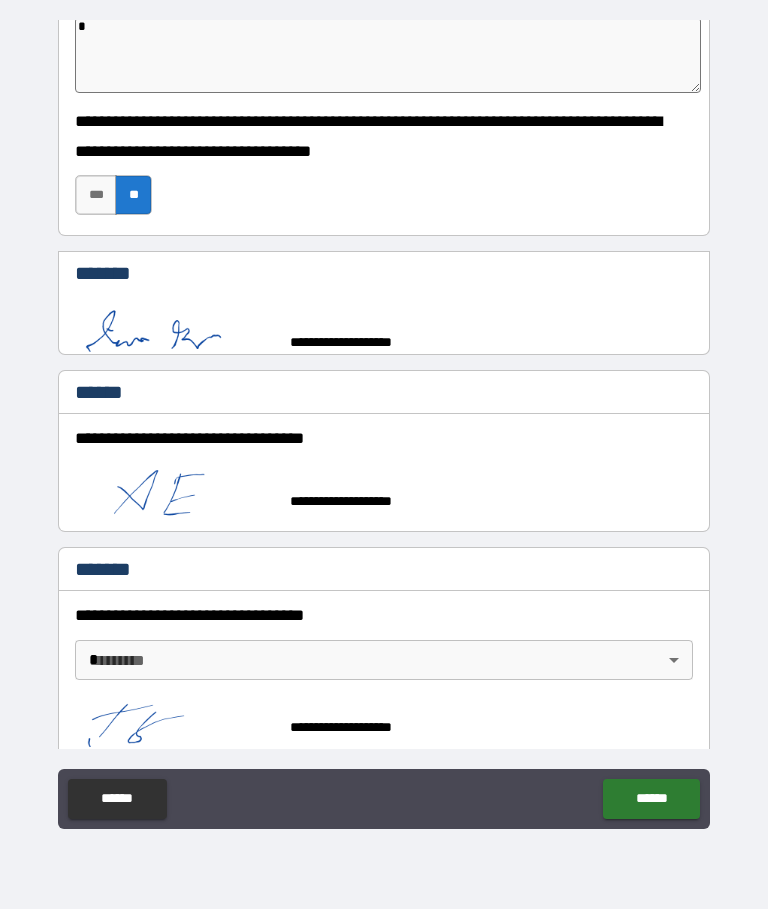 type on "*" 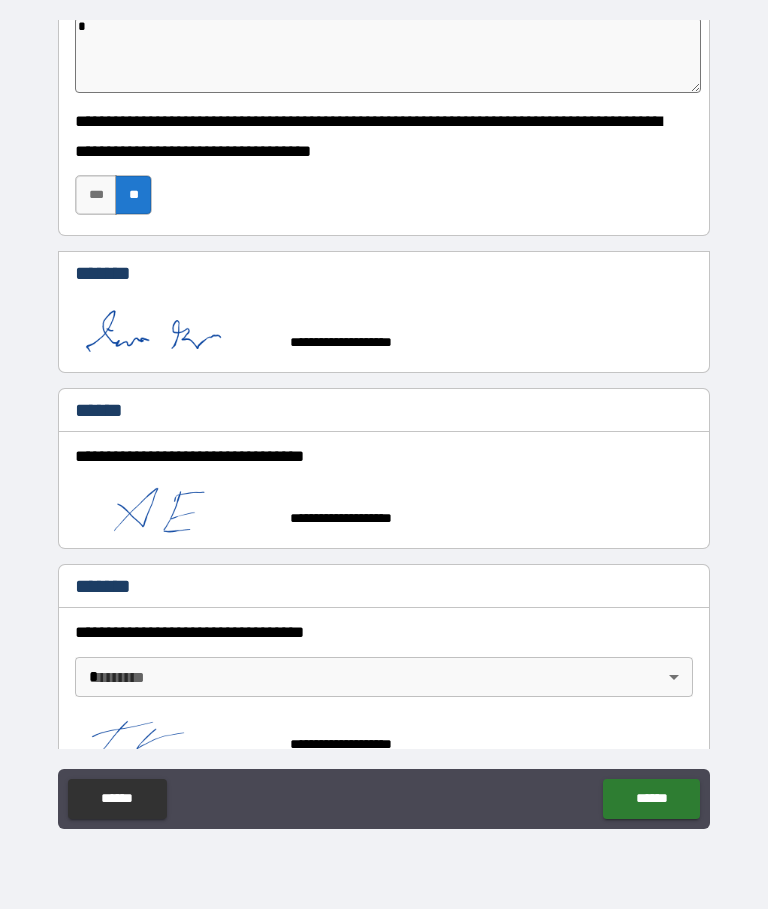 click on "******" at bounding box center [651, 800] 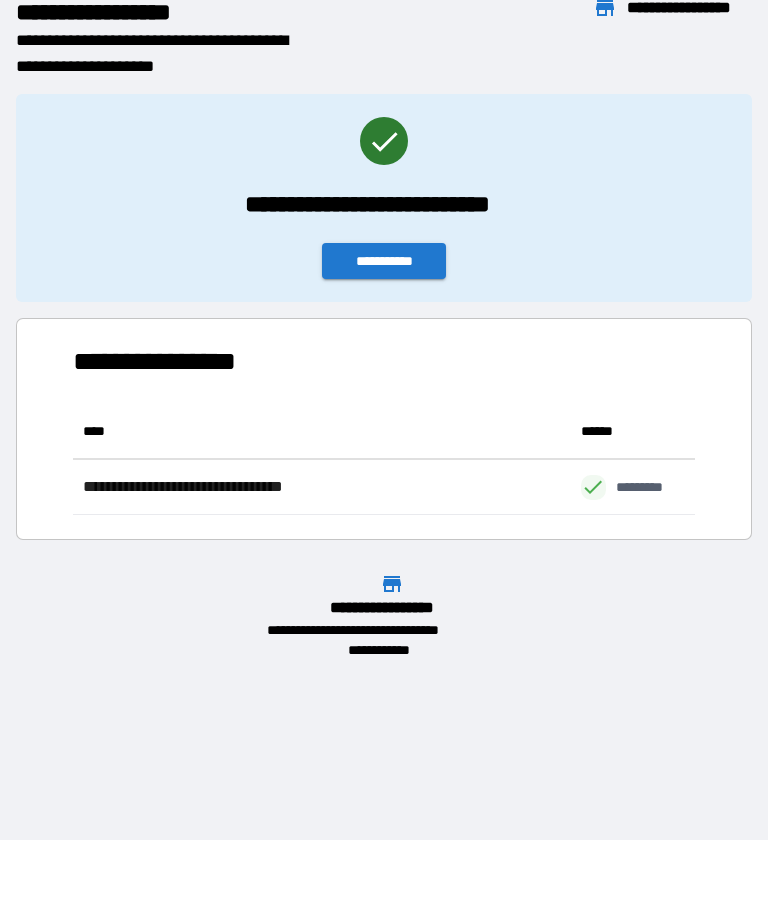 scroll, scrollTop: 111, scrollLeft: 622, axis: both 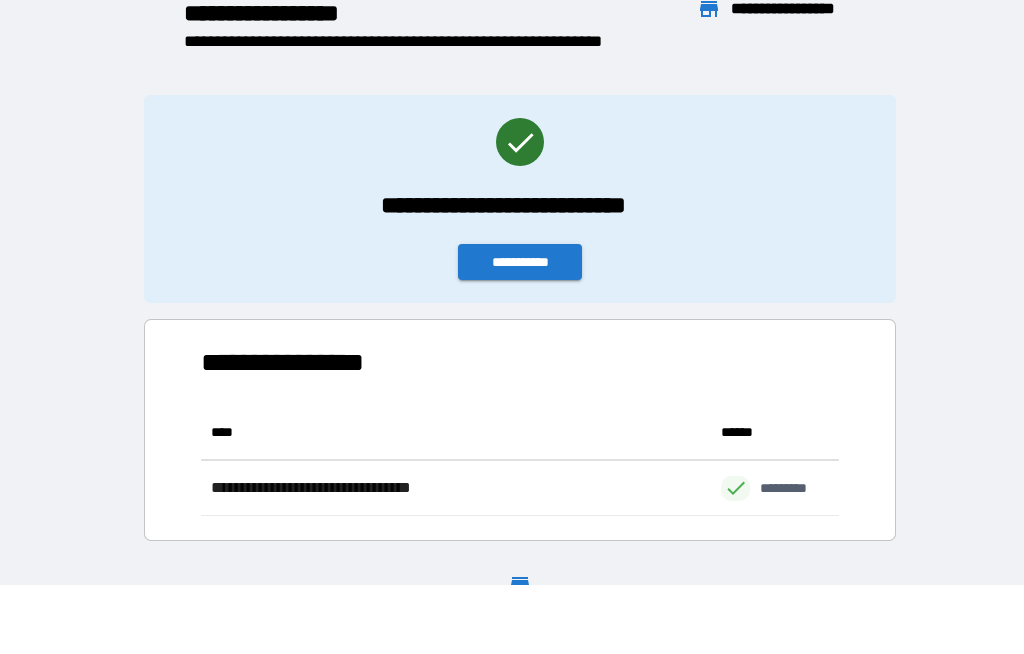 click on "**********" at bounding box center [520, 262] 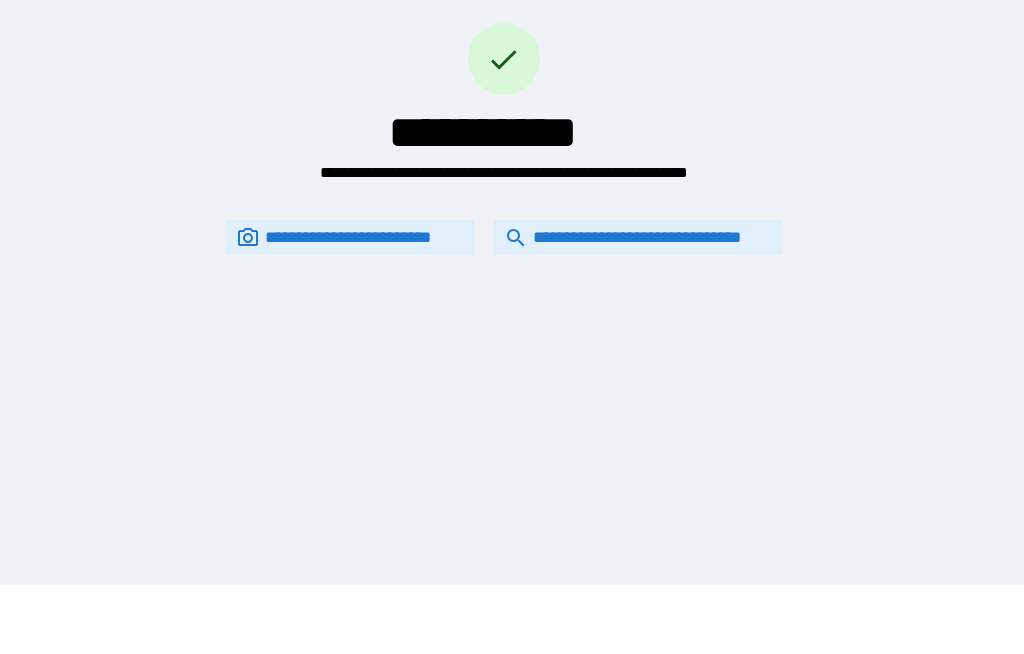 click on "**********" at bounding box center [638, 237] 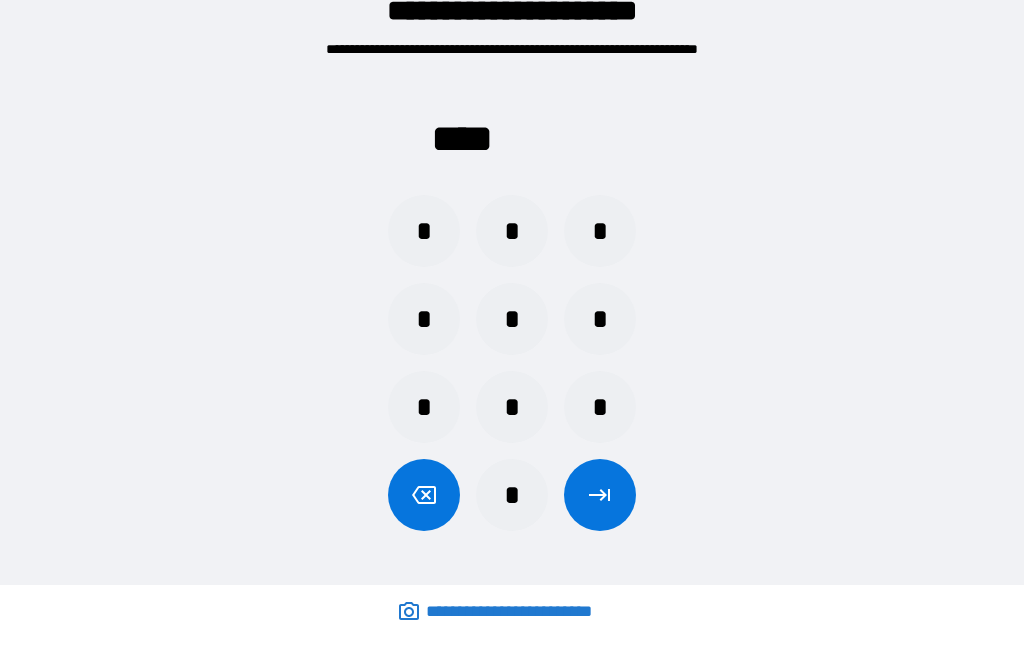click on "*" at bounding box center (424, 319) 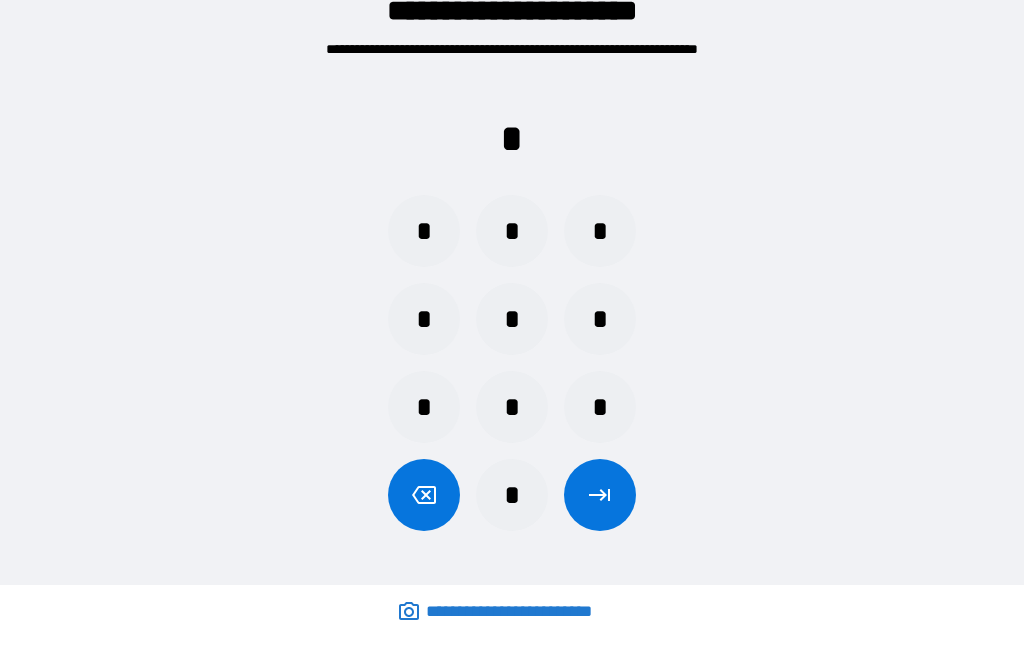 click on "*" at bounding box center (512, 319) 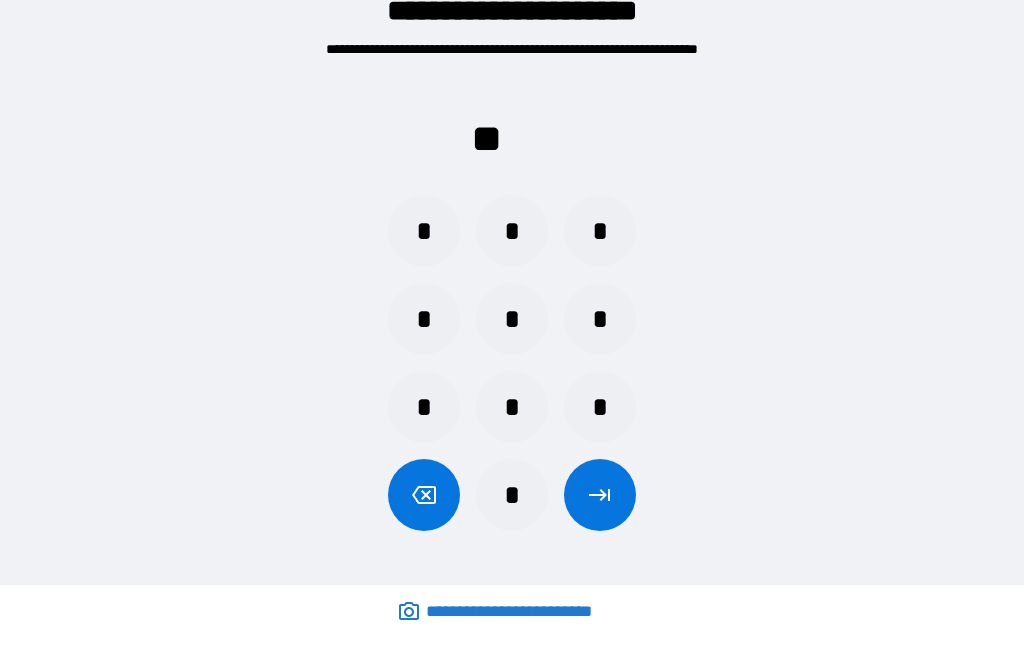 click on "*" at bounding box center [512, 231] 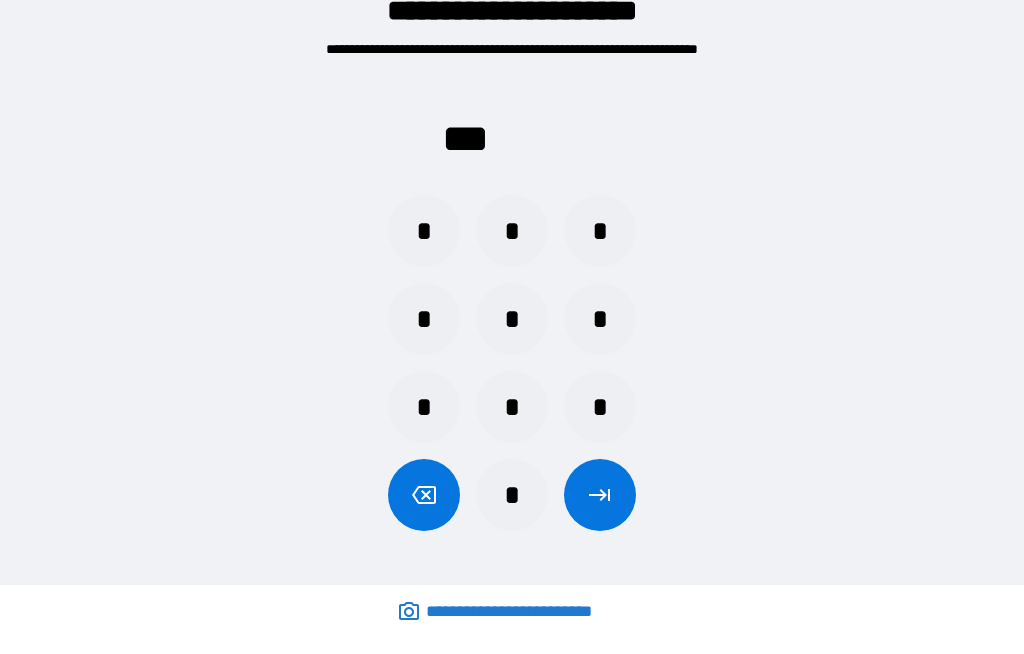 click on "*" at bounding box center (512, 407) 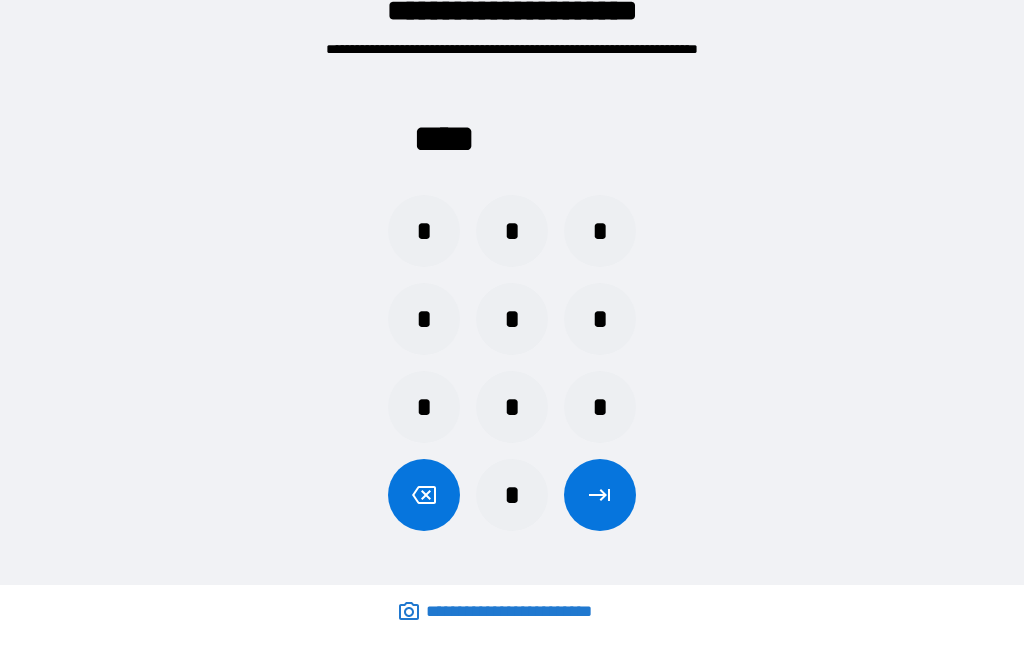 click at bounding box center [600, 495] 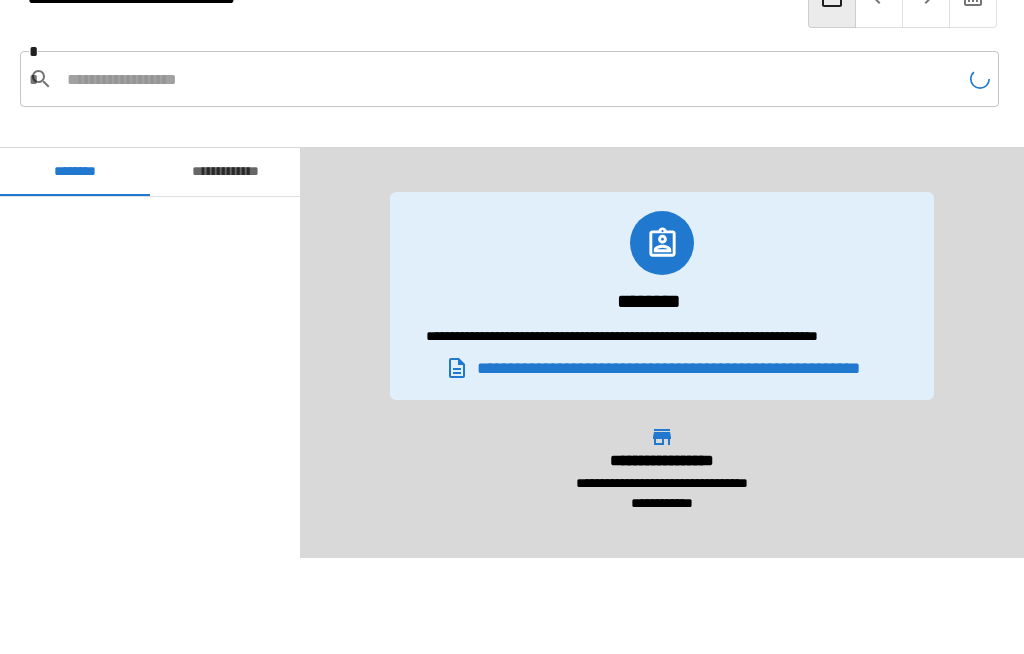 scroll, scrollTop: 1740, scrollLeft: 0, axis: vertical 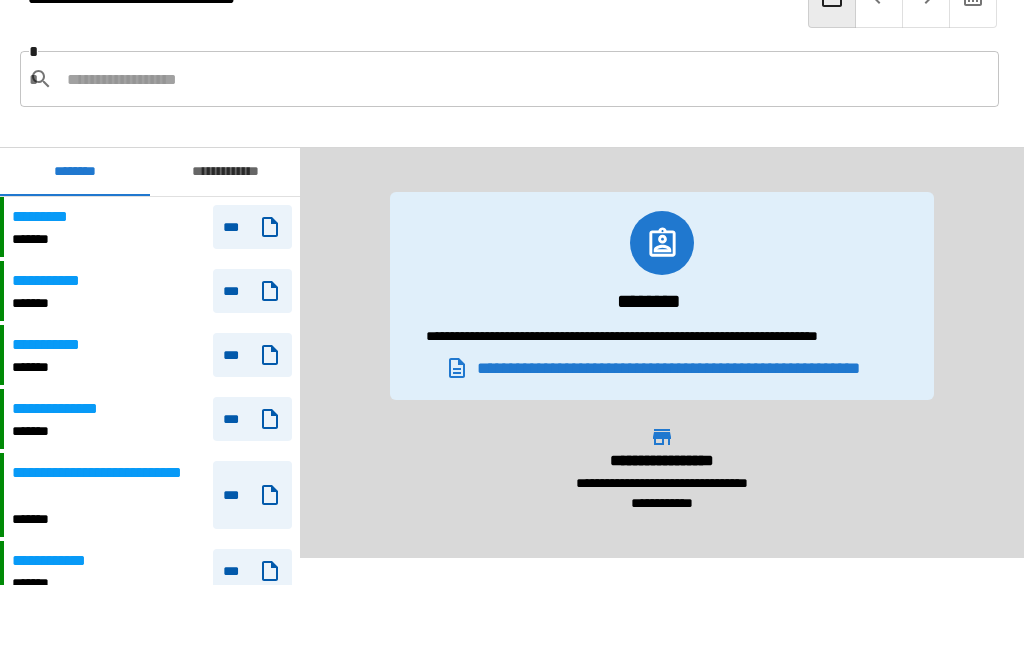 click at bounding box center (525, 79) 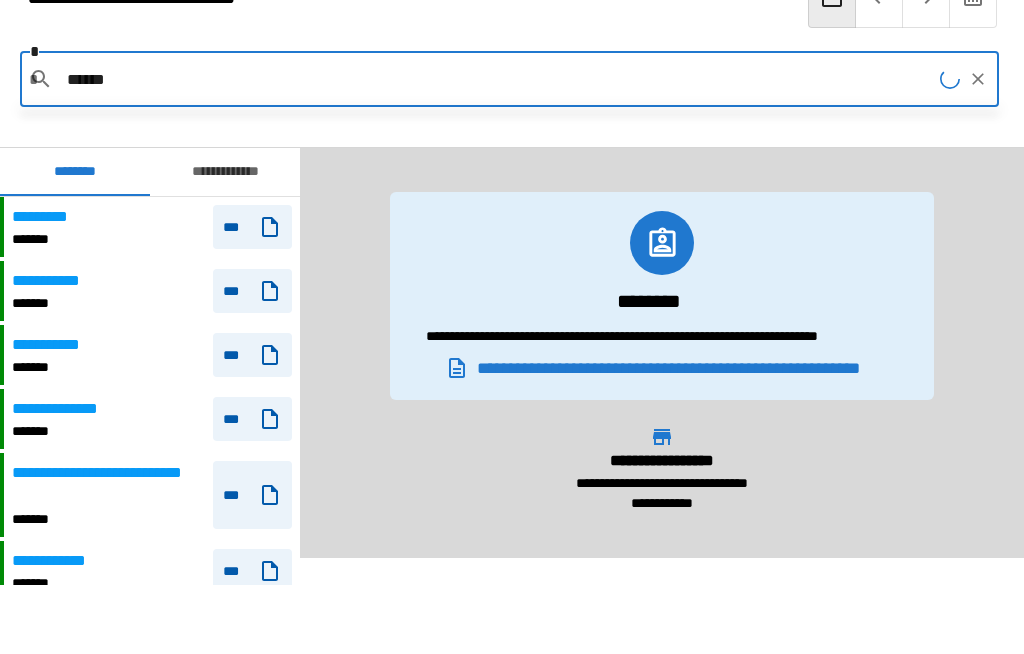 type on "******" 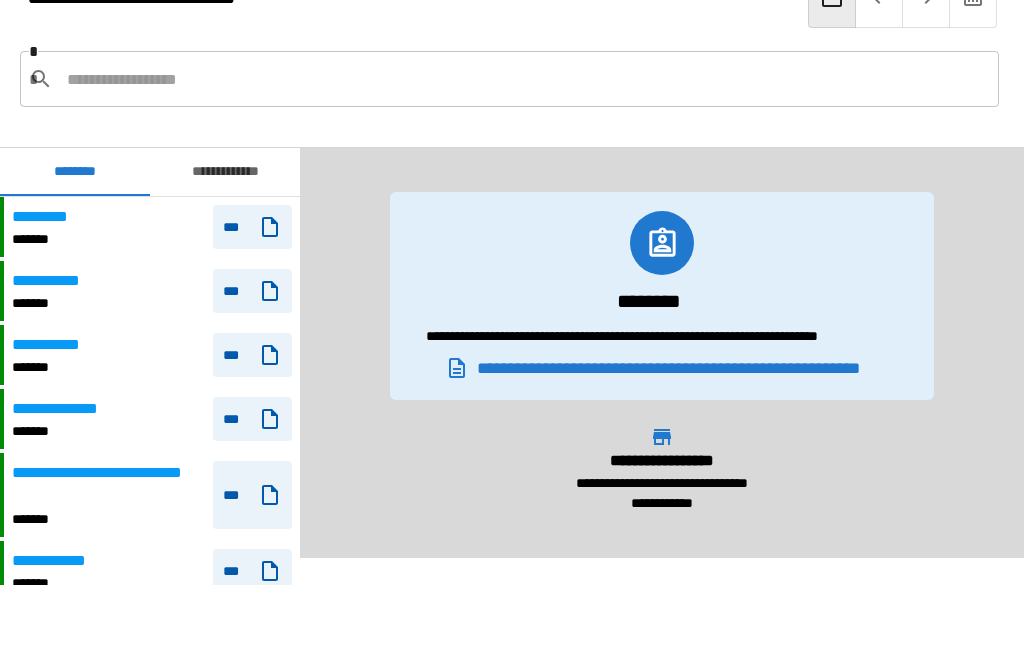 click at bounding box center (525, 79) 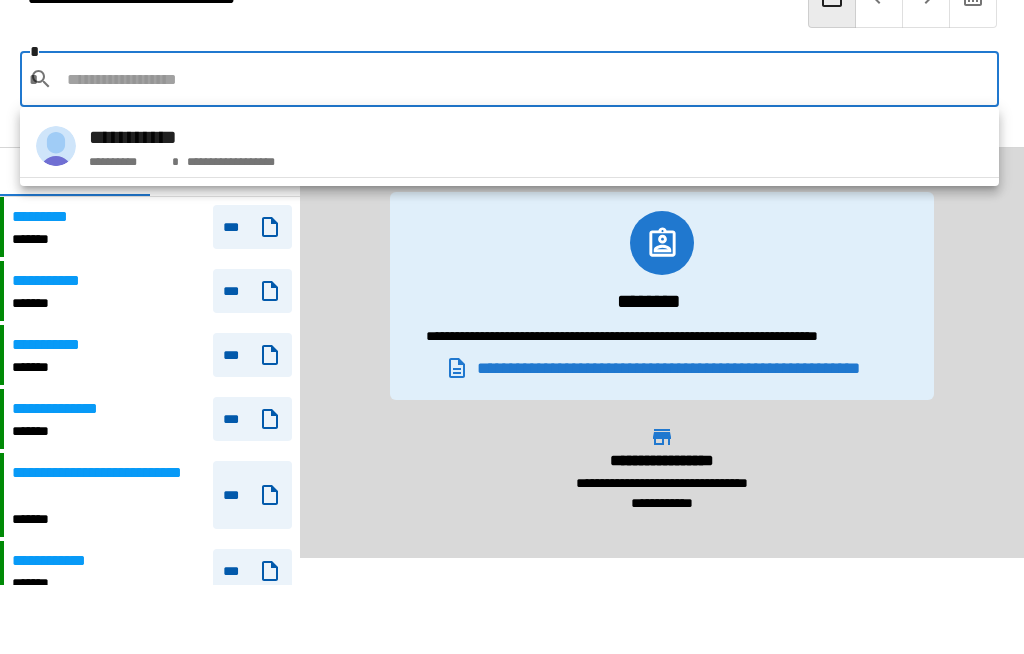 click on "**********" at bounding box center [232, 162] 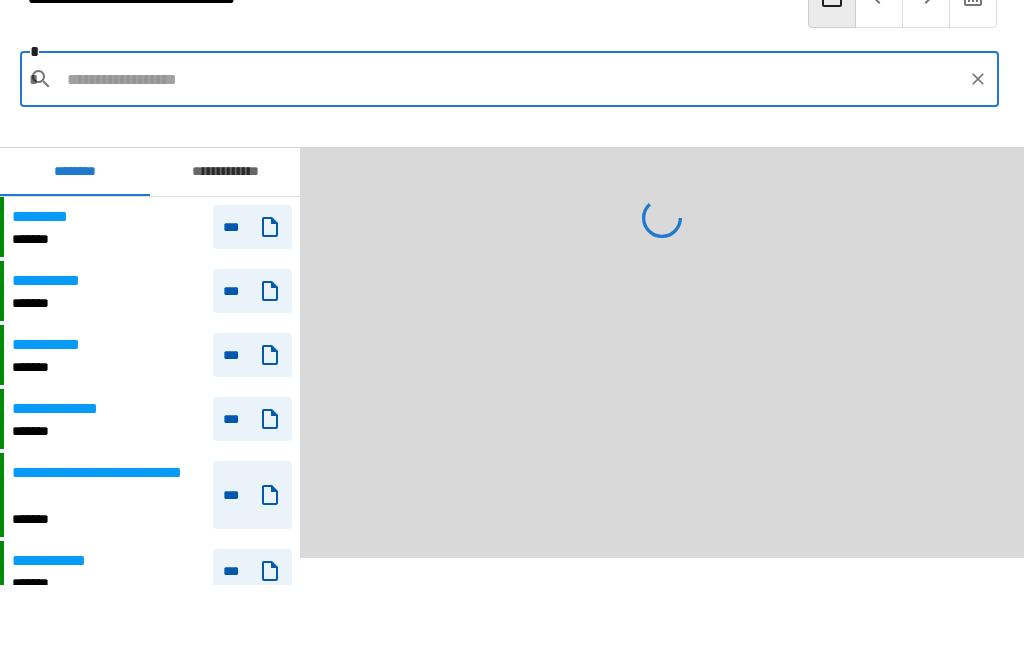 type on "**********" 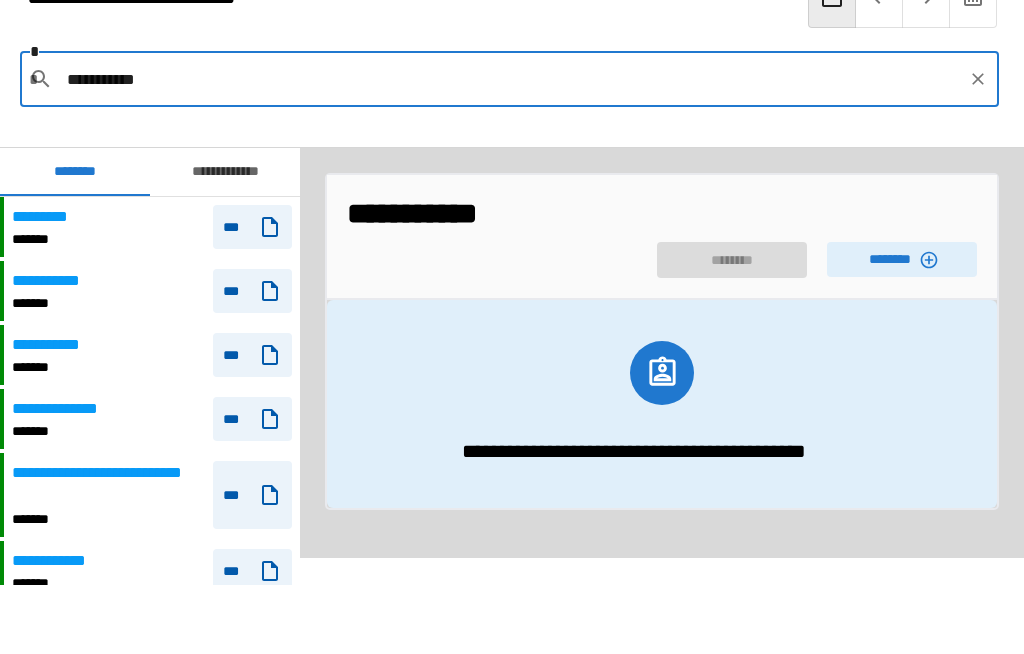 click 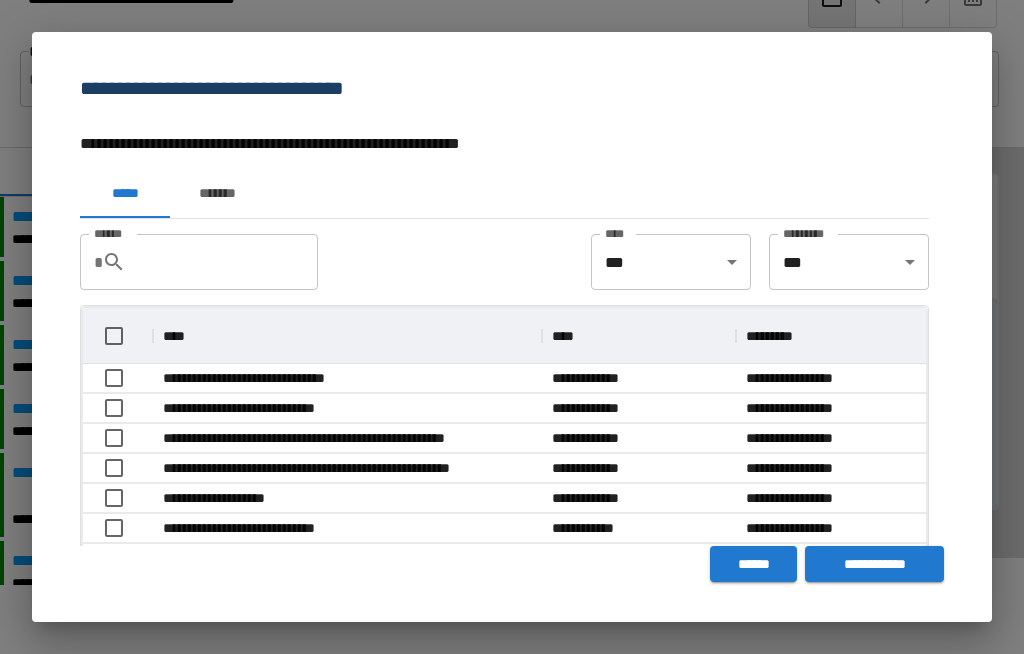 scroll, scrollTop: 356, scrollLeft: 843, axis: both 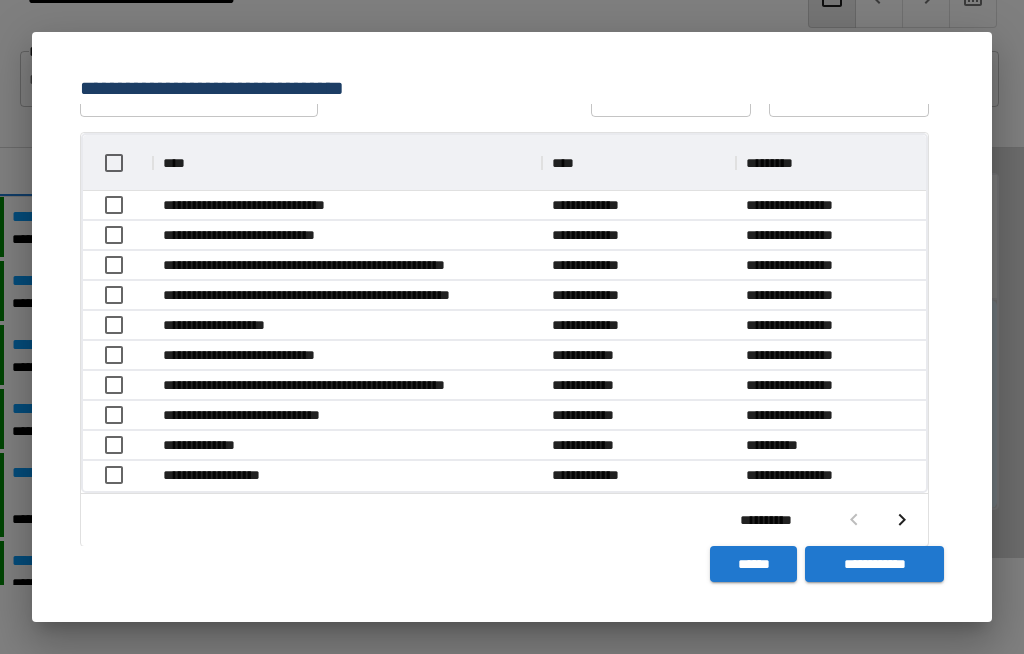 click 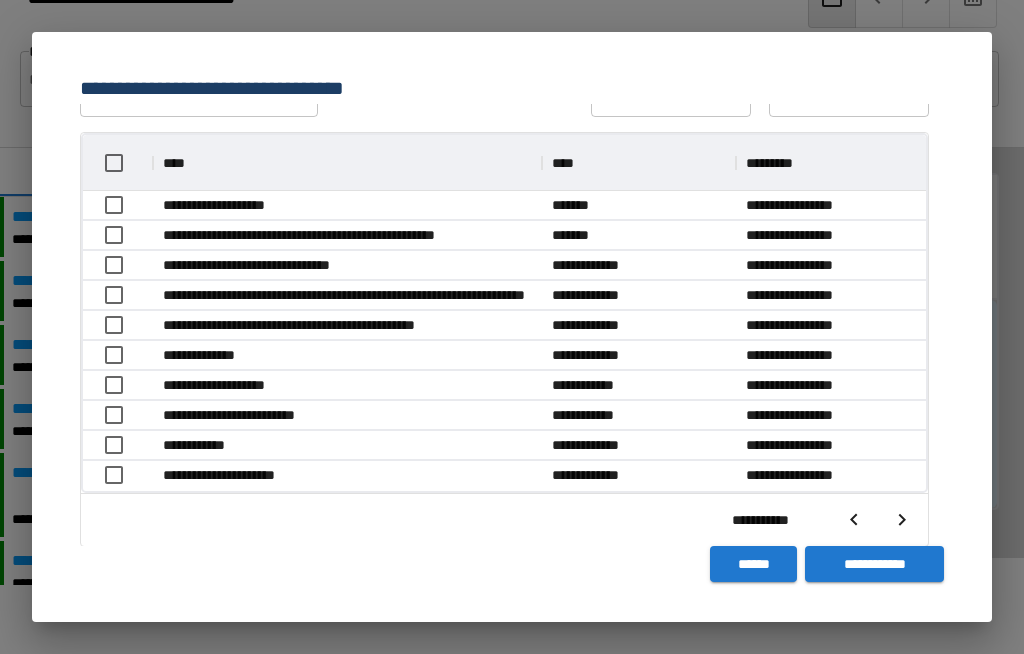 scroll, scrollTop: 356, scrollLeft: 843, axis: both 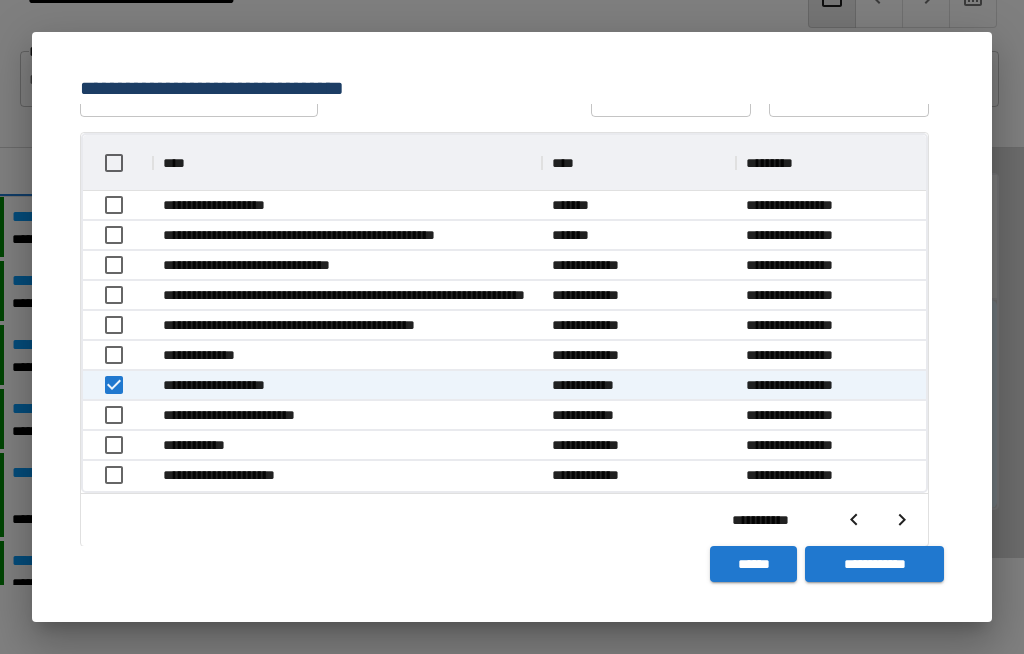 click on "**********" at bounding box center (874, 564) 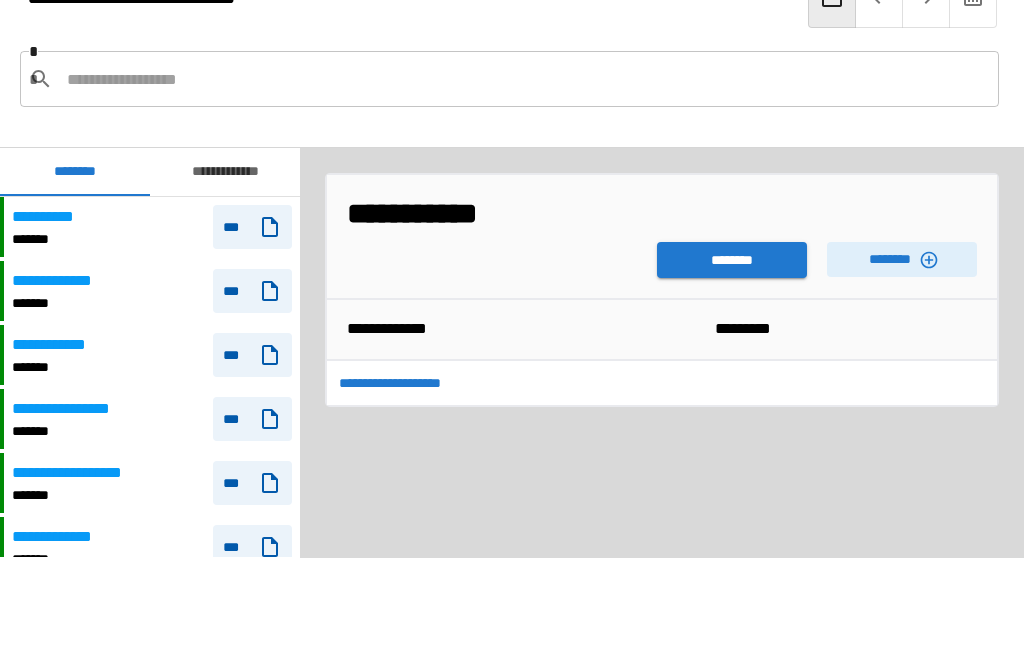 scroll, scrollTop: 1740, scrollLeft: 0, axis: vertical 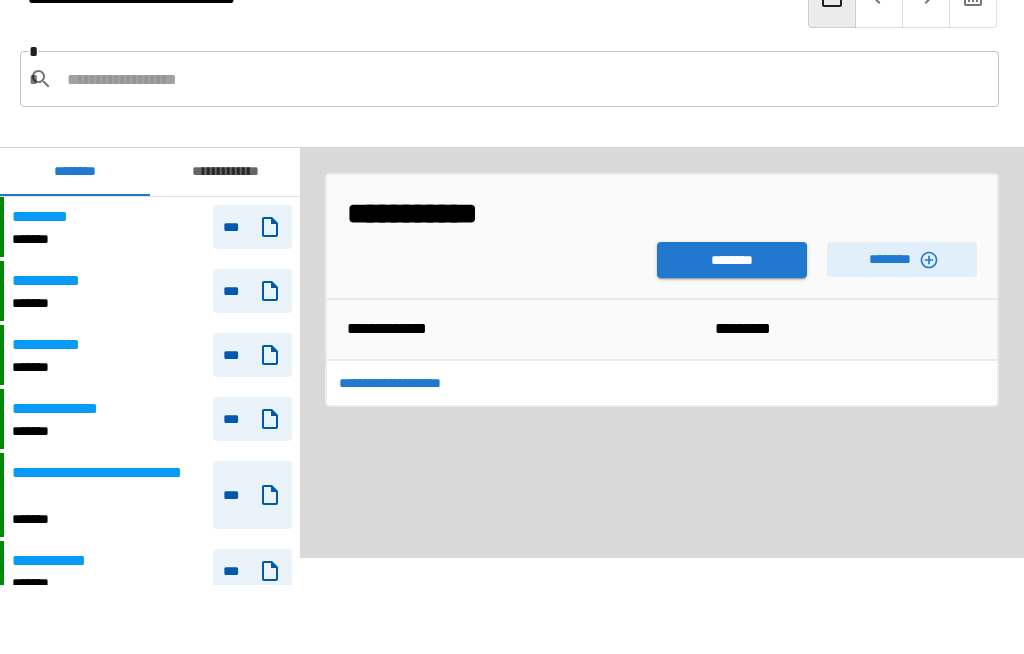 click on "********" at bounding box center (732, 260) 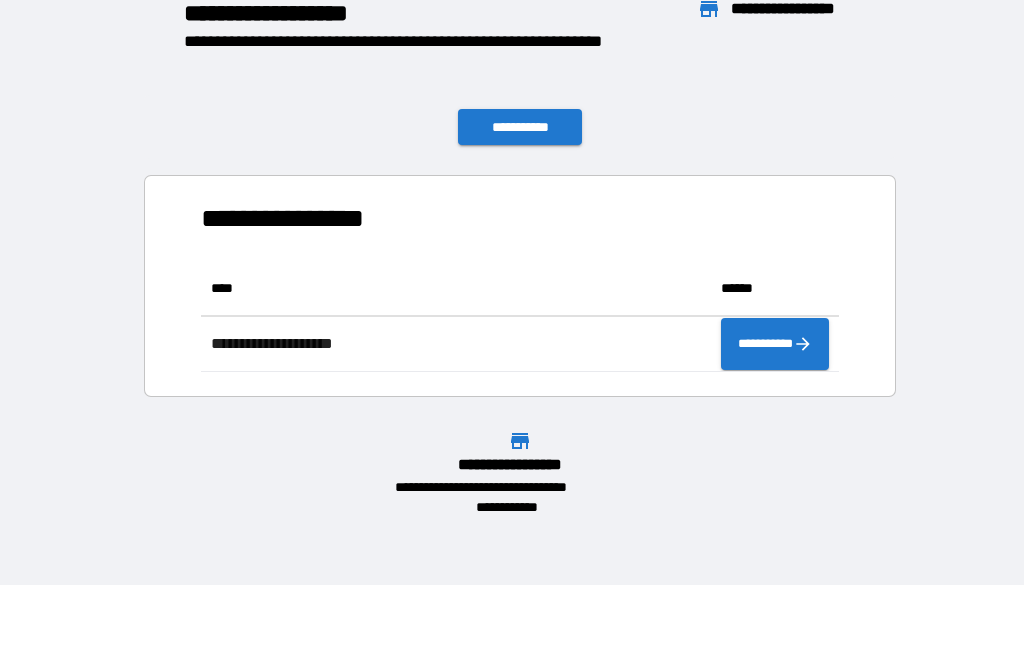 scroll, scrollTop: 111, scrollLeft: 638, axis: both 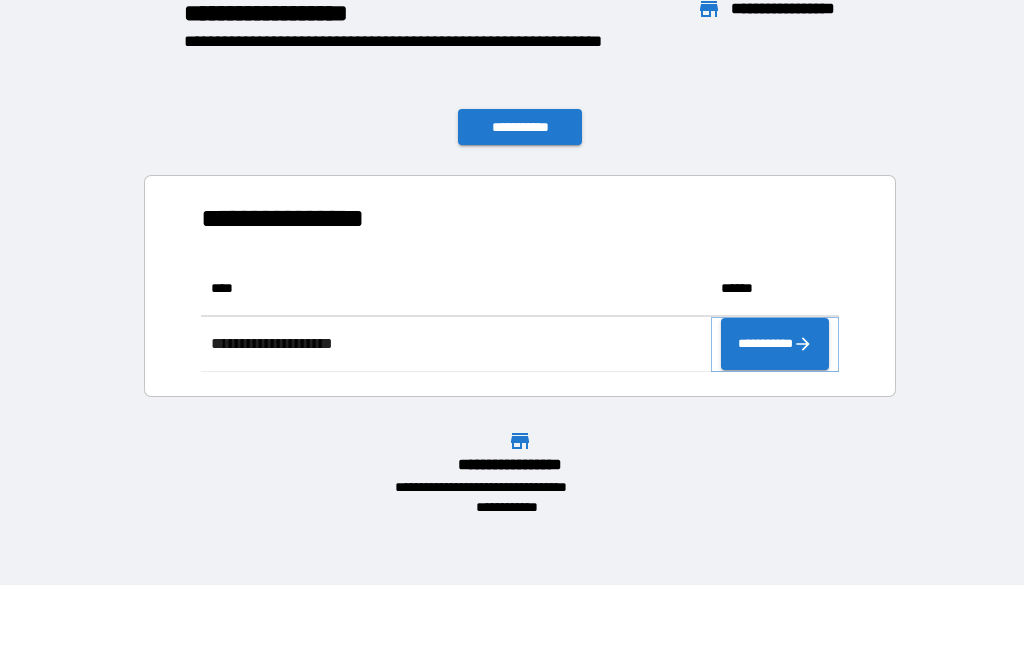 click on "**********" at bounding box center [775, 344] 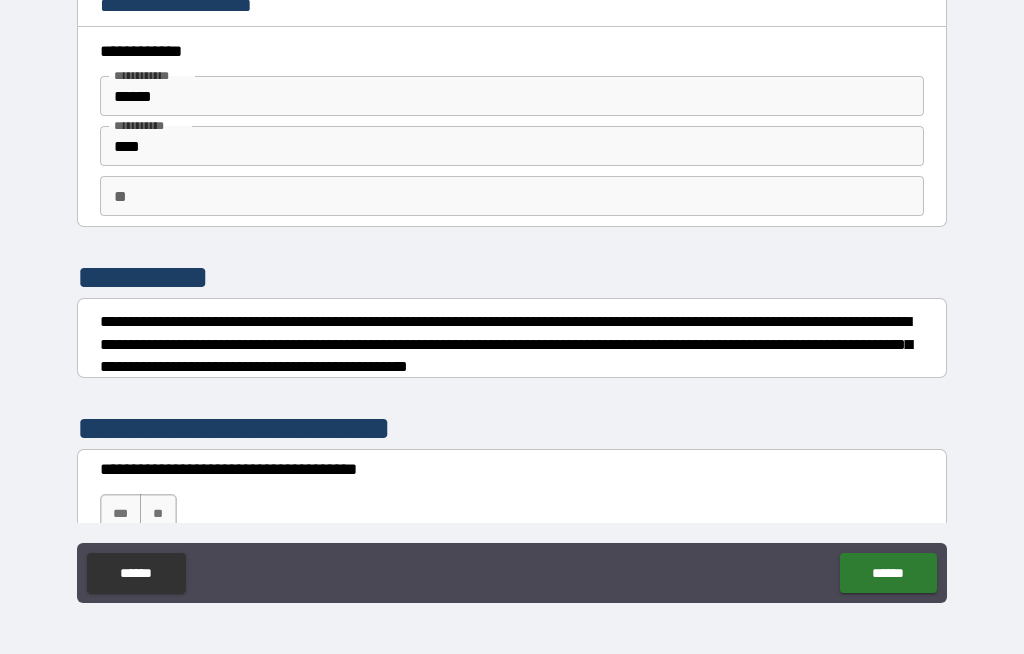 click on "***" at bounding box center (121, 514) 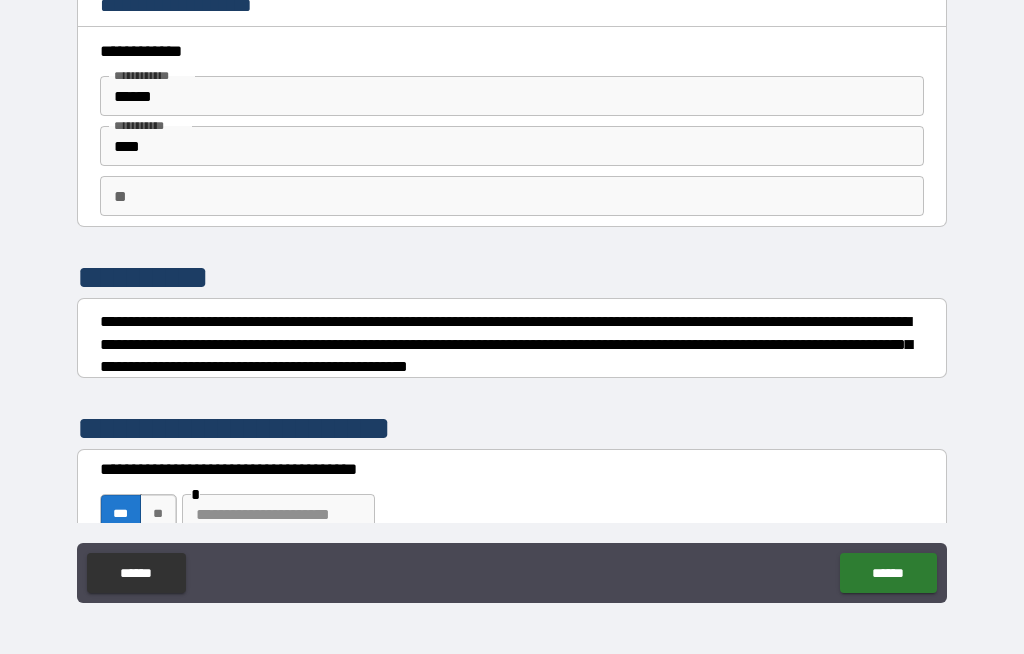 click on "******" at bounding box center (888, 573) 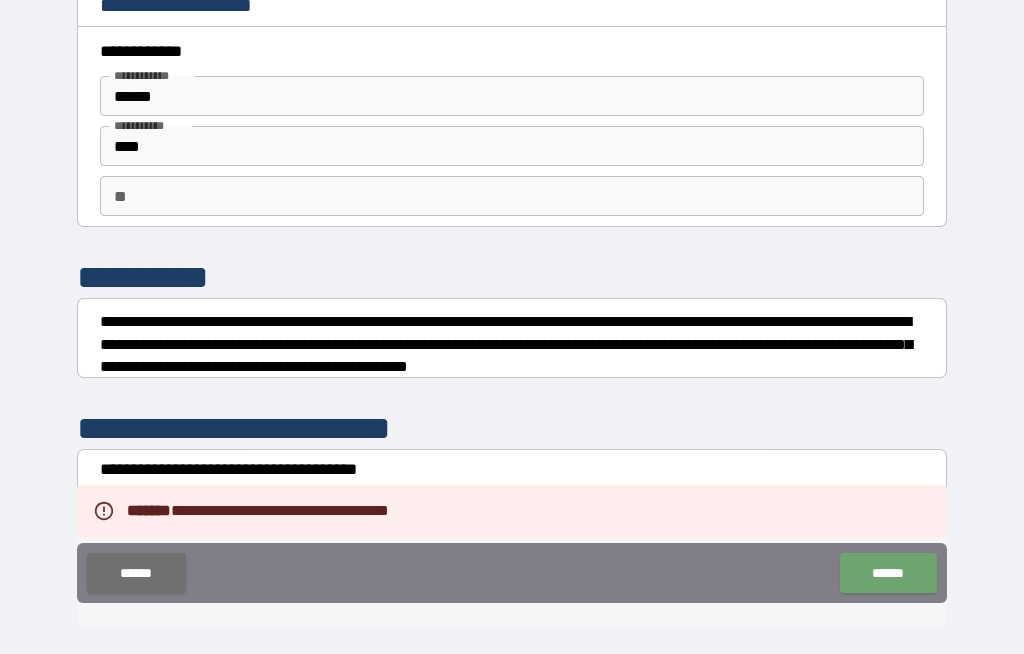click on "******" at bounding box center (136, 573) 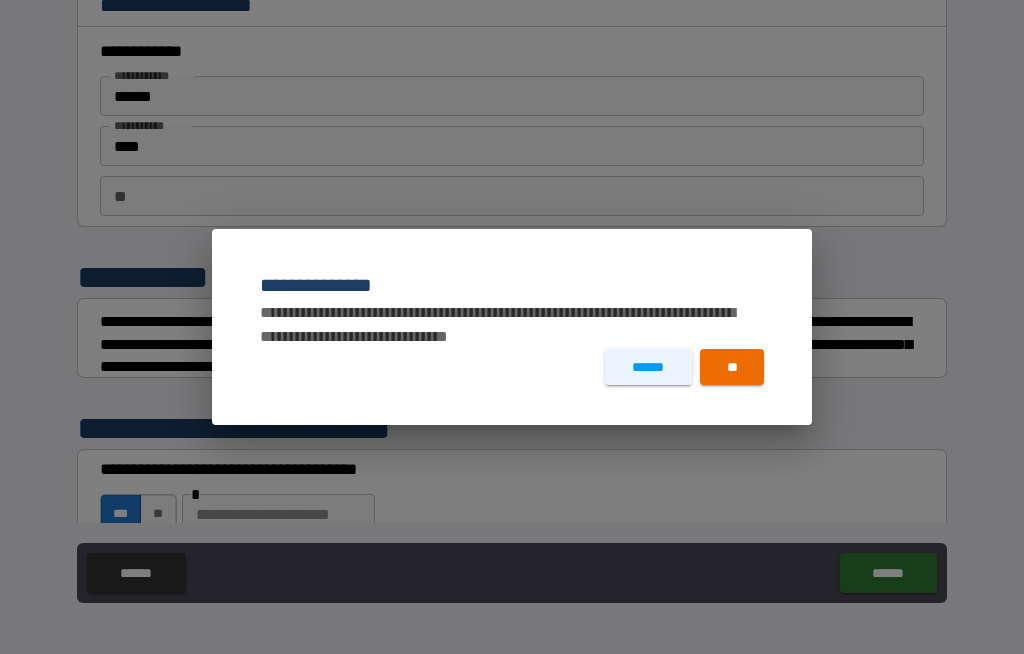 click on "**" at bounding box center [732, 367] 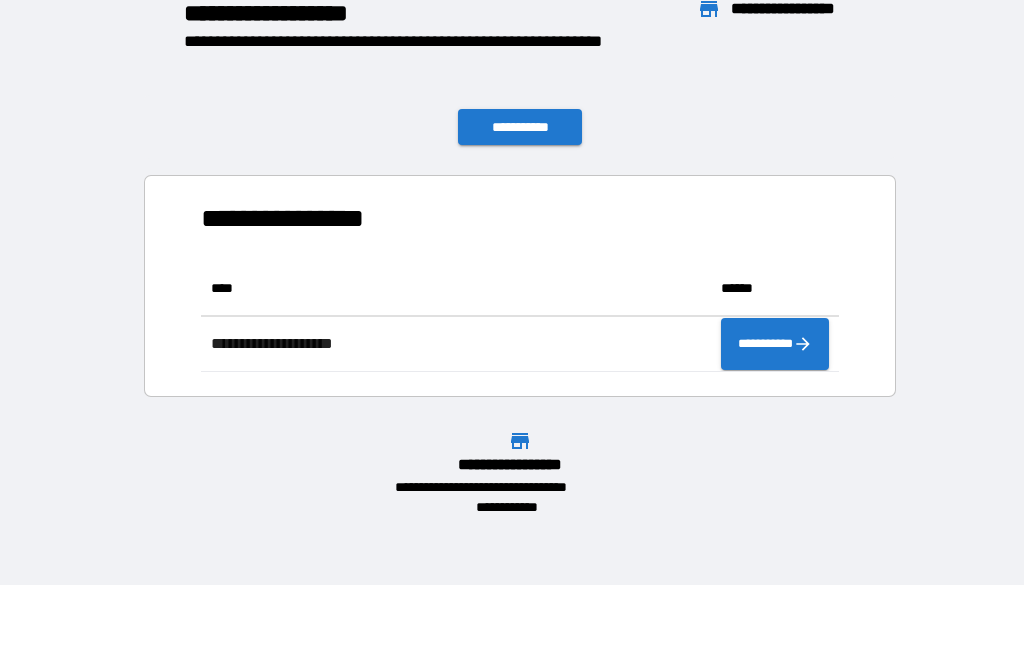 scroll, scrollTop: 111, scrollLeft: 638, axis: both 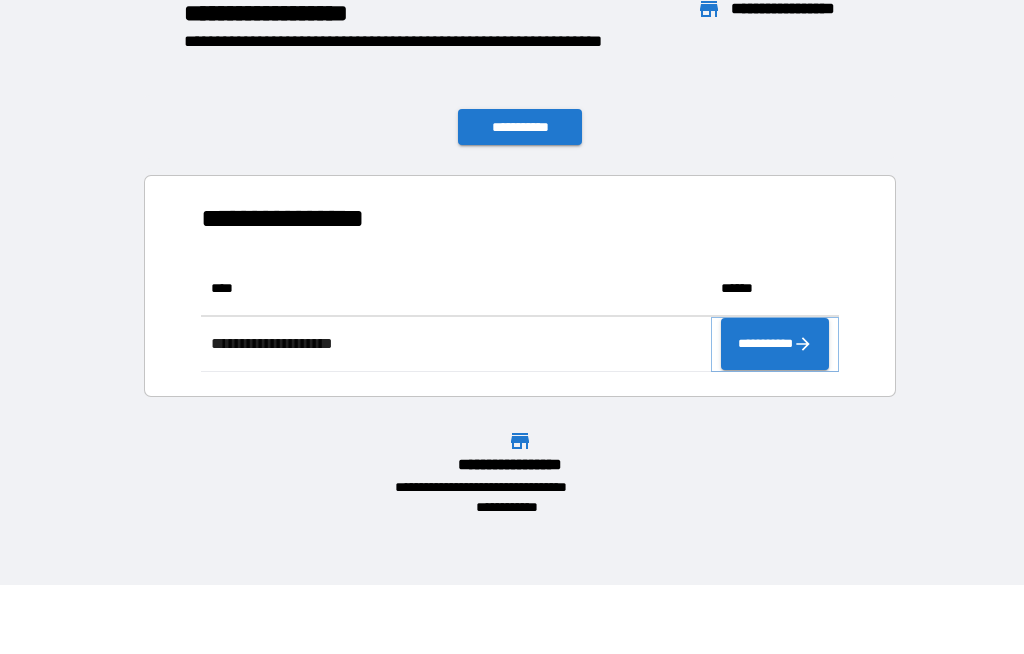 click on "**********" at bounding box center (775, 344) 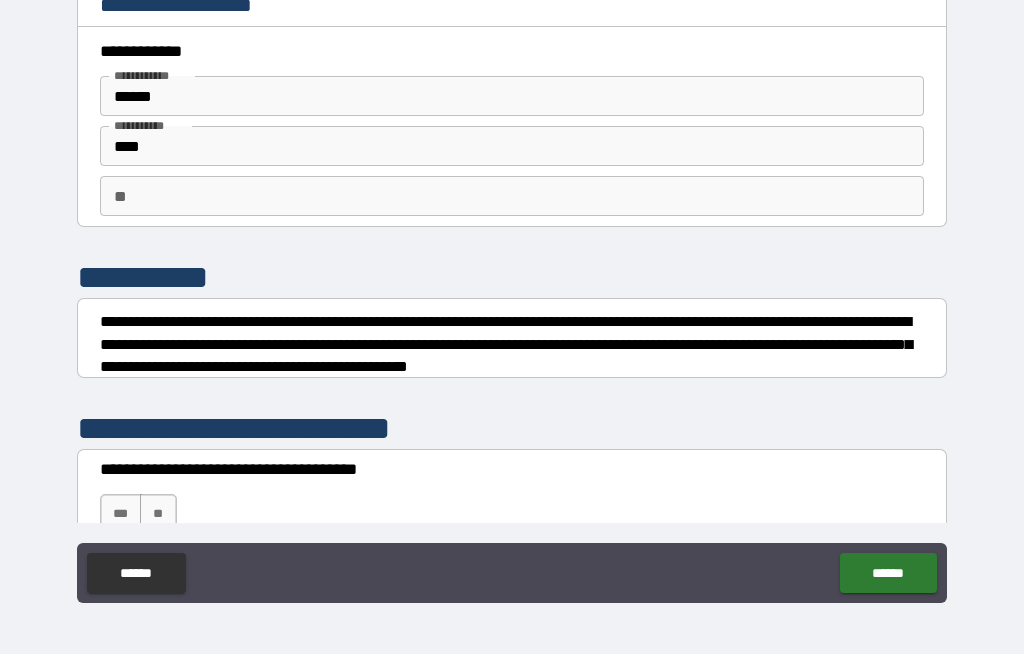 click on "**" at bounding box center [158, 514] 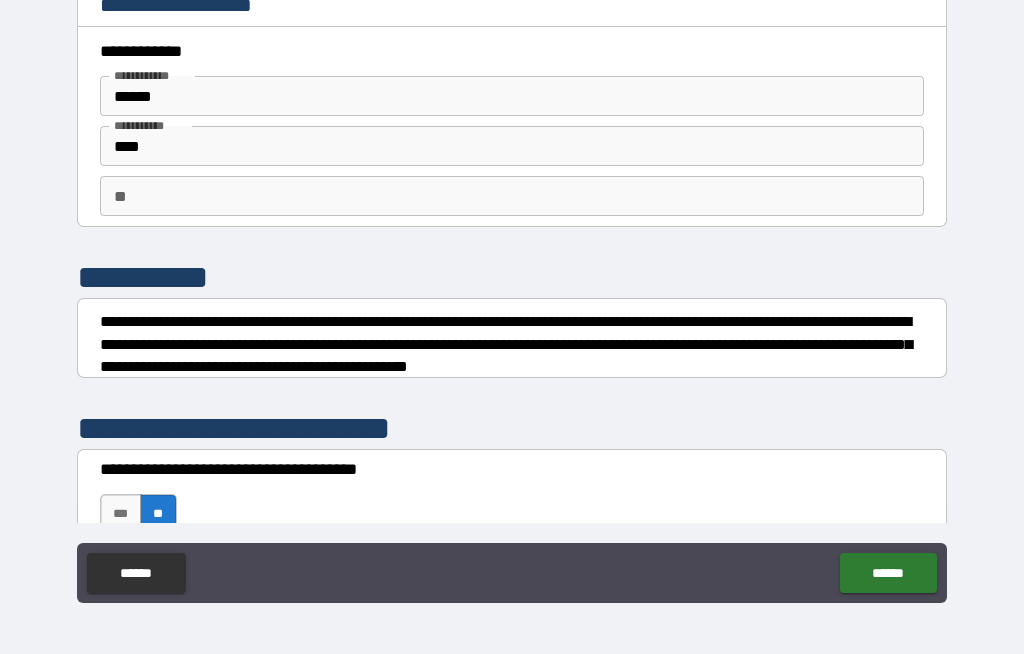 click on "******" at bounding box center (888, 573) 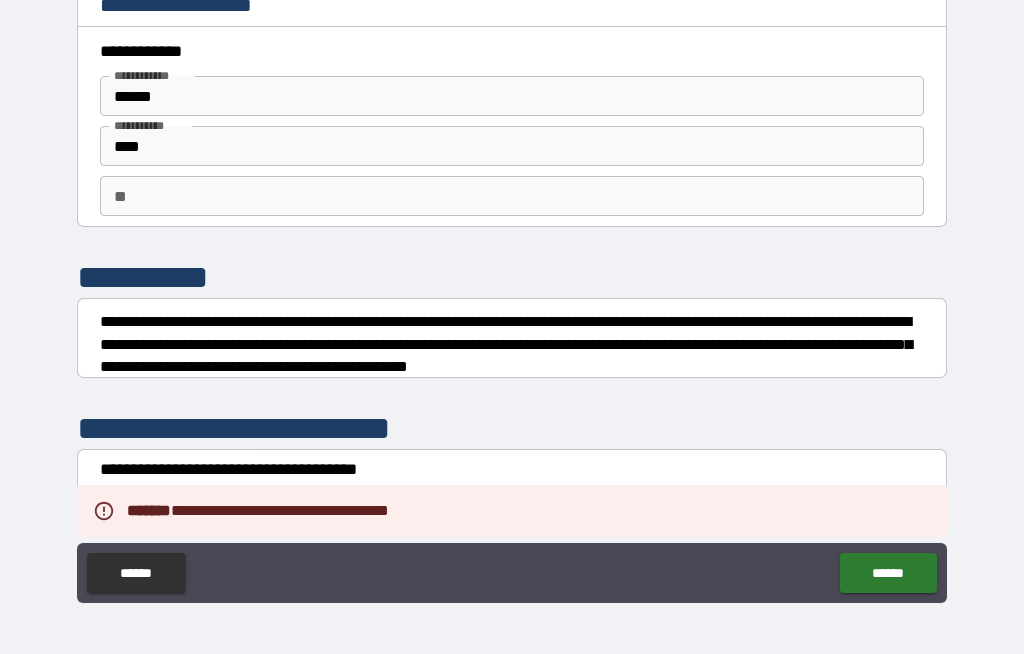 click on "******" at bounding box center (136, 573) 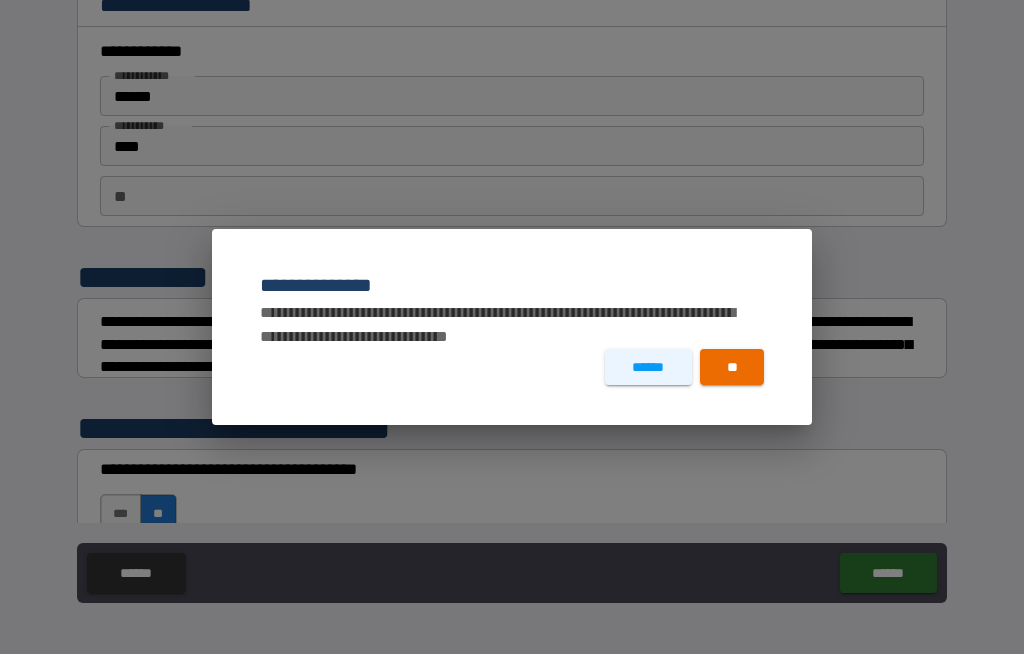 click on "******" at bounding box center (648, 367) 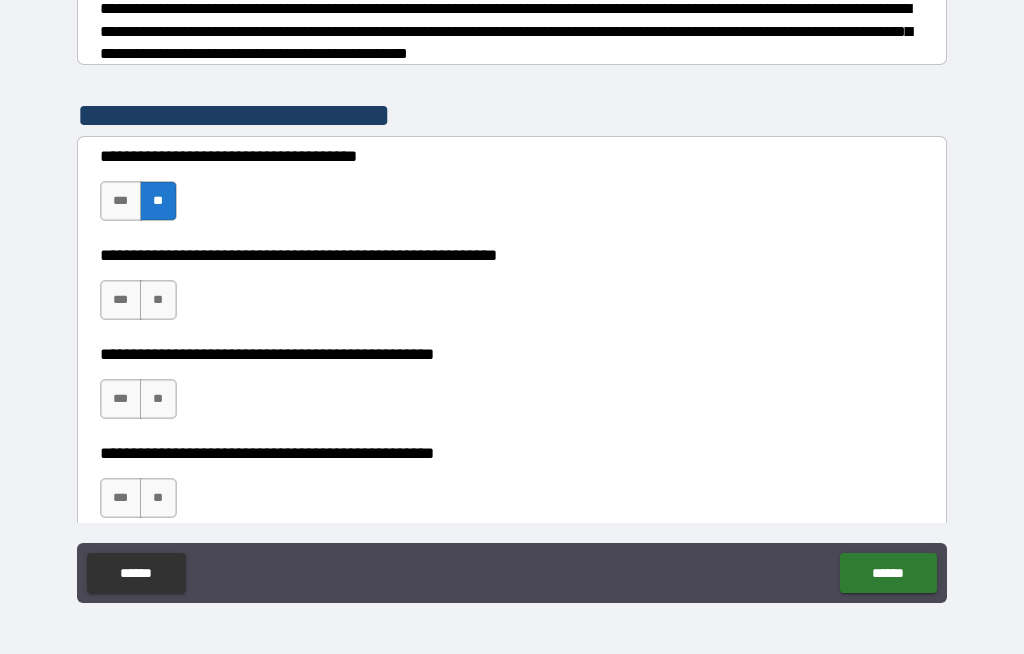 scroll, scrollTop: 313, scrollLeft: 0, axis: vertical 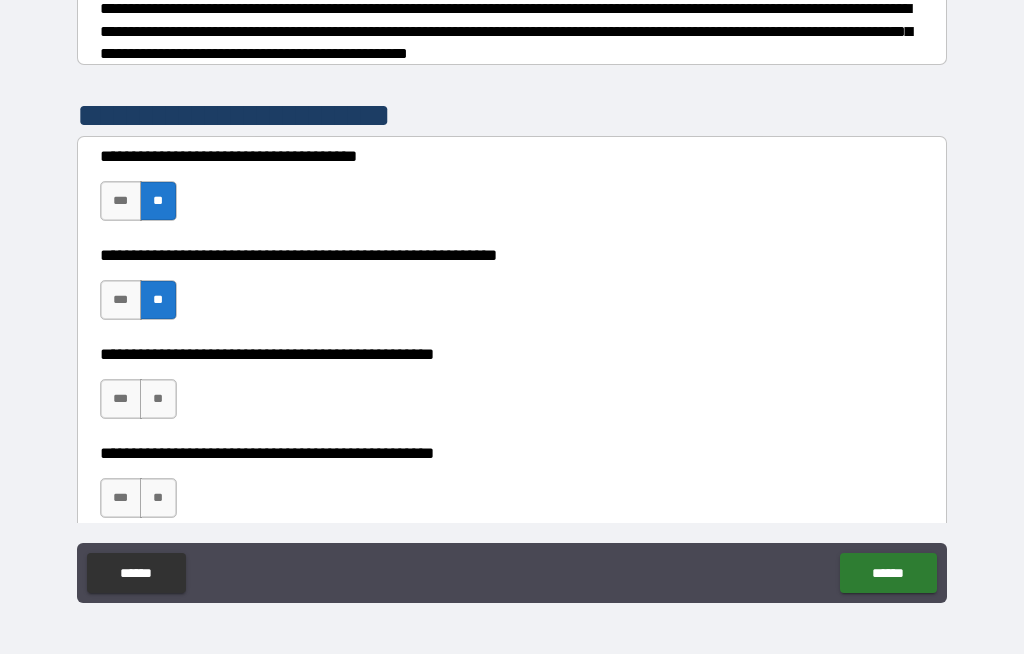 click on "**" at bounding box center (158, 399) 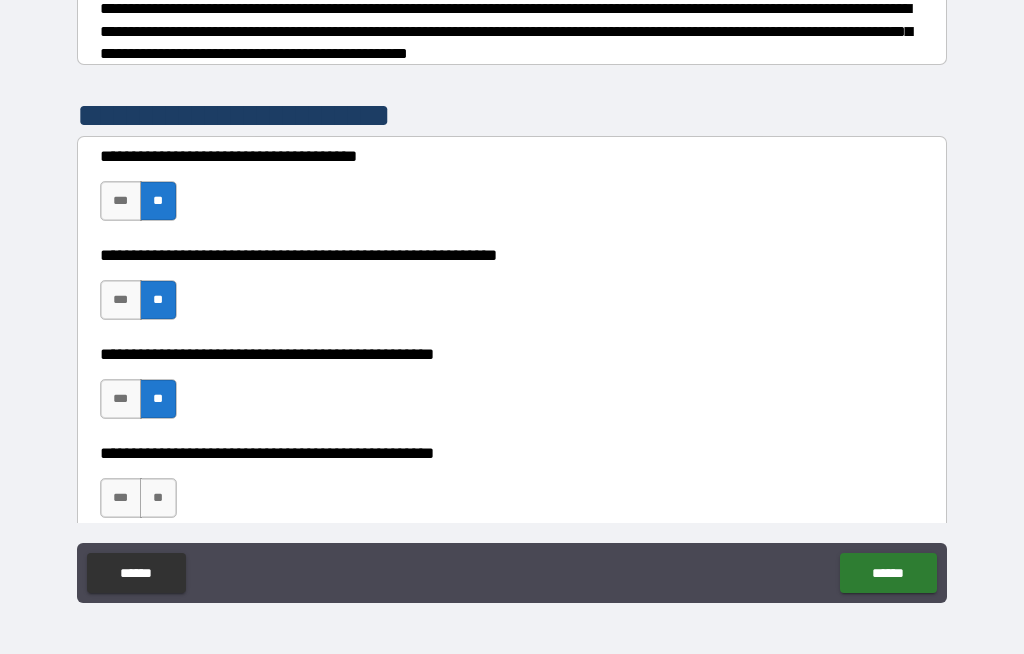 click on "***" at bounding box center [121, 498] 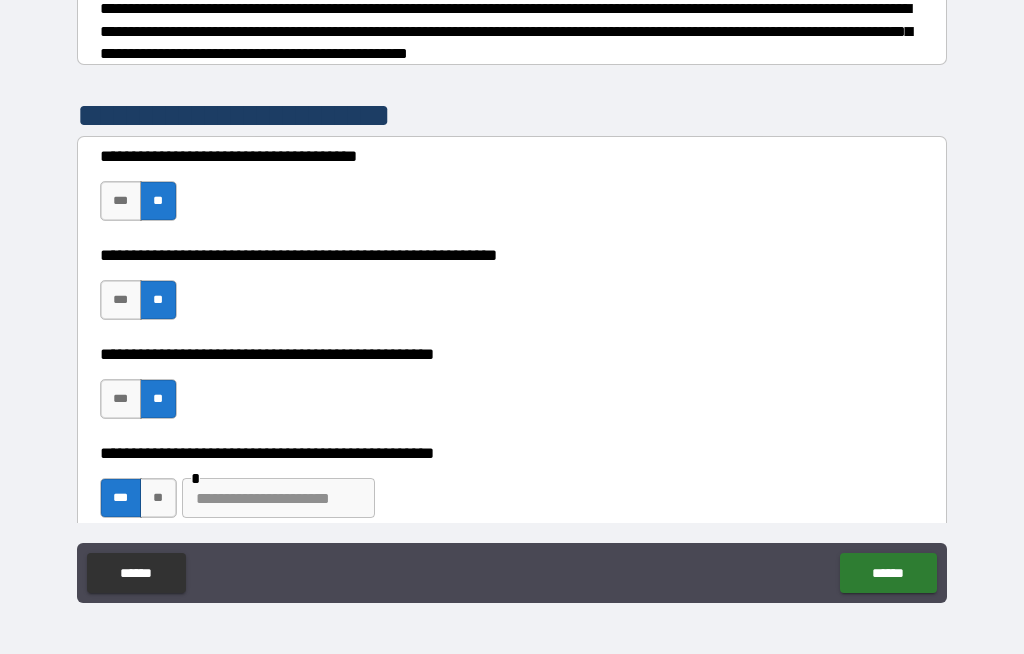click on "******" at bounding box center (888, 573) 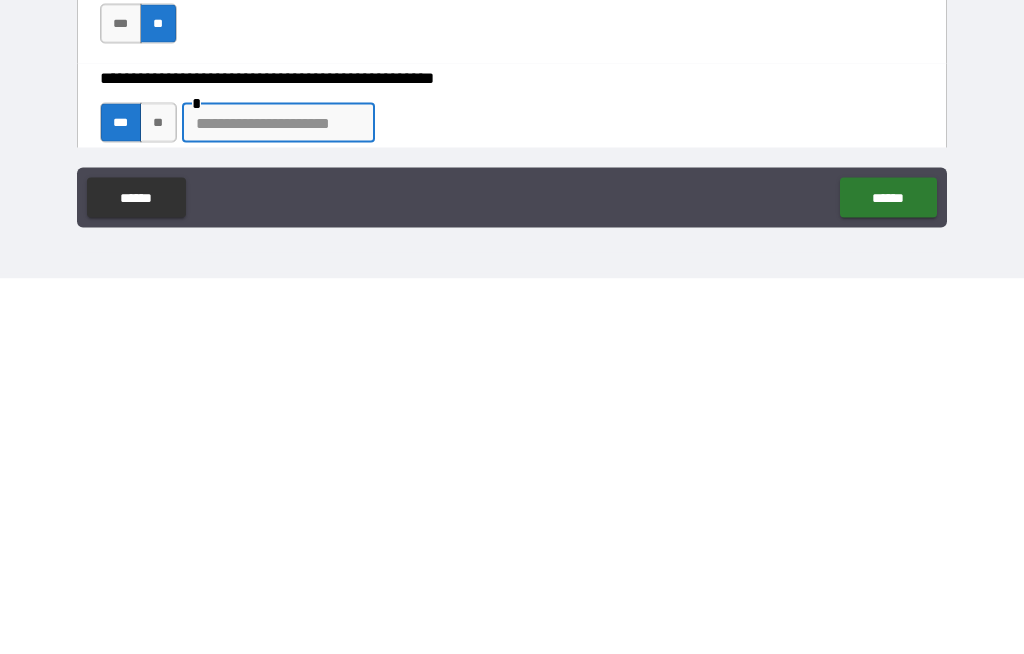 click on "******" at bounding box center [888, 573] 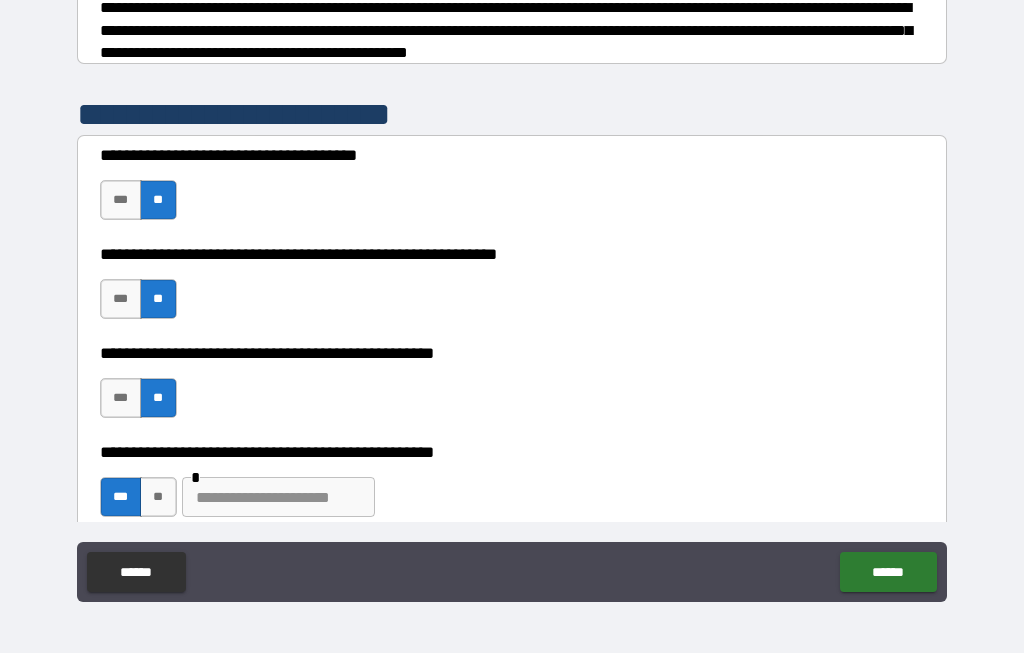 click at bounding box center (278, 498) 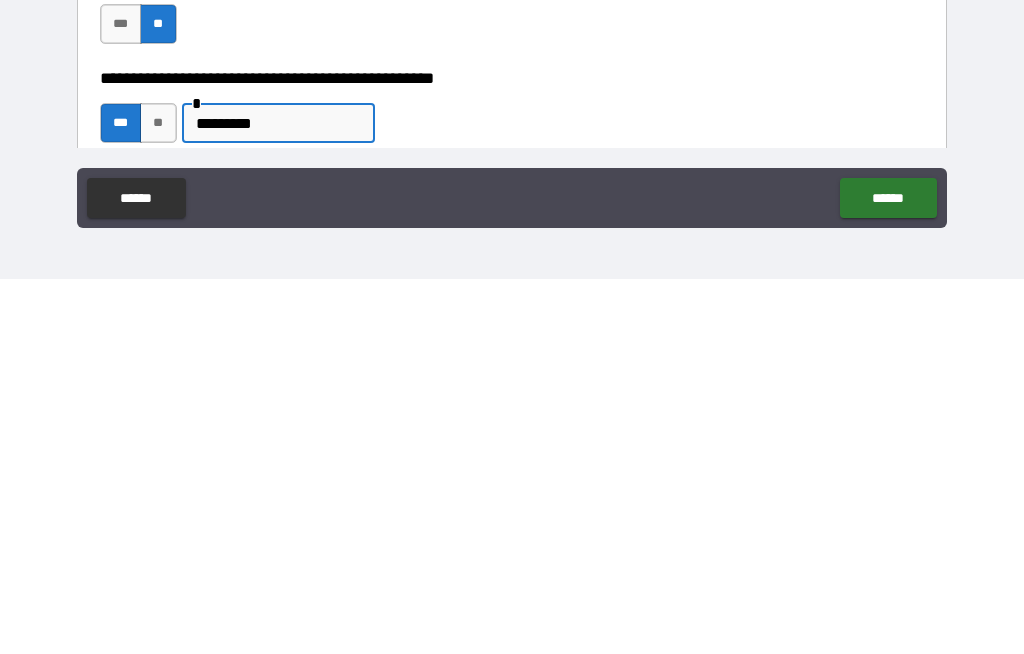 type on "********" 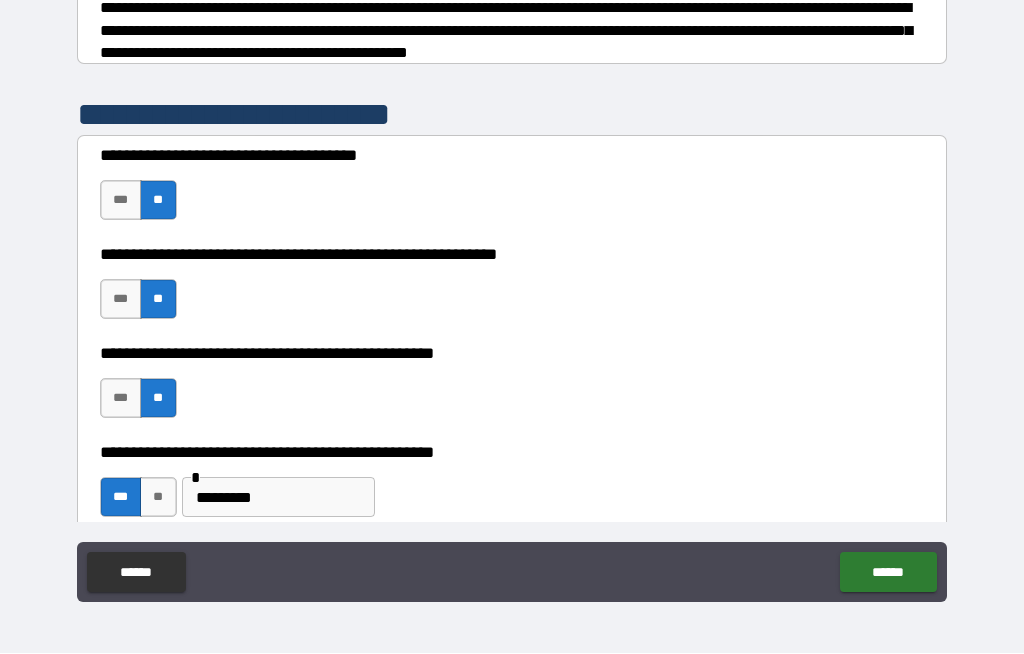 click on "******" at bounding box center [888, 573] 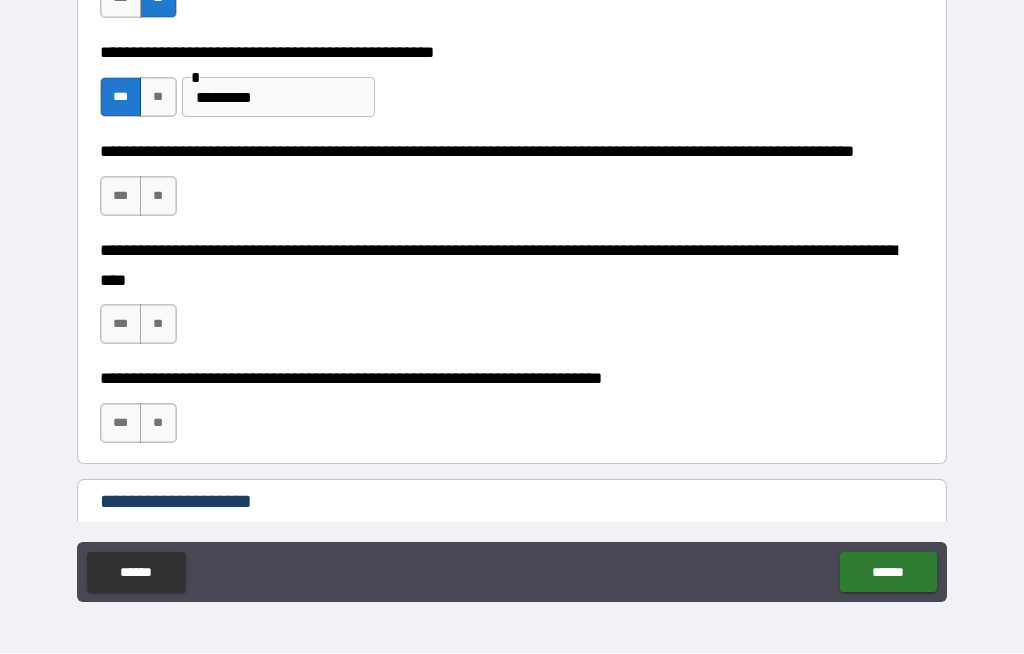 scroll, scrollTop: 714, scrollLeft: 0, axis: vertical 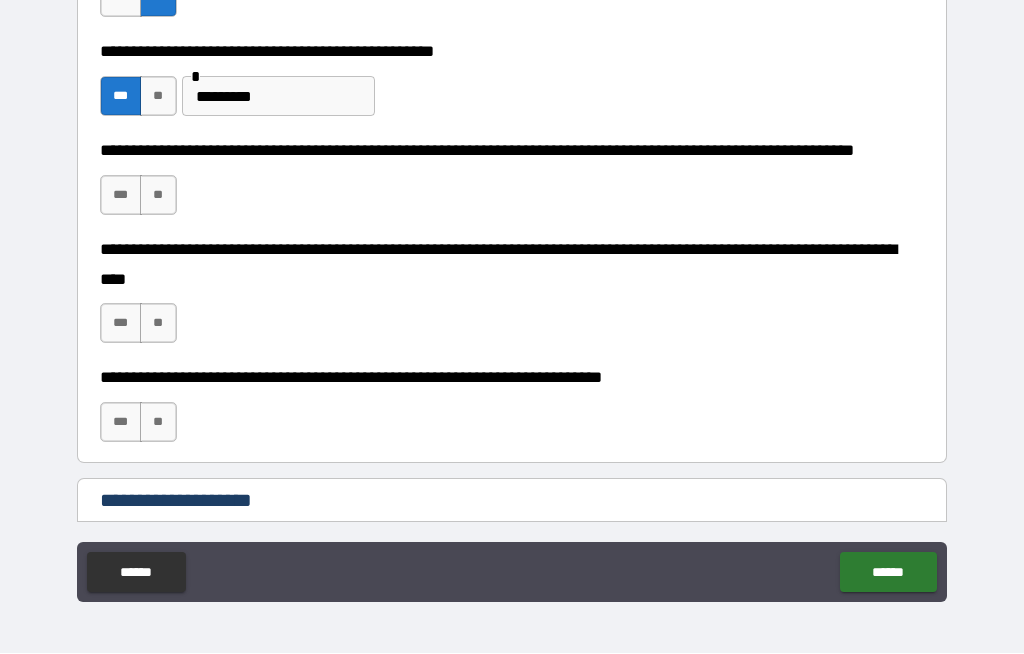 click on "**" at bounding box center (158, 196) 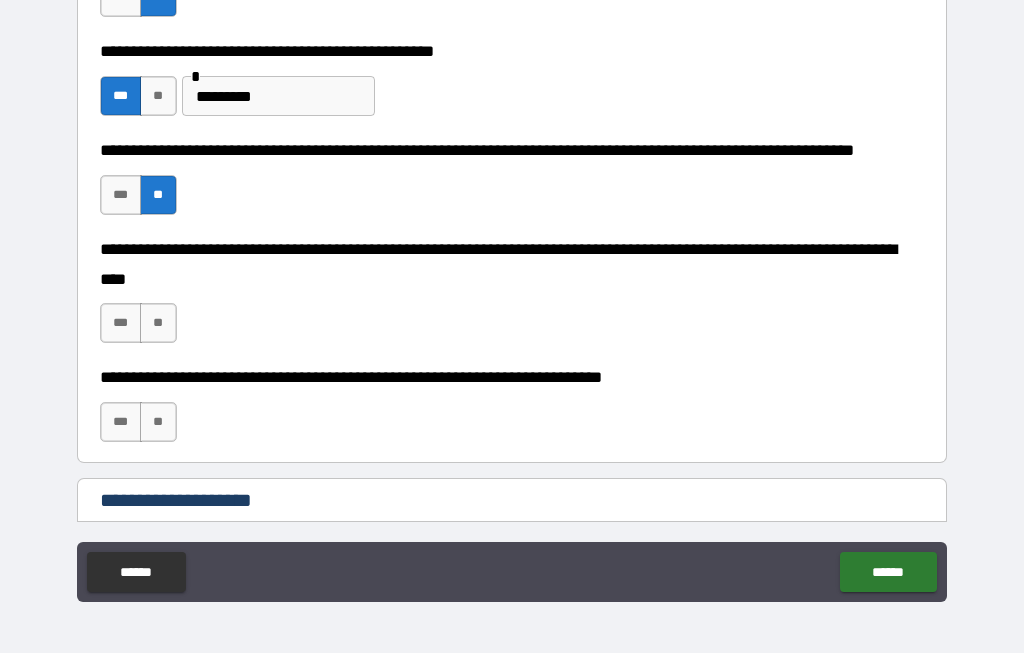 click on "**" at bounding box center [158, 324] 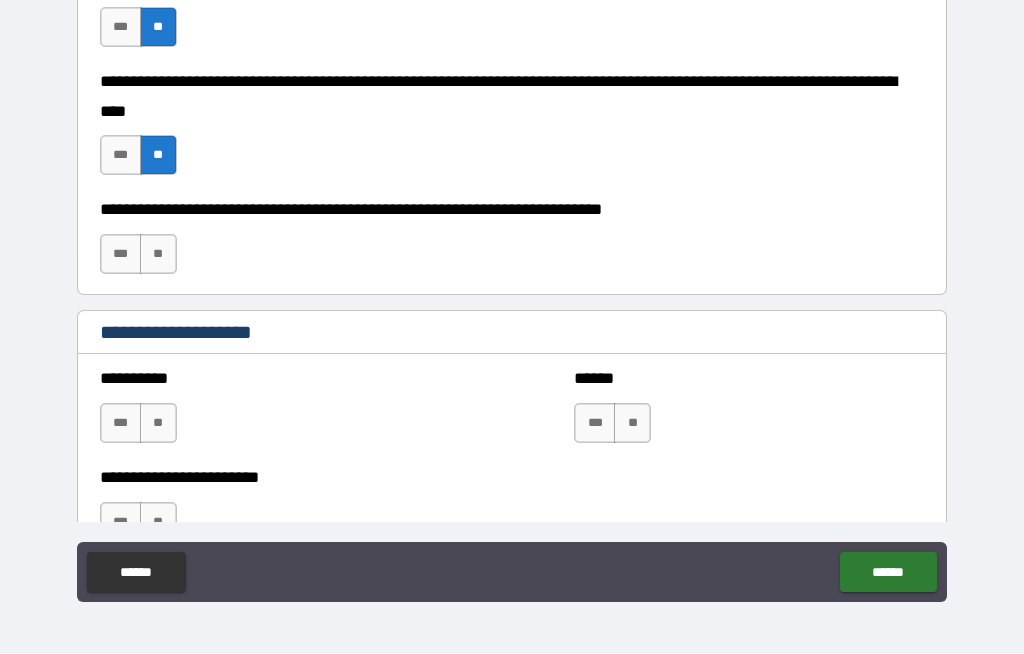 scroll, scrollTop: 895, scrollLeft: 0, axis: vertical 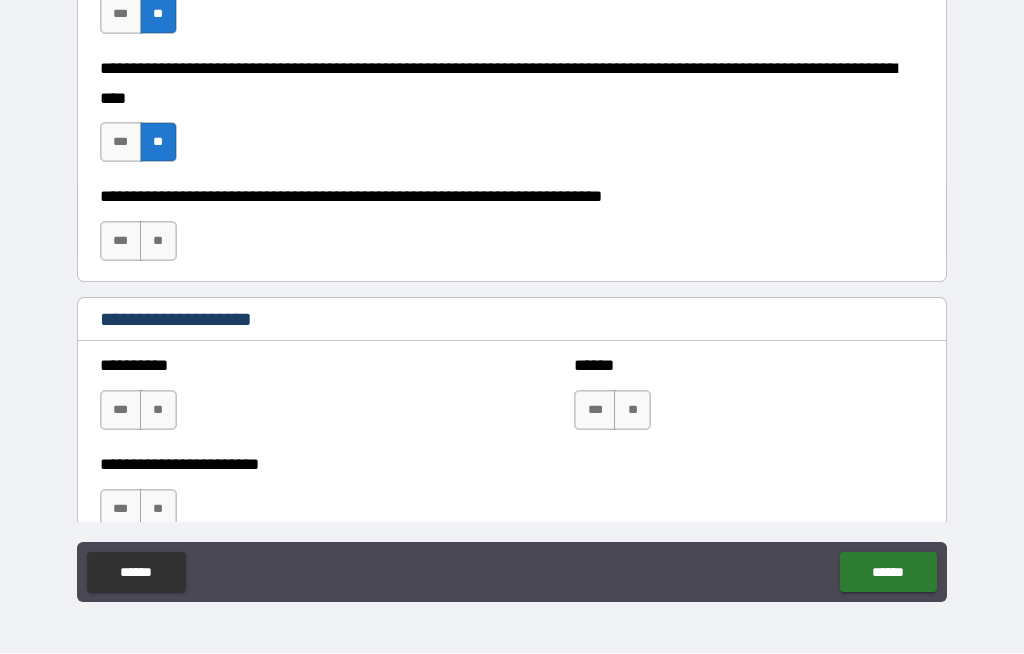 click on "**" at bounding box center (158, 242) 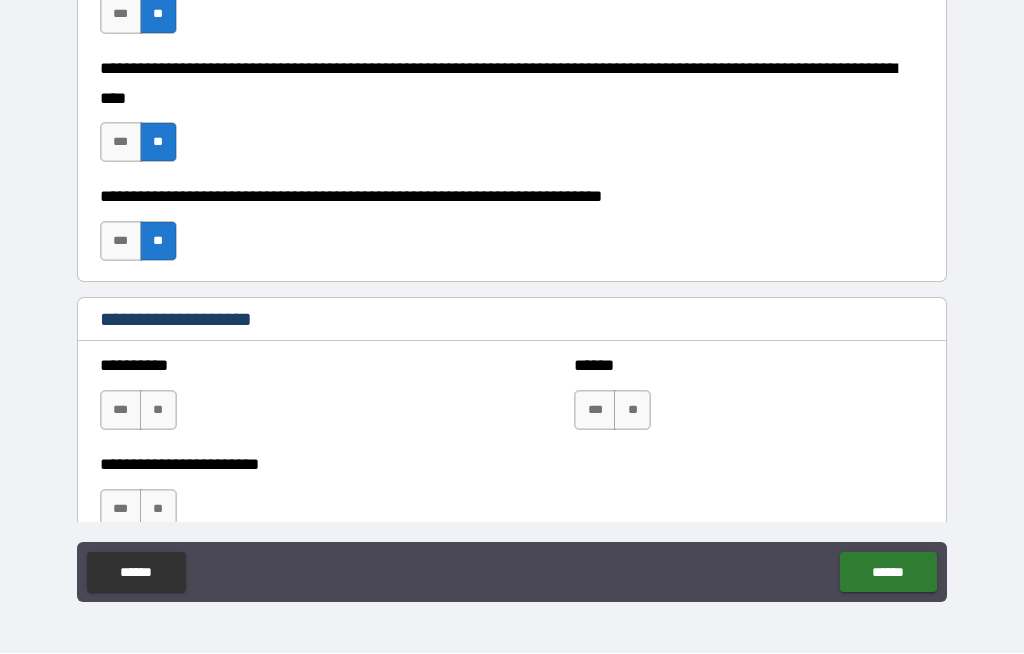 click on "**" at bounding box center (158, 411) 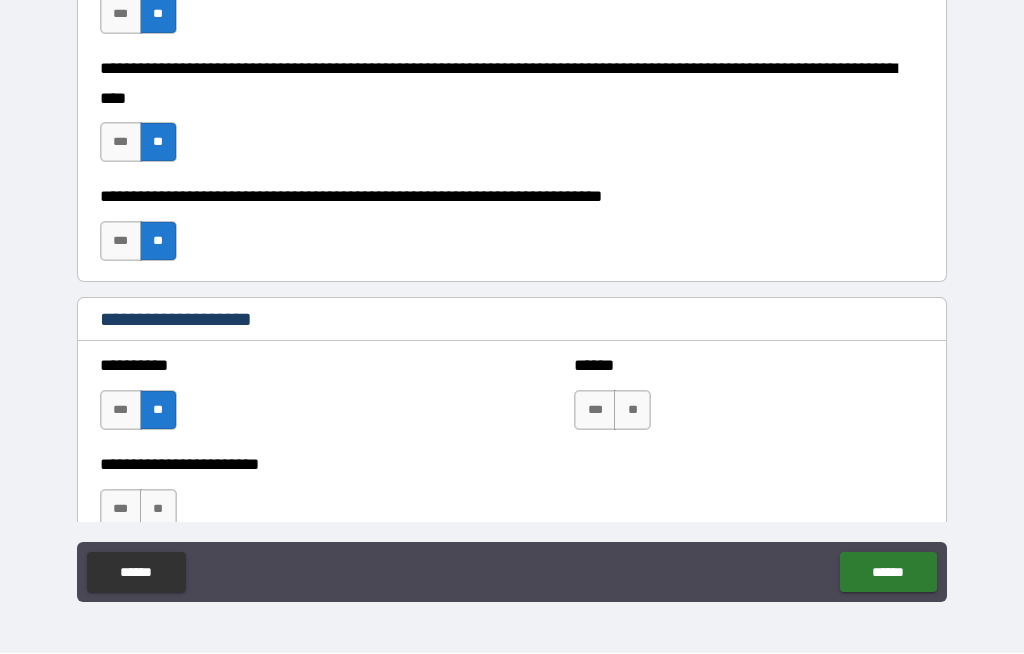click on "**" at bounding box center [632, 411] 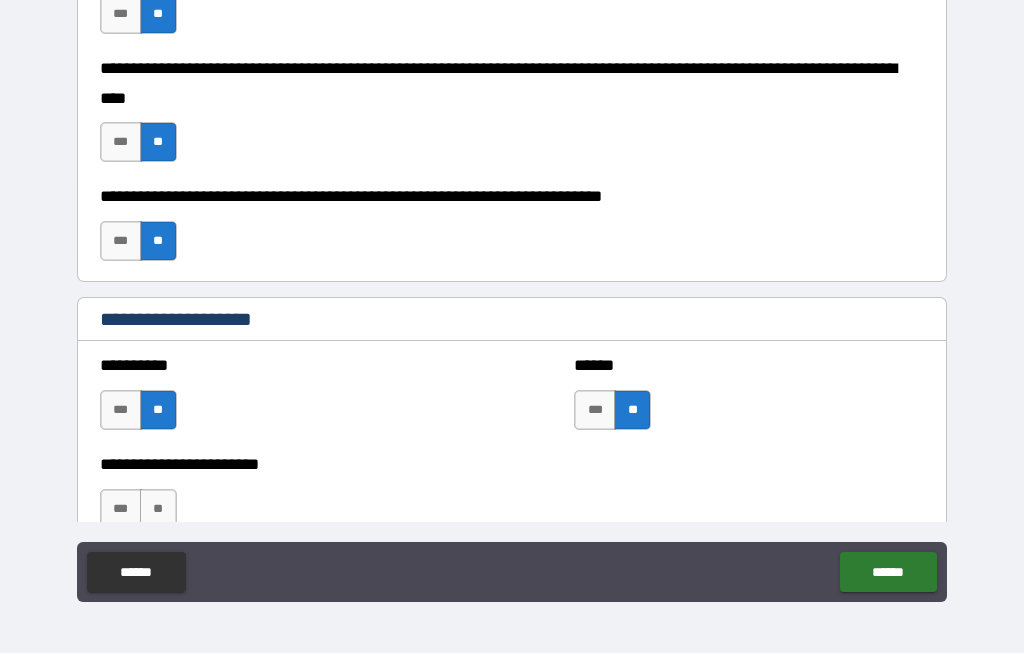 click on "**" at bounding box center [158, 510] 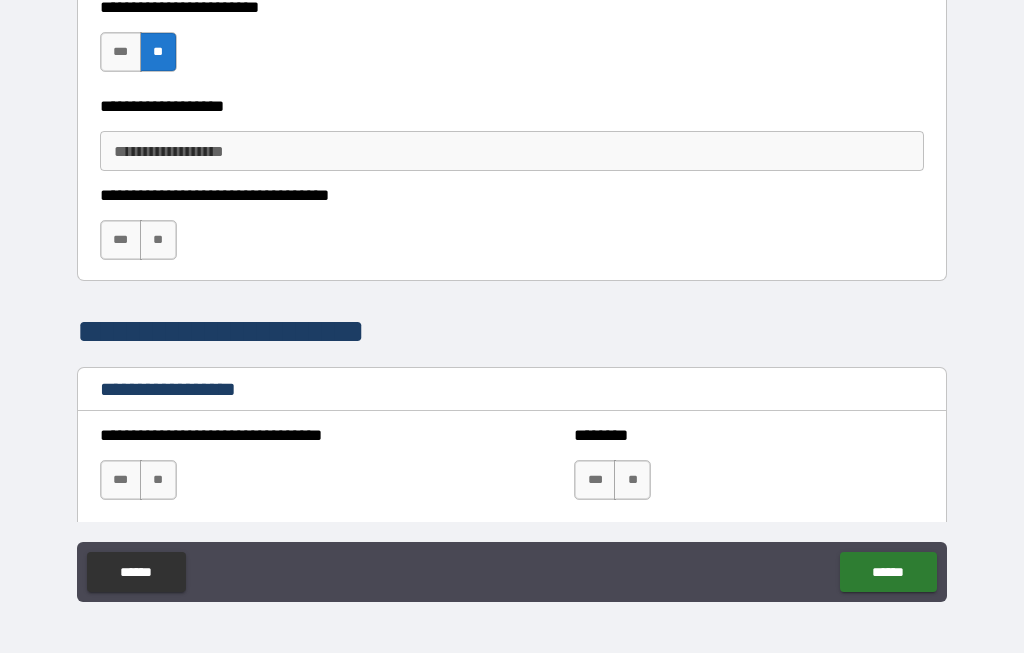 scroll, scrollTop: 1352, scrollLeft: 0, axis: vertical 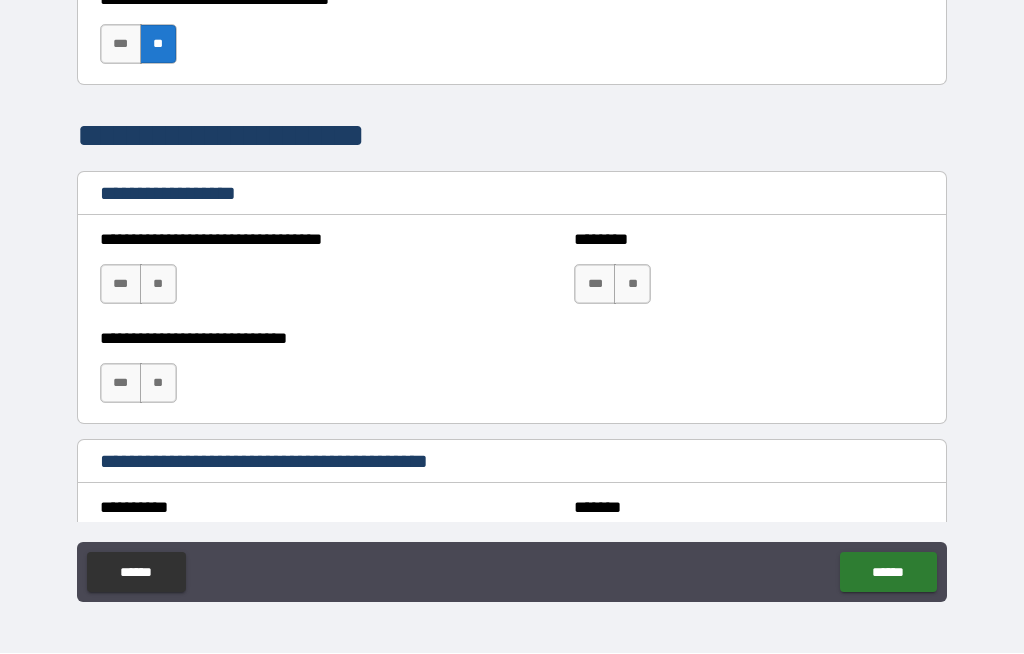 click on "**" at bounding box center [158, 285] 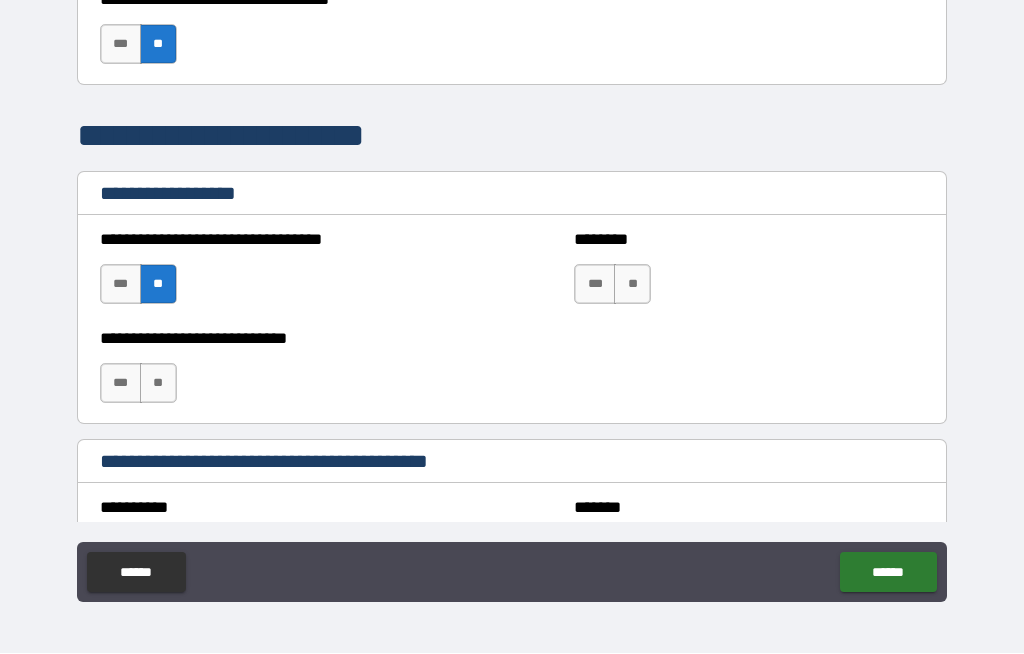click on "**" at bounding box center [632, 285] 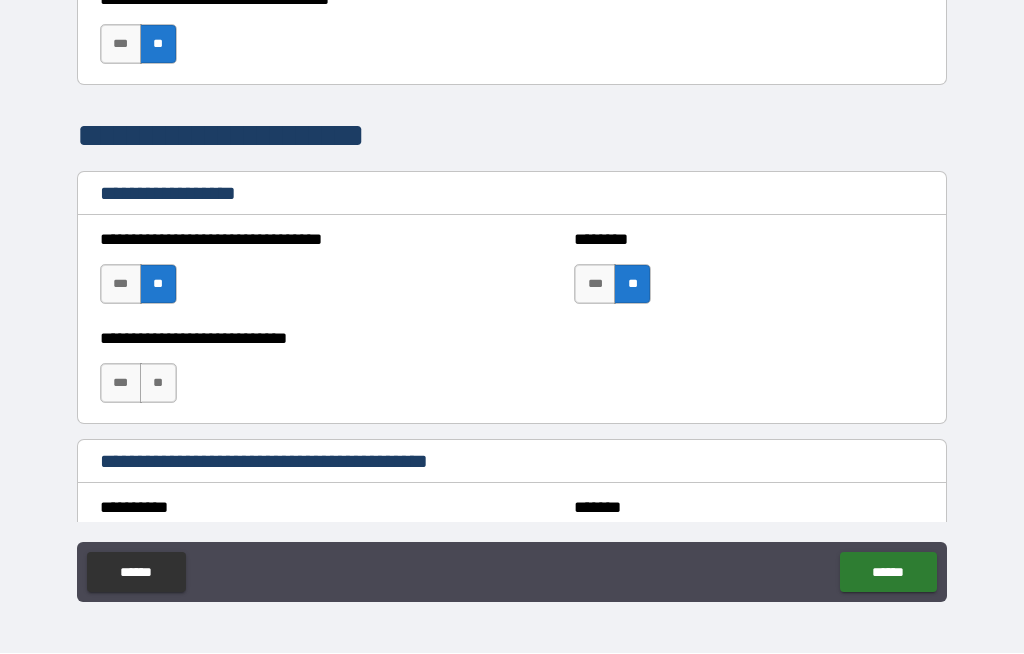 click on "**" at bounding box center (158, 384) 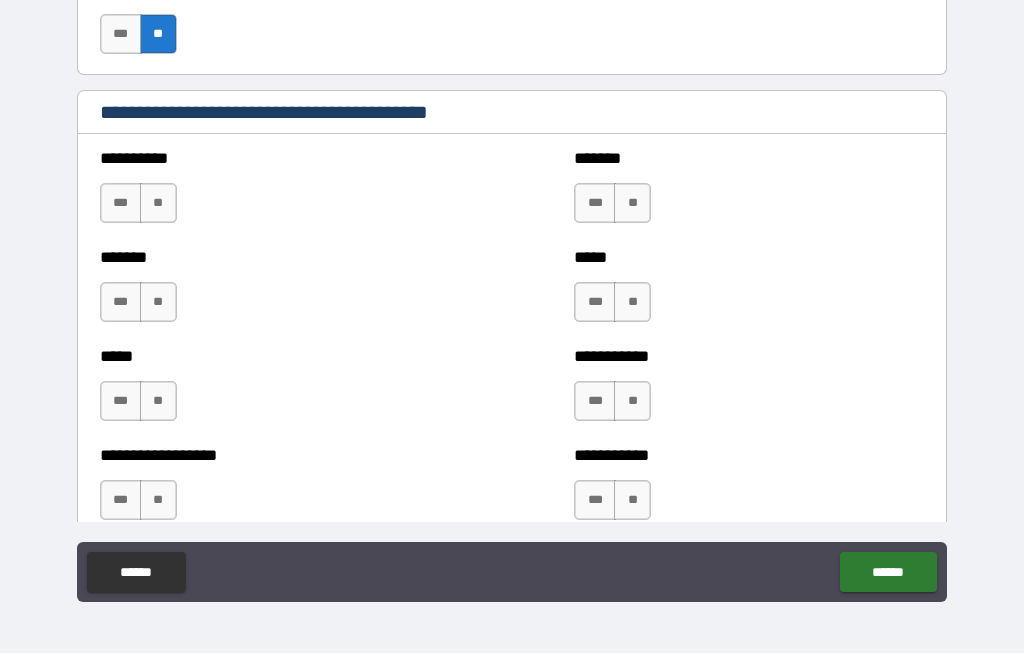 scroll, scrollTop: 1896, scrollLeft: 0, axis: vertical 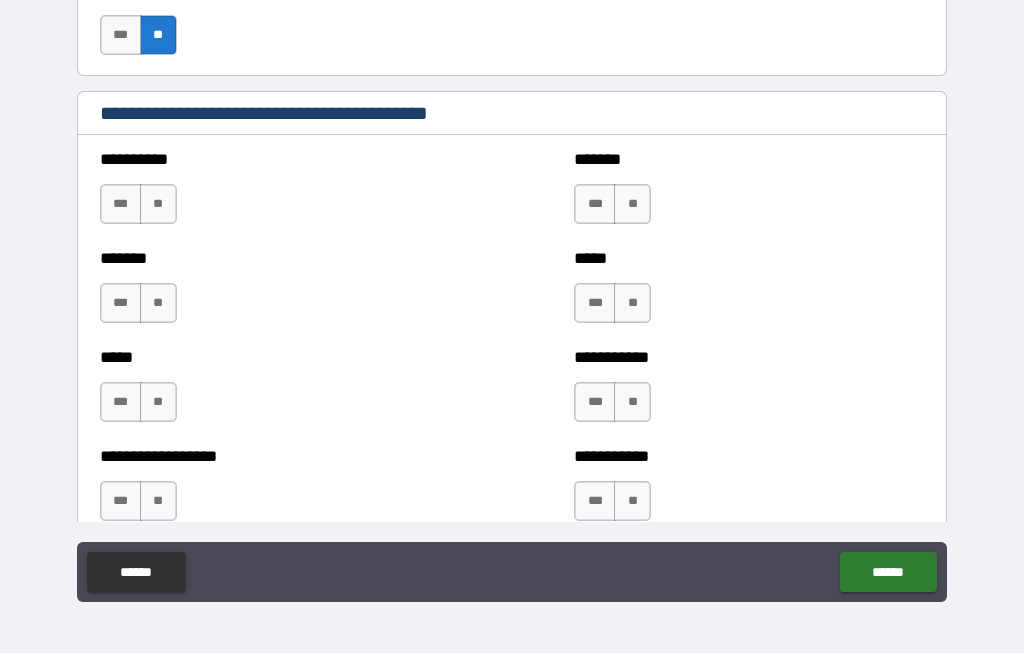 click on "**" at bounding box center [158, 205] 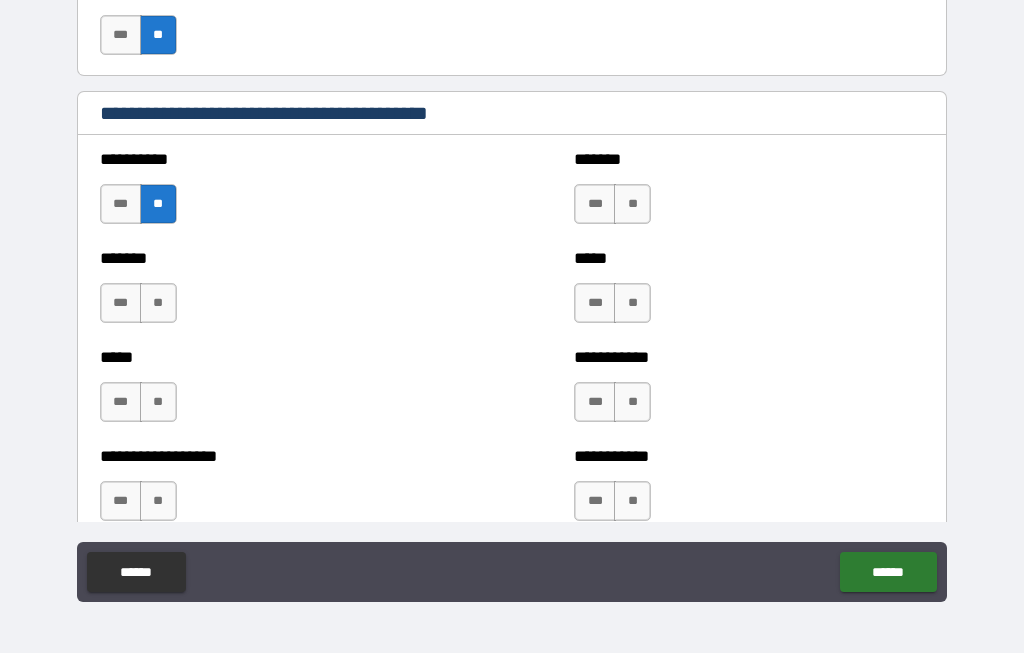 click on "***" at bounding box center [121, 304] 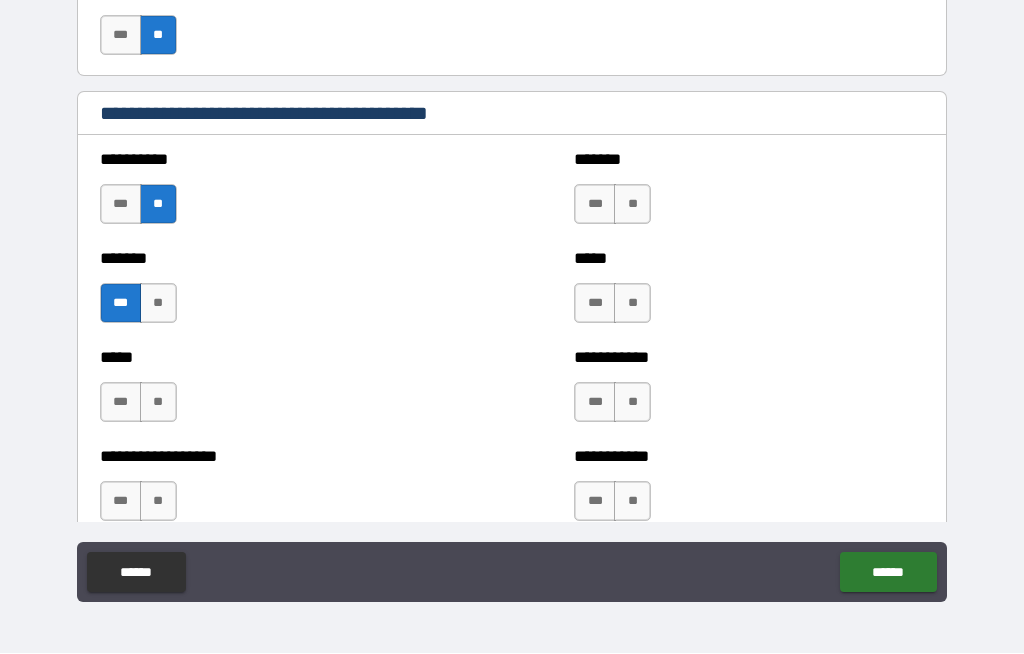 click on "**" at bounding box center (158, 403) 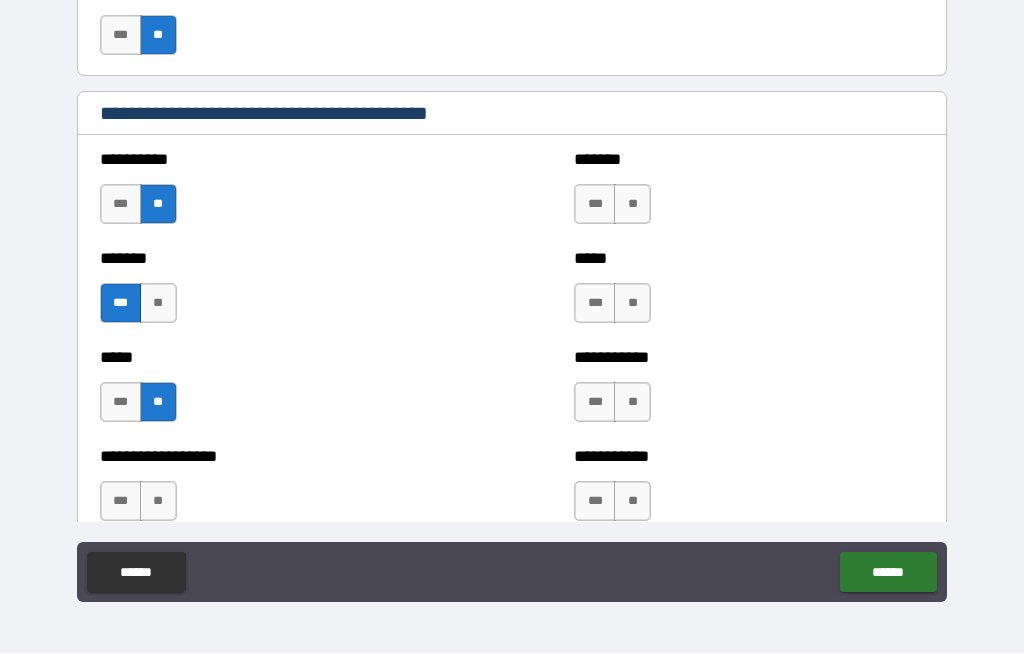 click on "**" at bounding box center (158, 502) 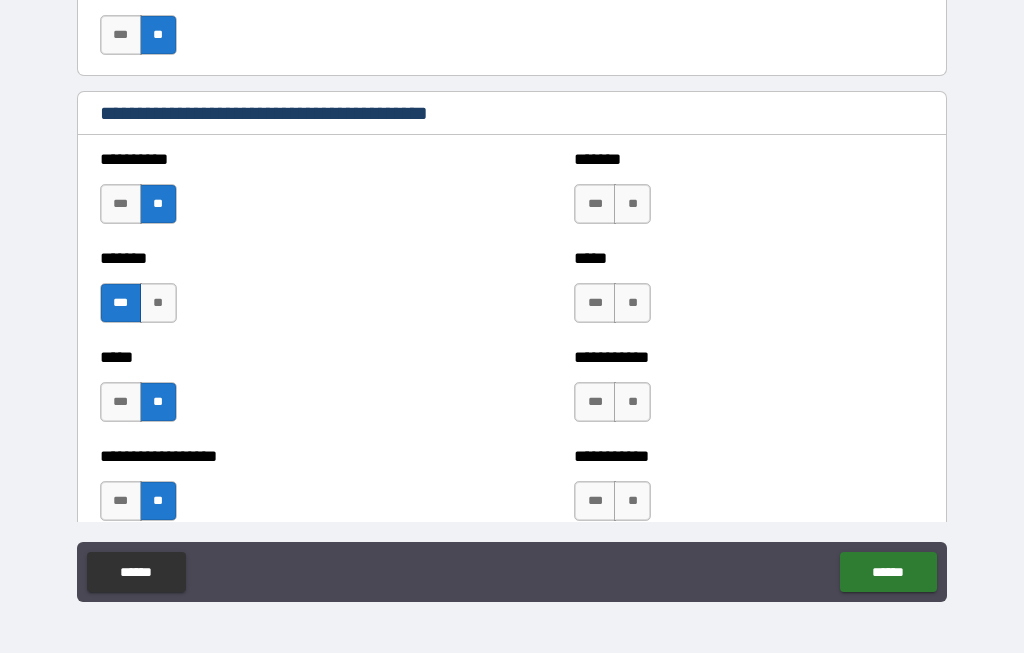 click on "**" at bounding box center (632, 205) 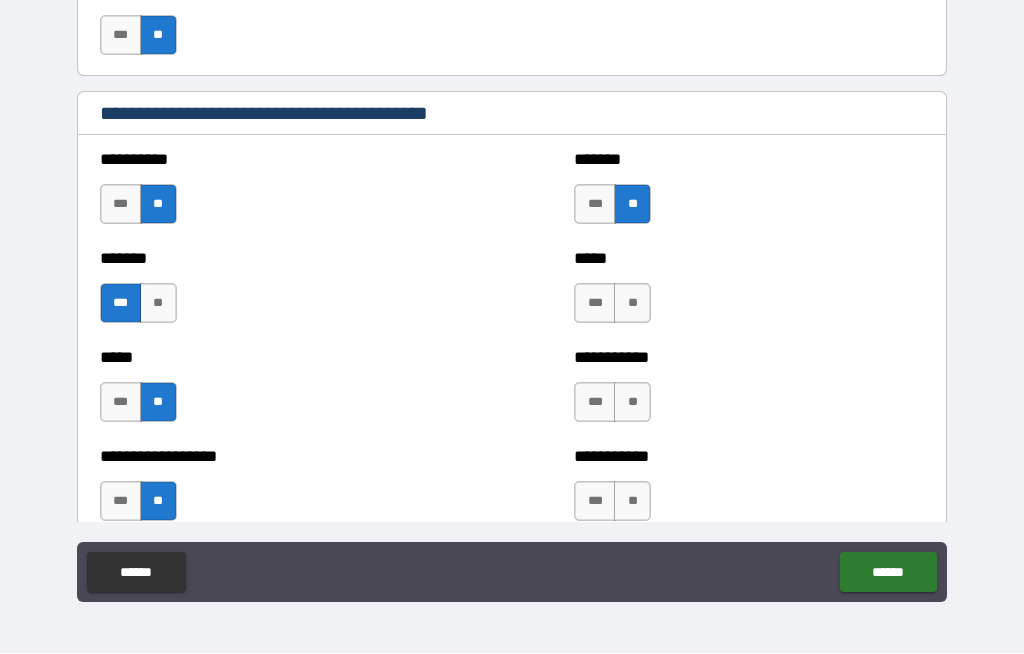 click on "**" at bounding box center (632, 304) 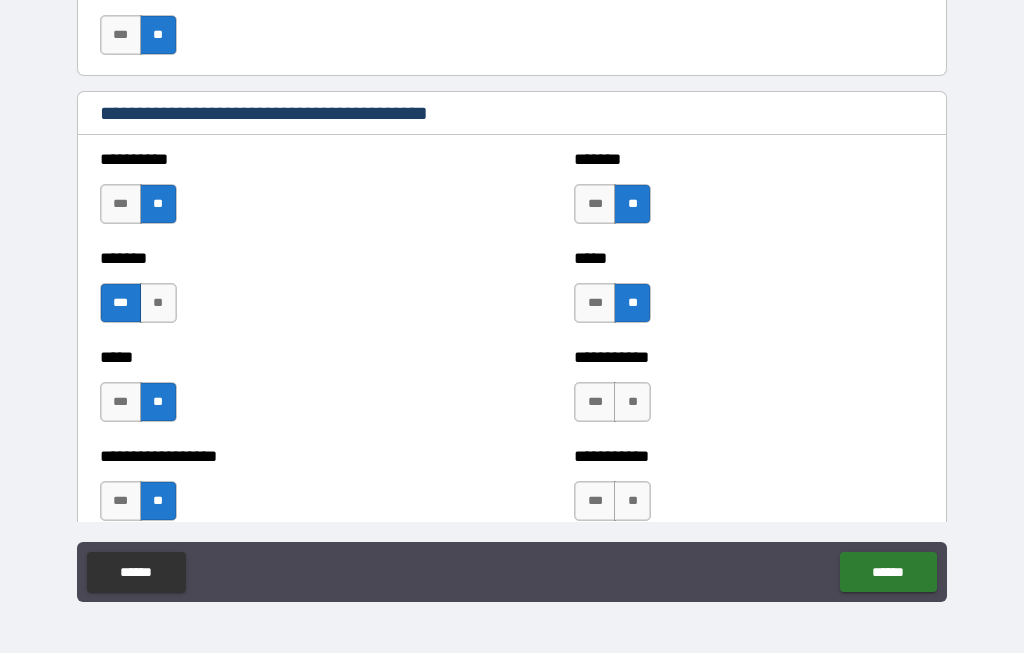click on "**" at bounding box center (632, 403) 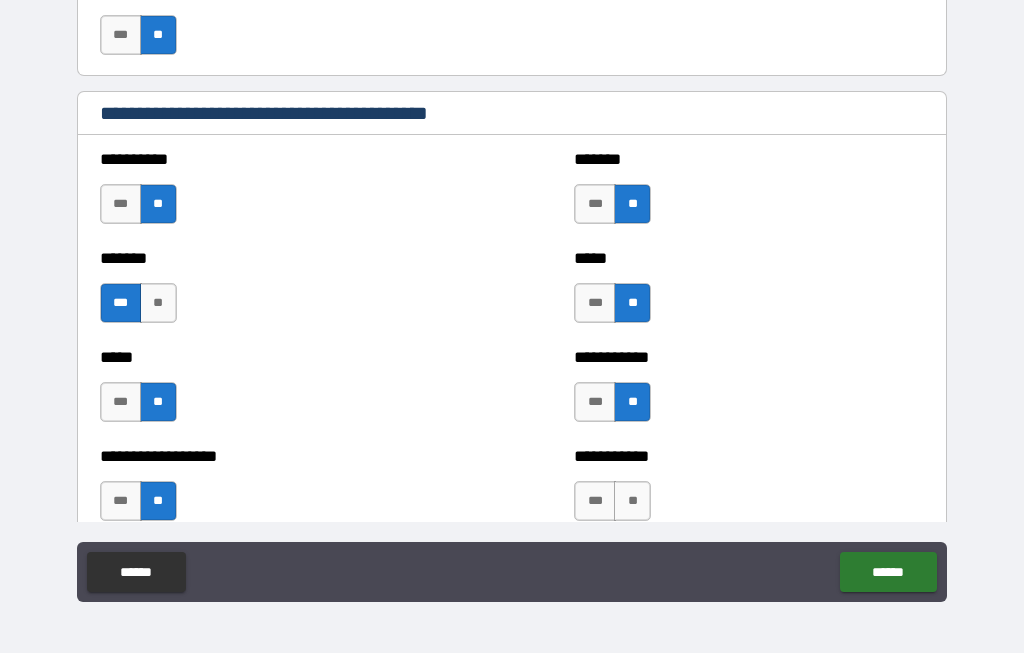 click on "**" at bounding box center (632, 502) 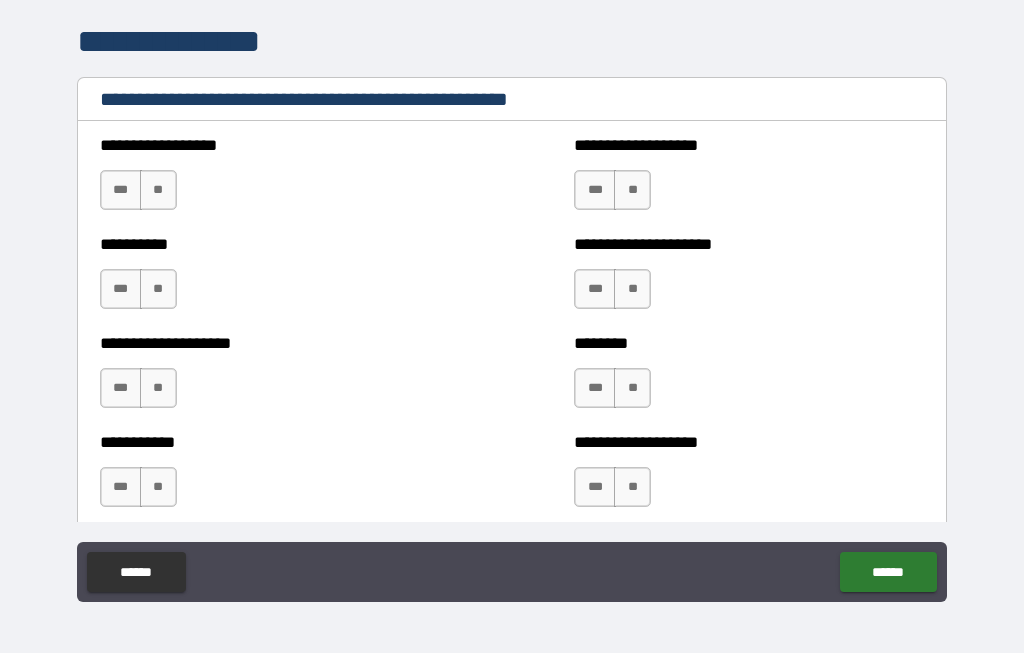 scroll, scrollTop: 2645, scrollLeft: 0, axis: vertical 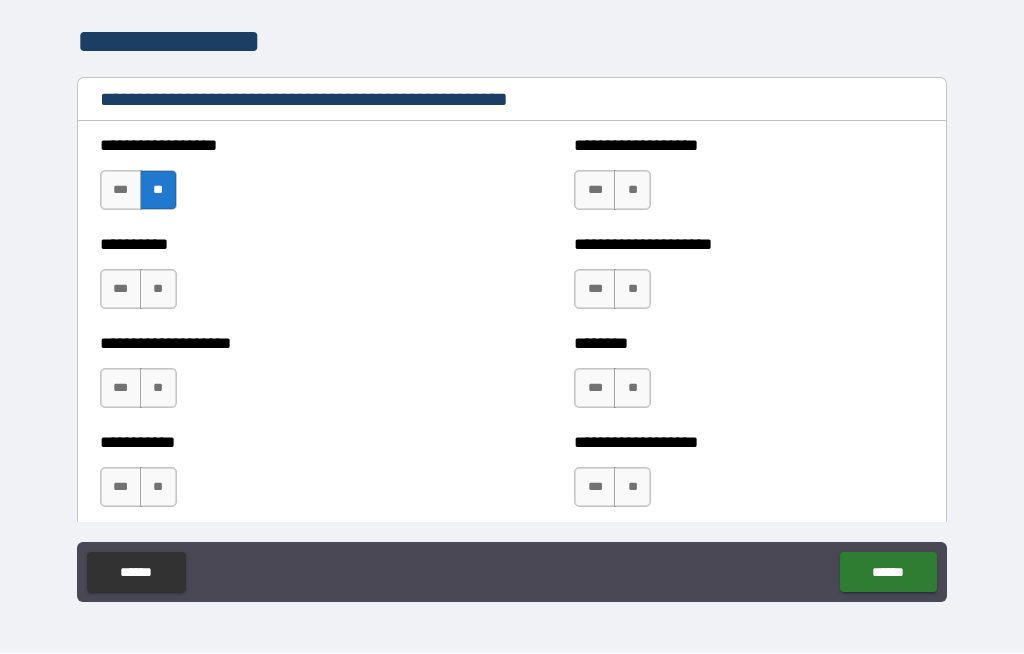 click on "**" at bounding box center (158, 290) 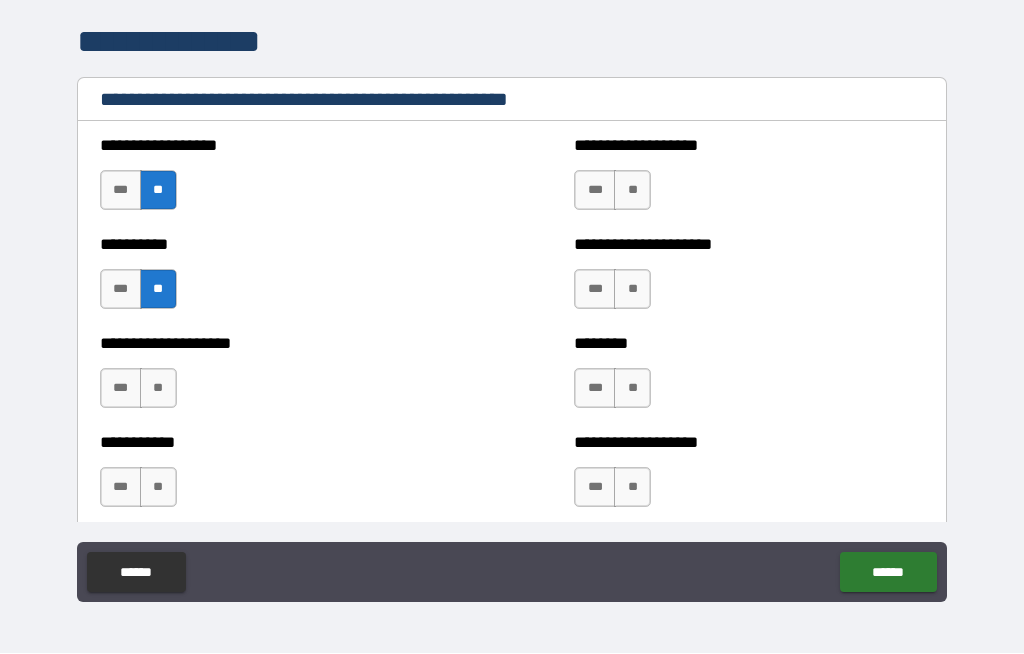 click on "**" at bounding box center [632, 191] 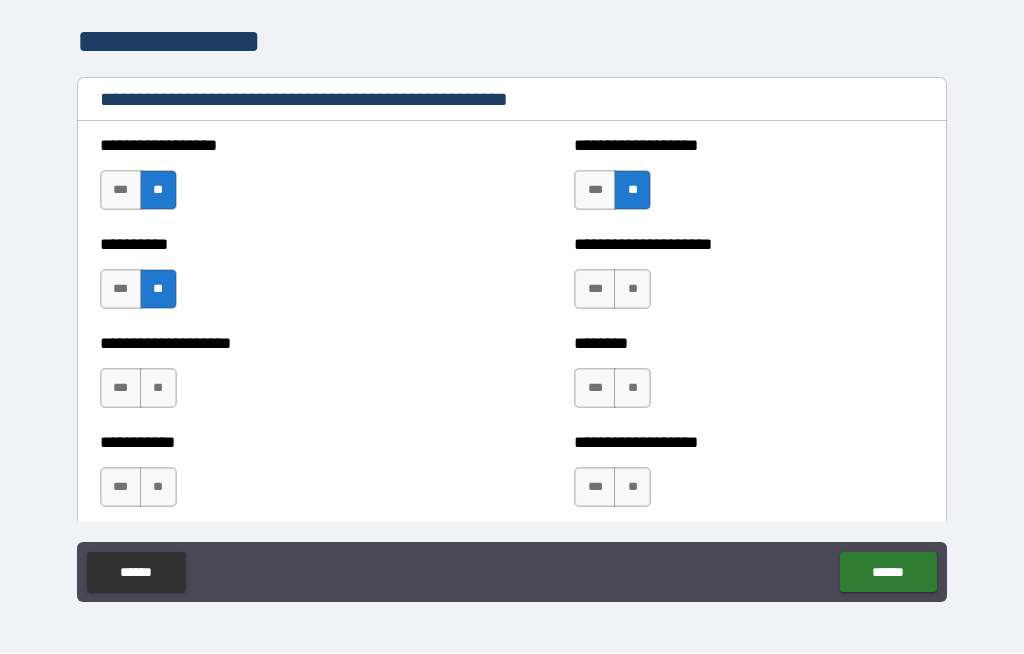 click on "**" at bounding box center [632, 290] 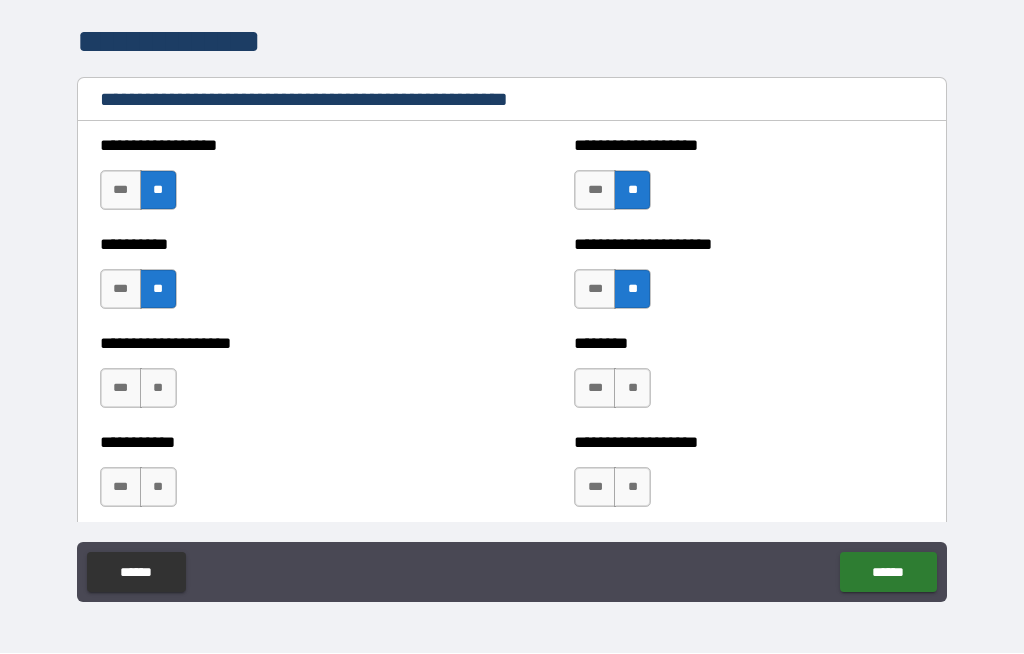 click on "***" at bounding box center [595, 389] 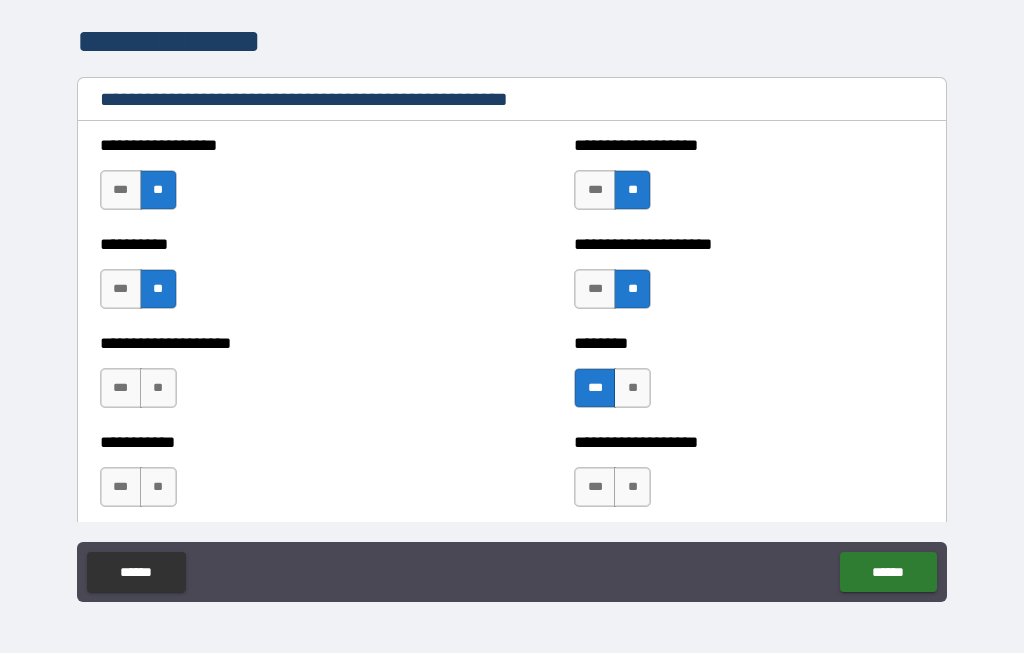 click on "**" at bounding box center [158, 389] 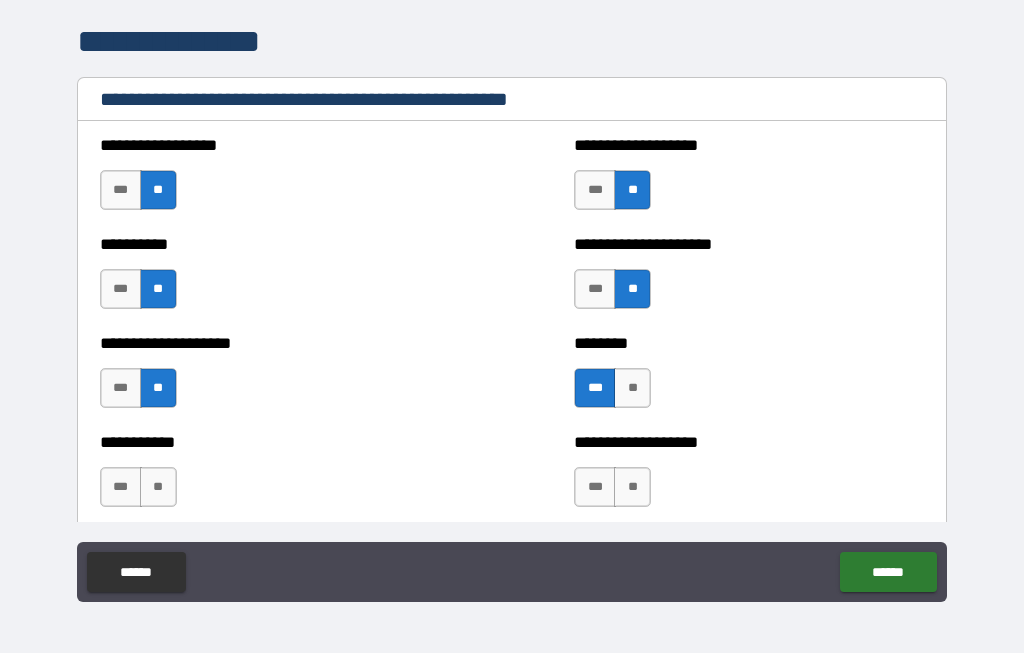 click on "**" at bounding box center (158, 488) 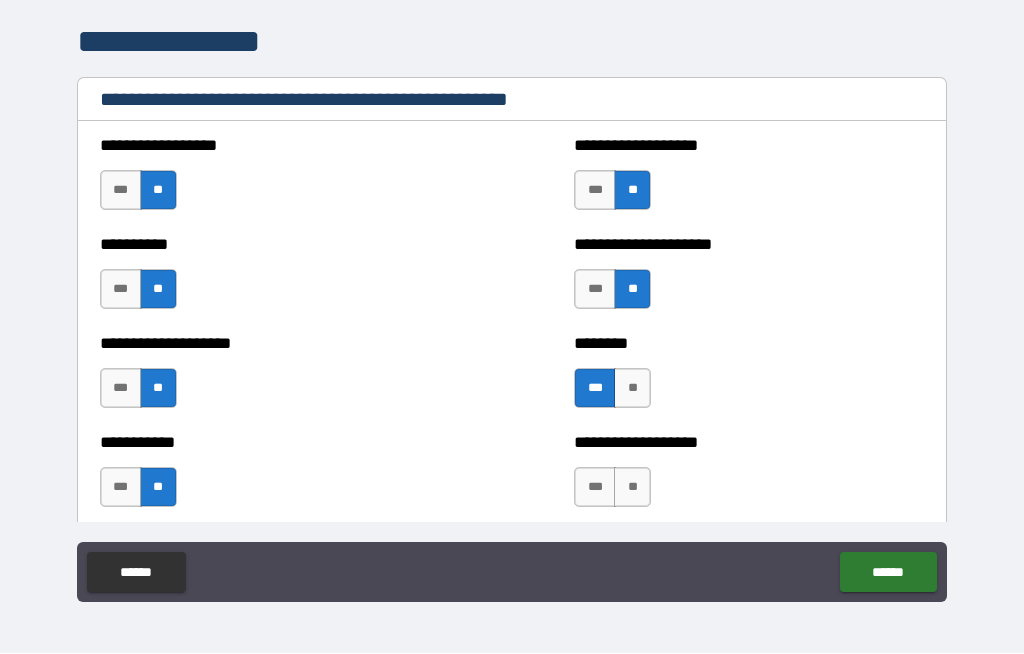 click on "**" at bounding box center (632, 488) 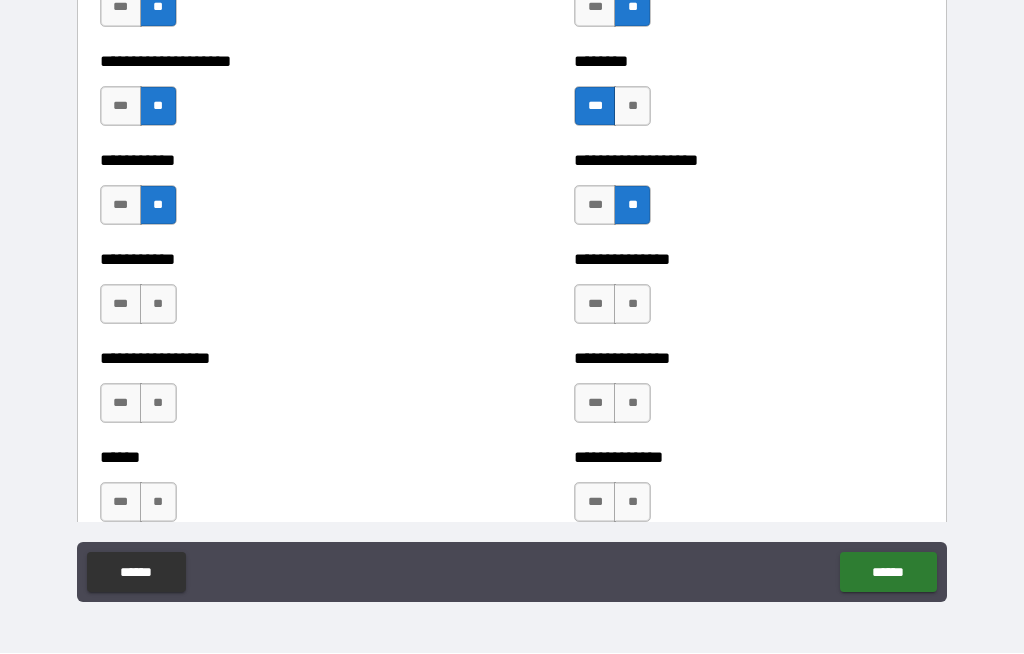 scroll, scrollTop: 2971, scrollLeft: 0, axis: vertical 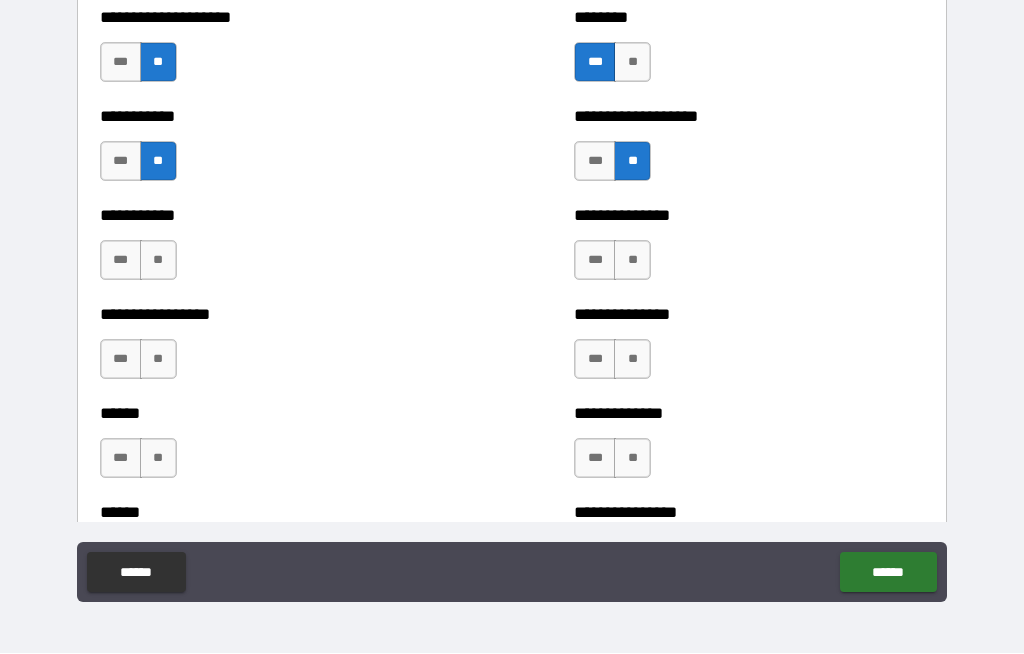 click on "**" at bounding box center [158, 261] 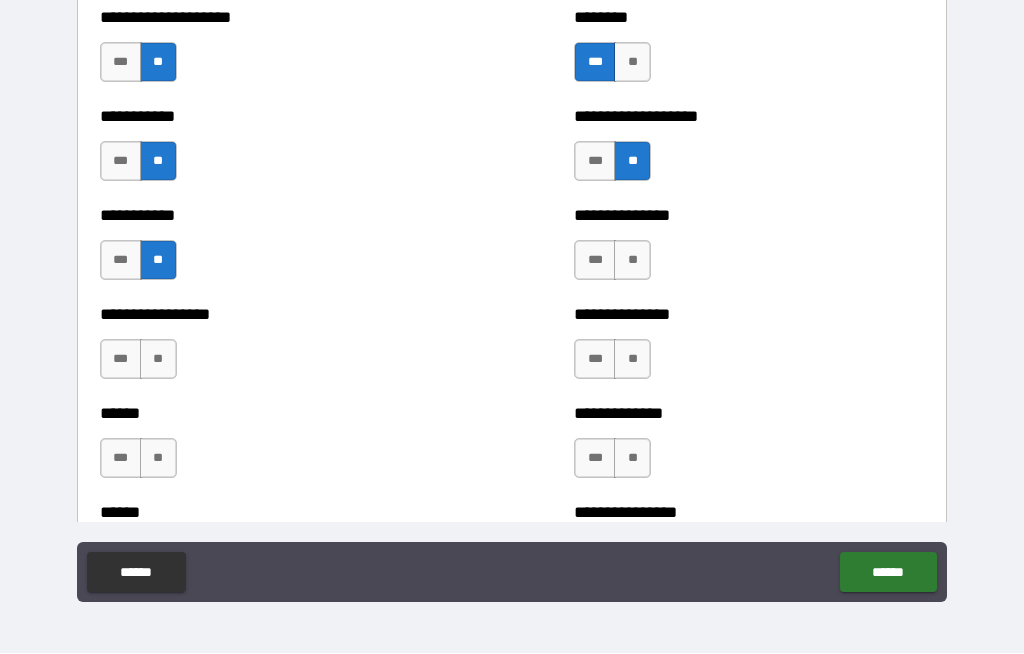 click on "**" at bounding box center [158, 360] 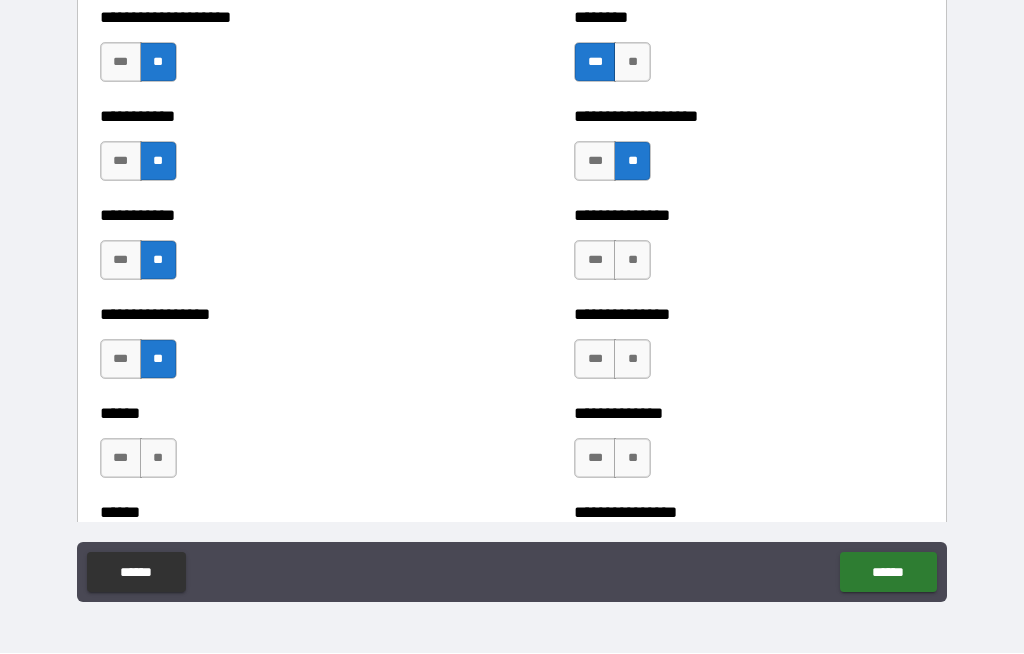 click on "**" at bounding box center [632, 261] 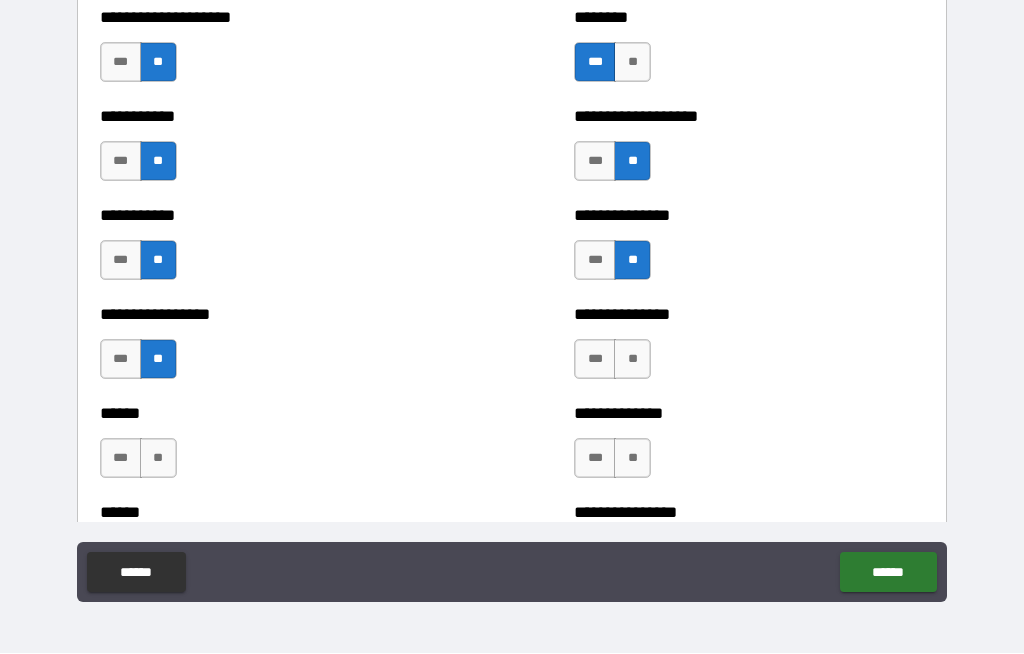 click on "**" at bounding box center (632, 360) 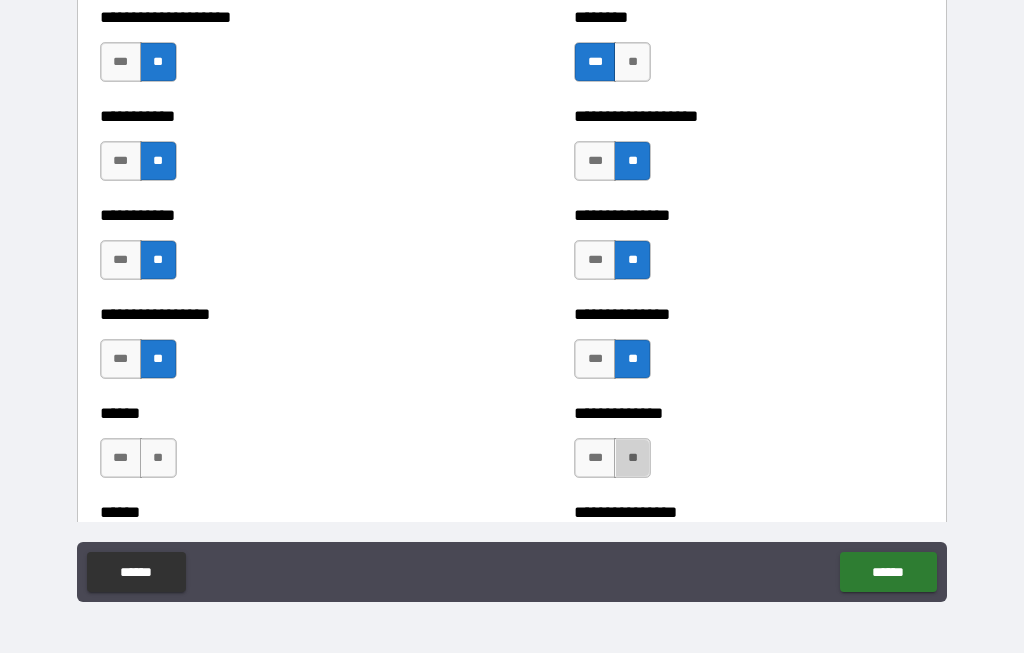 click on "**" at bounding box center [632, 459] 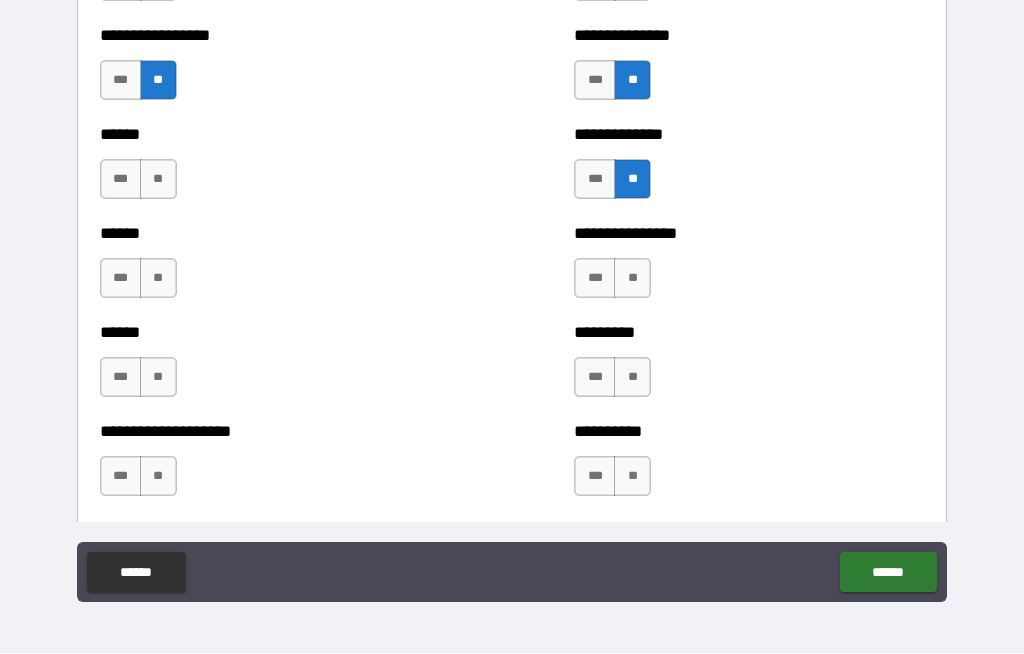 scroll, scrollTop: 3261, scrollLeft: 0, axis: vertical 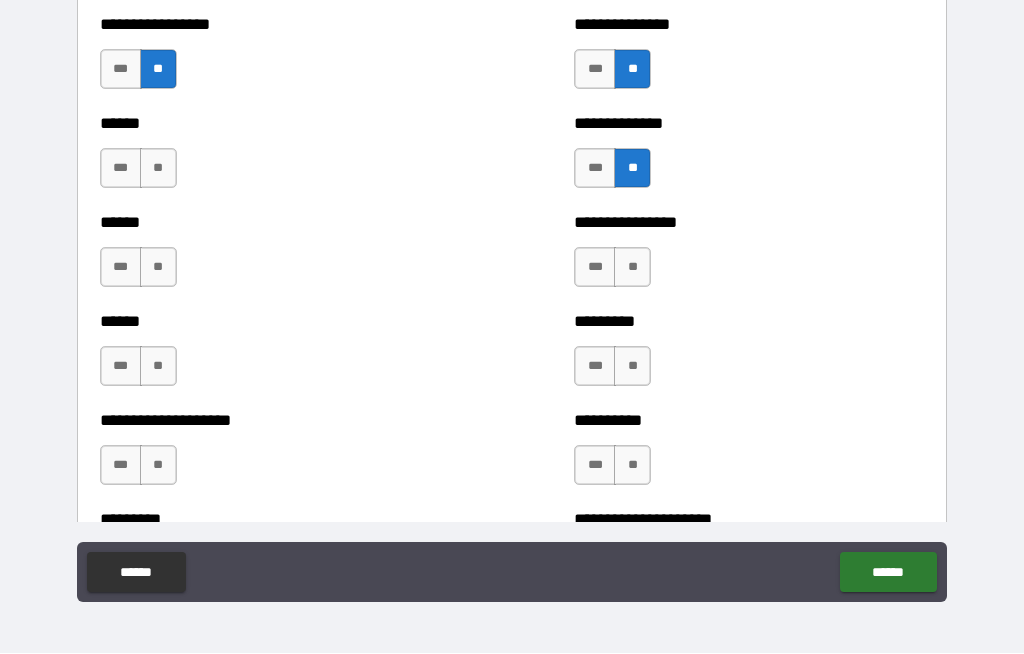 click on "**" at bounding box center [158, 169] 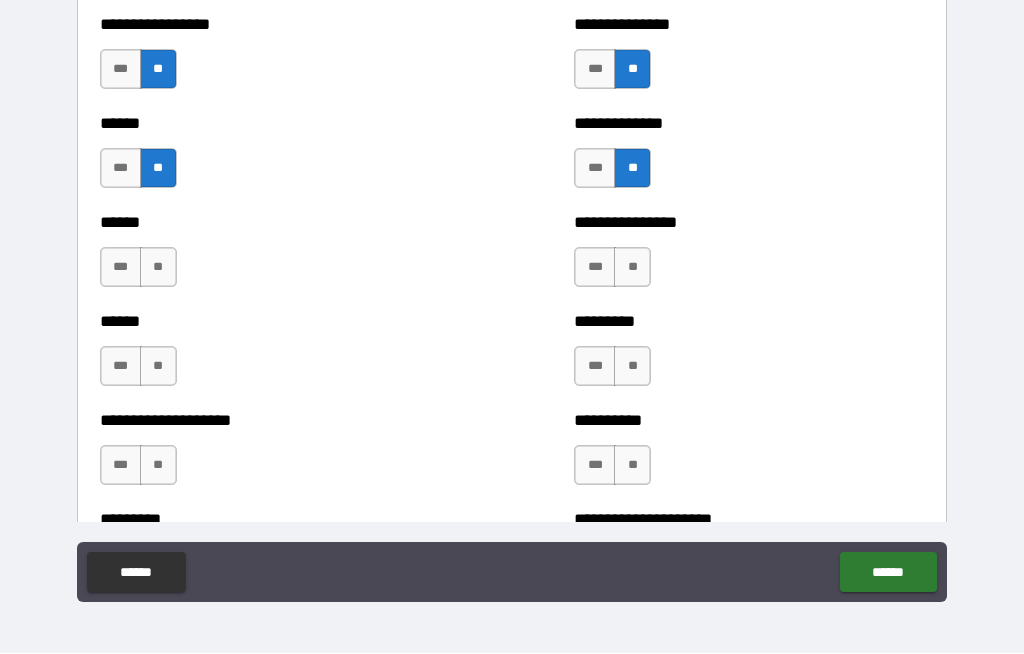 click on "**" at bounding box center [158, 268] 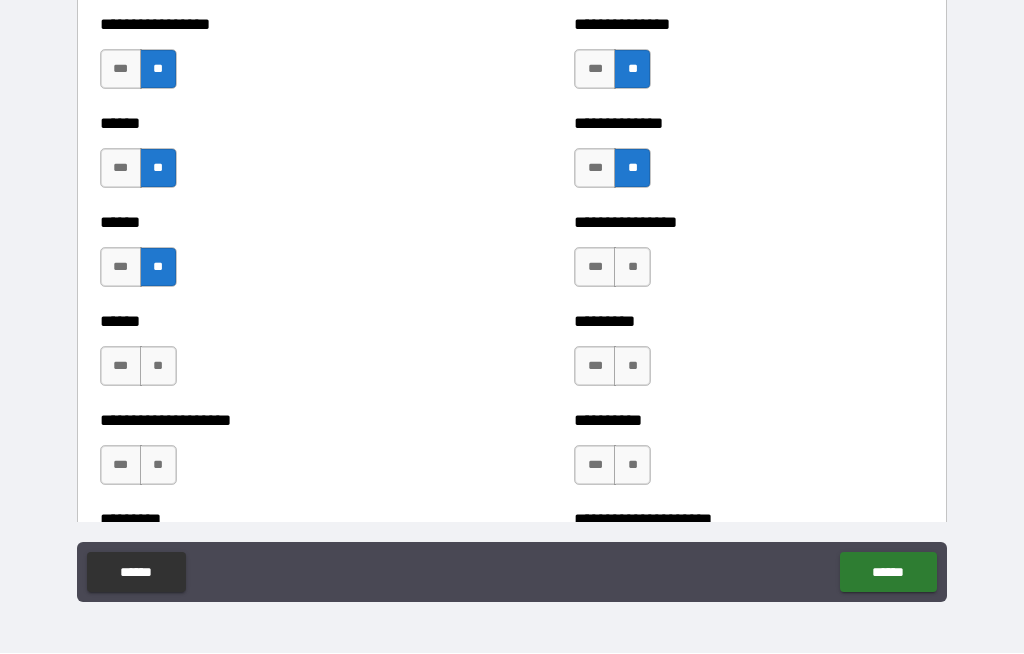 click on "**" at bounding box center [158, 367] 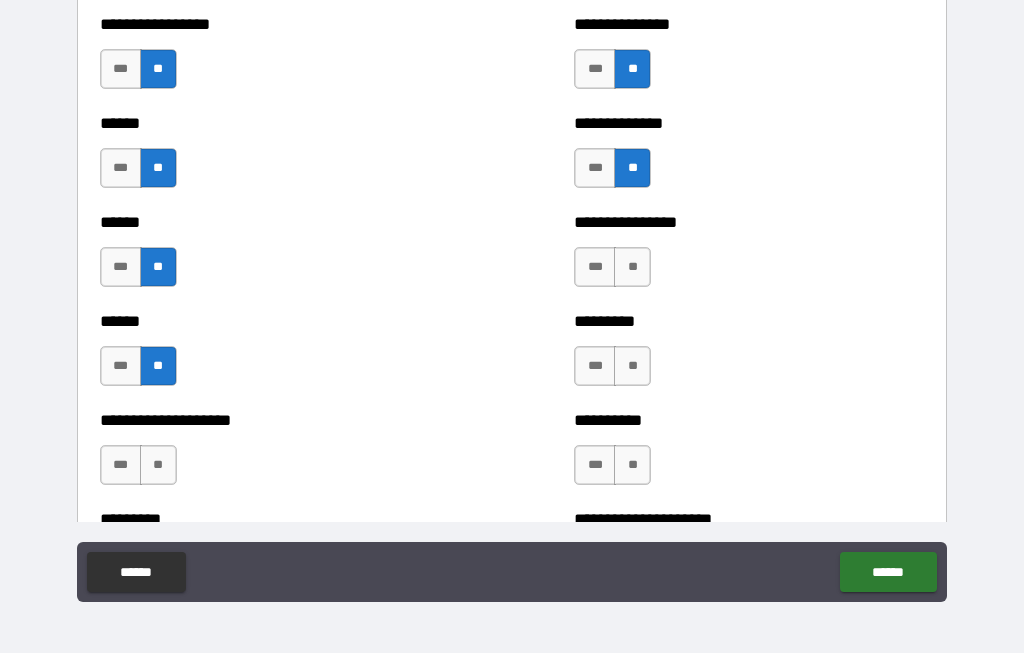 click on "***" at bounding box center (121, 466) 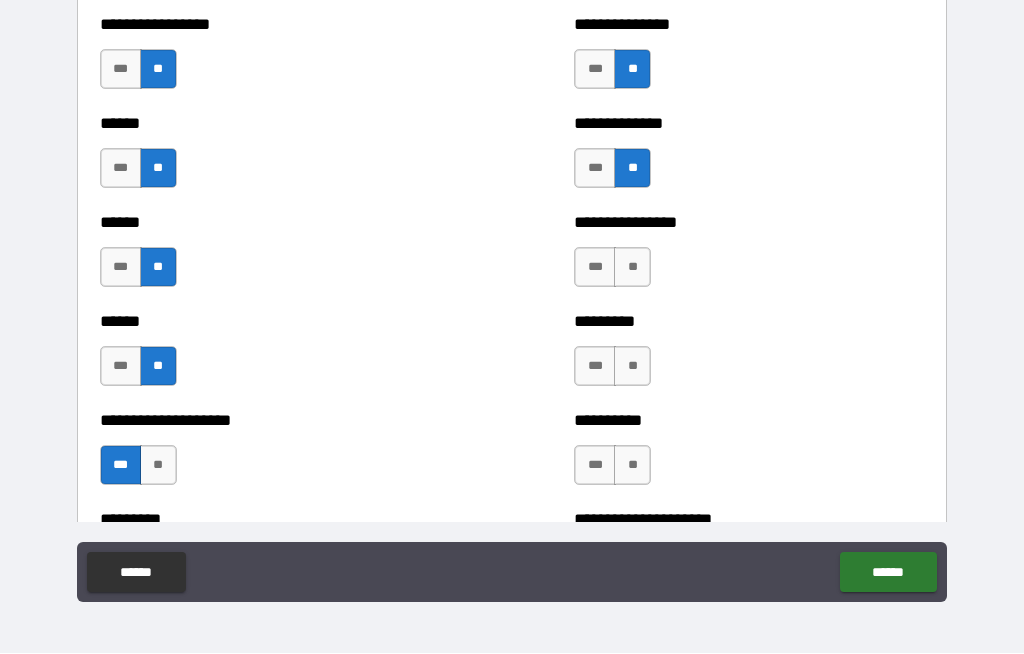 click on "**" at bounding box center (632, 268) 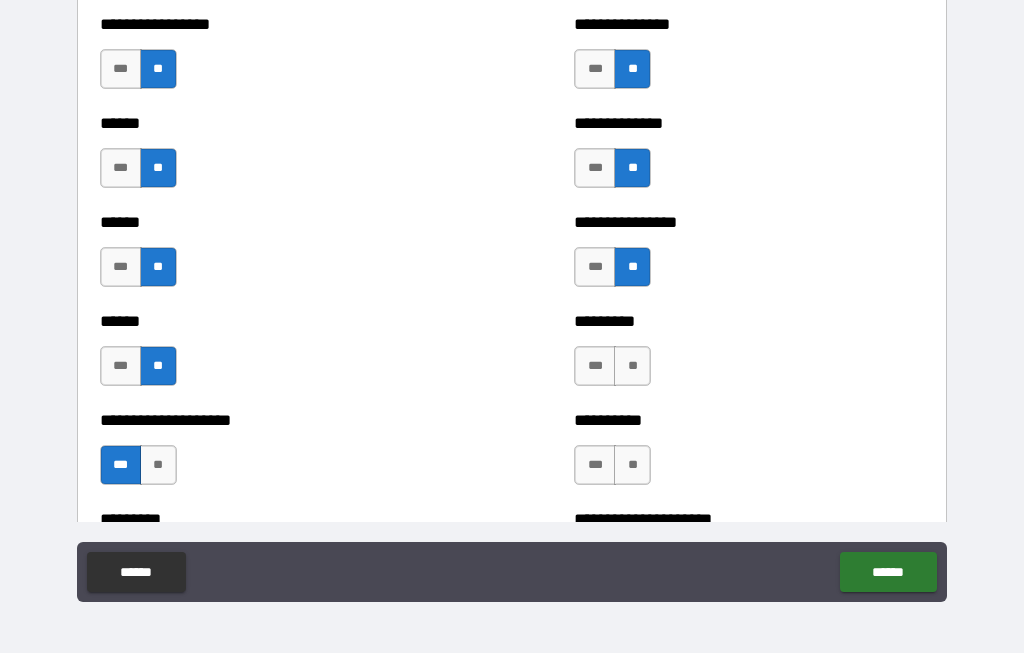 click on "**" at bounding box center (632, 367) 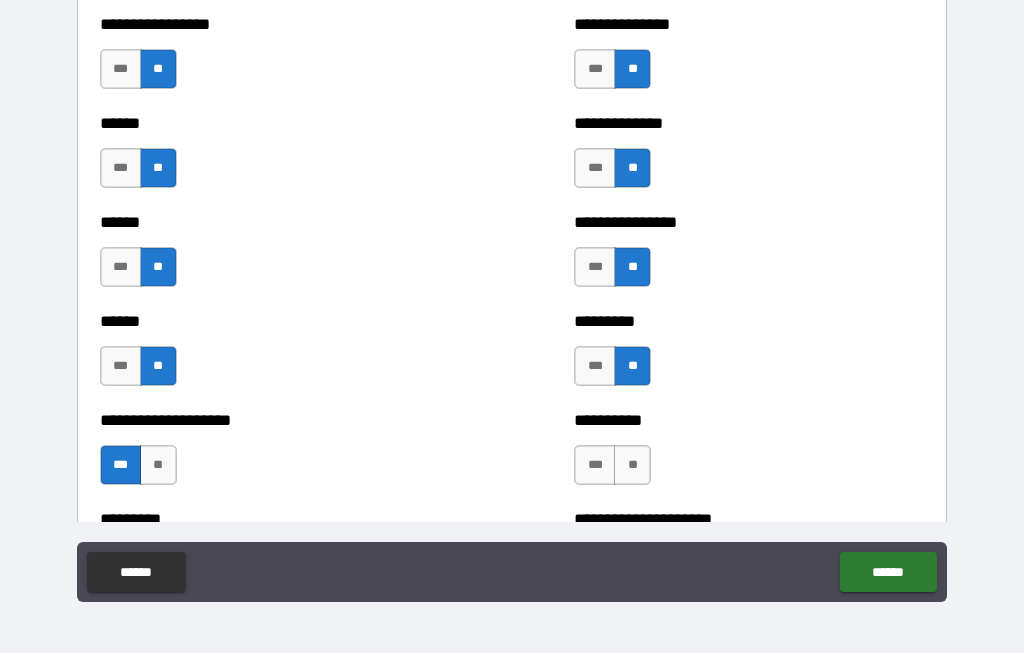 click on "**" at bounding box center [632, 466] 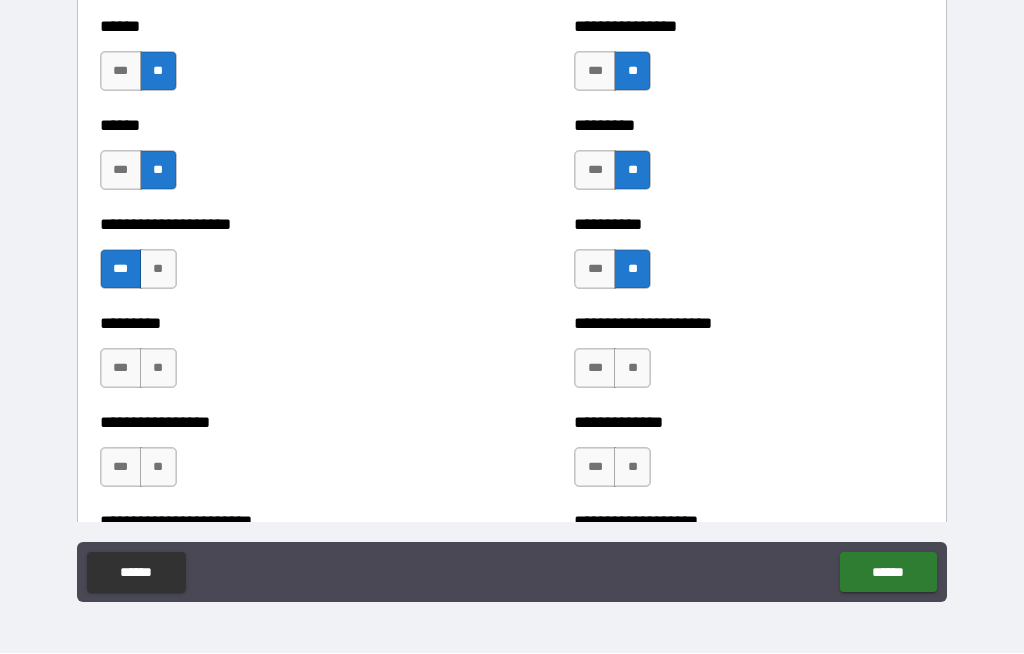 scroll, scrollTop: 3492, scrollLeft: 0, axis: vertical 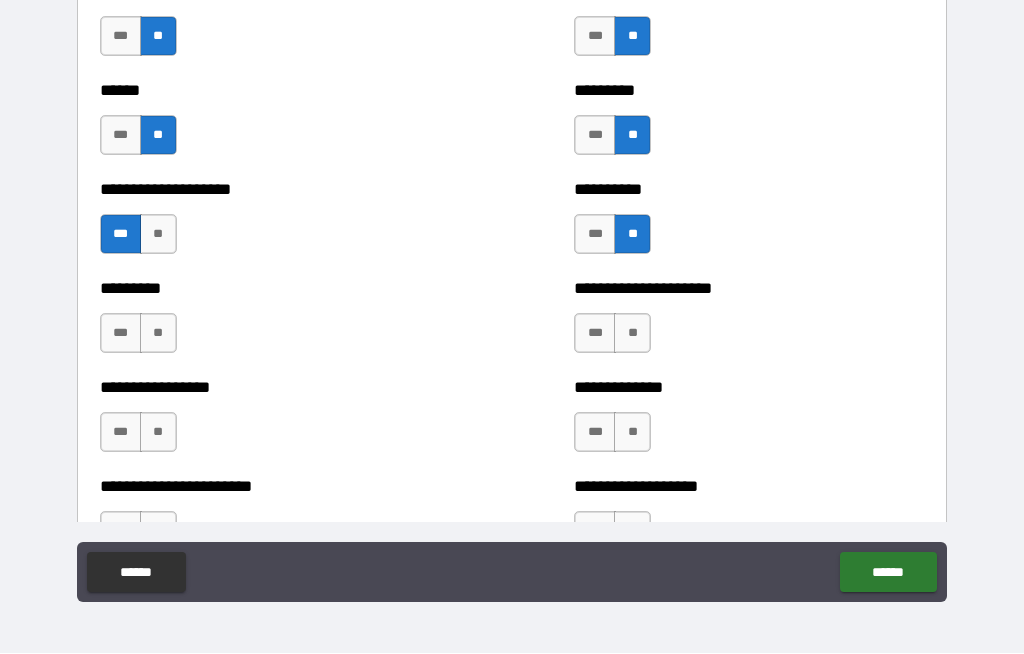 click on "***" at bounding box center [121, 334] 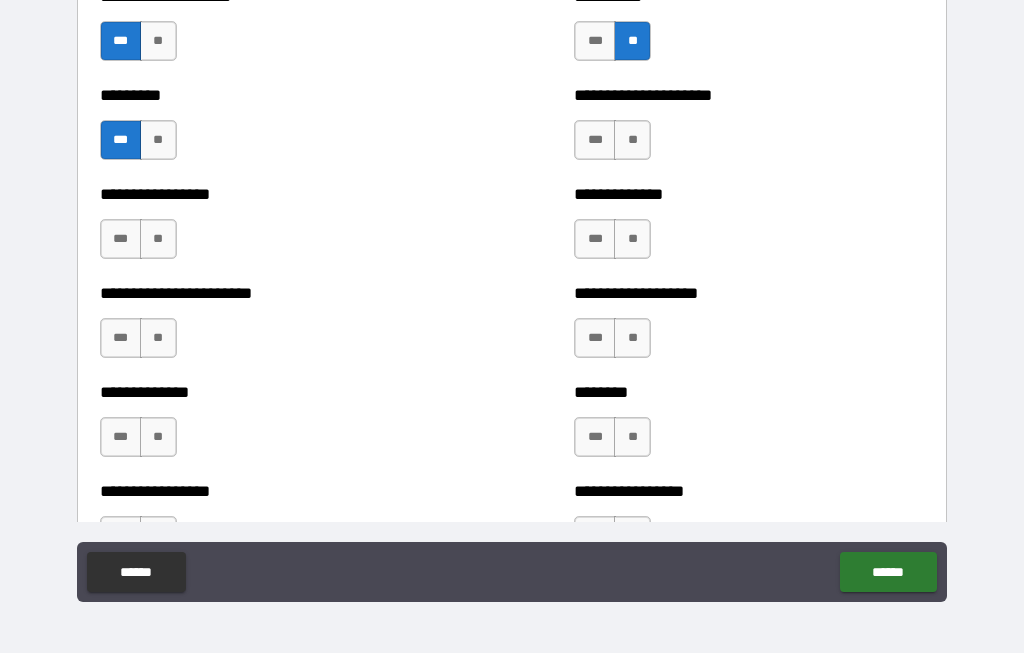 scroll, scrollTop: 3685, scrollLeft: 0, axis: vertical 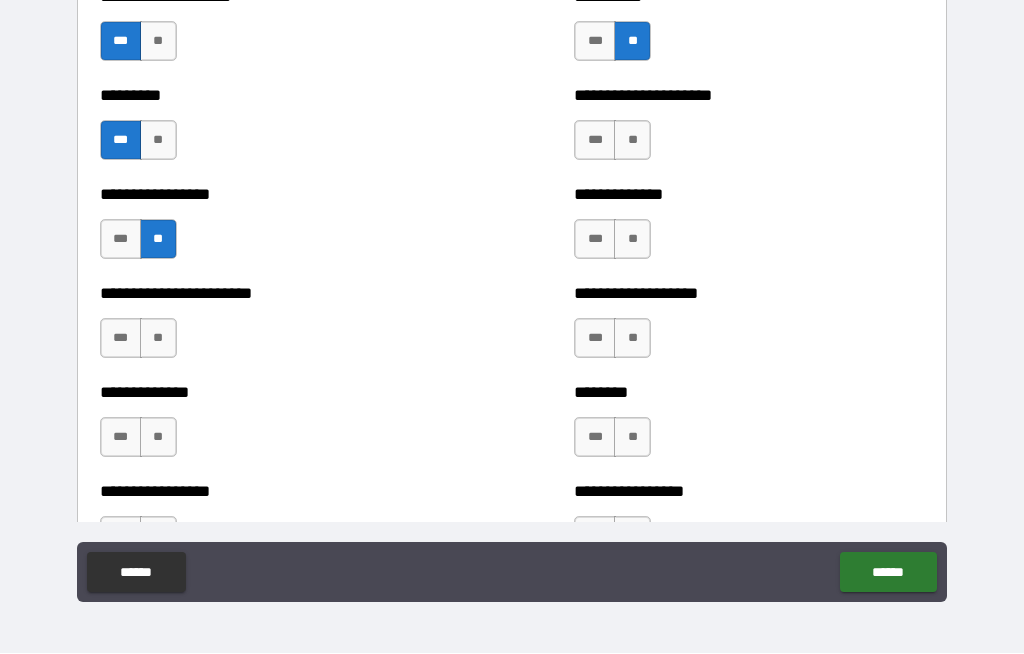 click on "**" at bounding box center [158, 339] 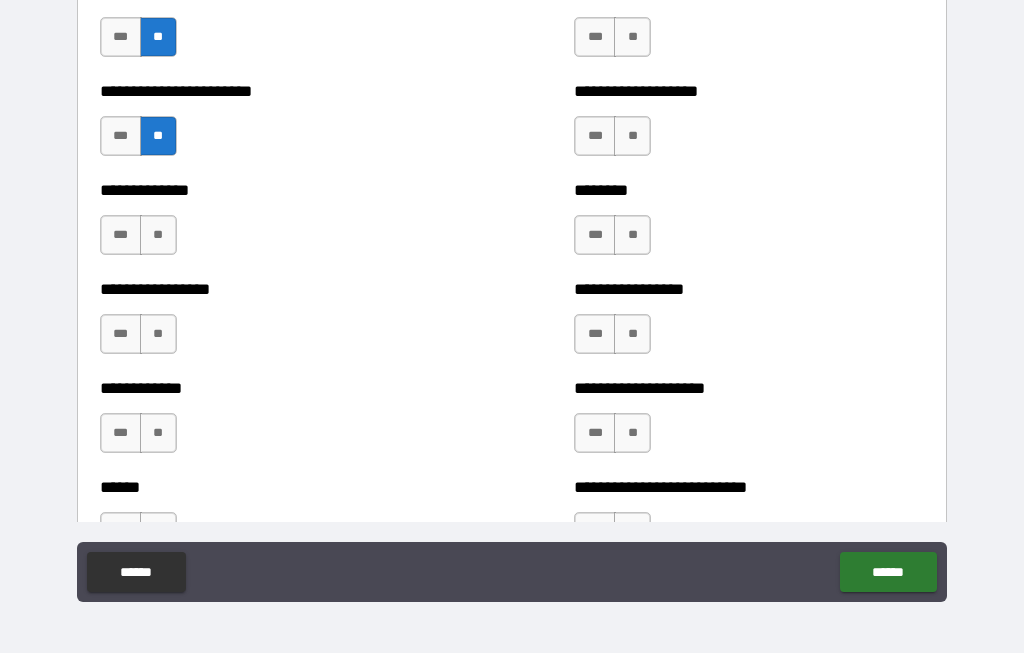 scroll, scrollTop: 3892, scrollLeft: 0, axis: vertical 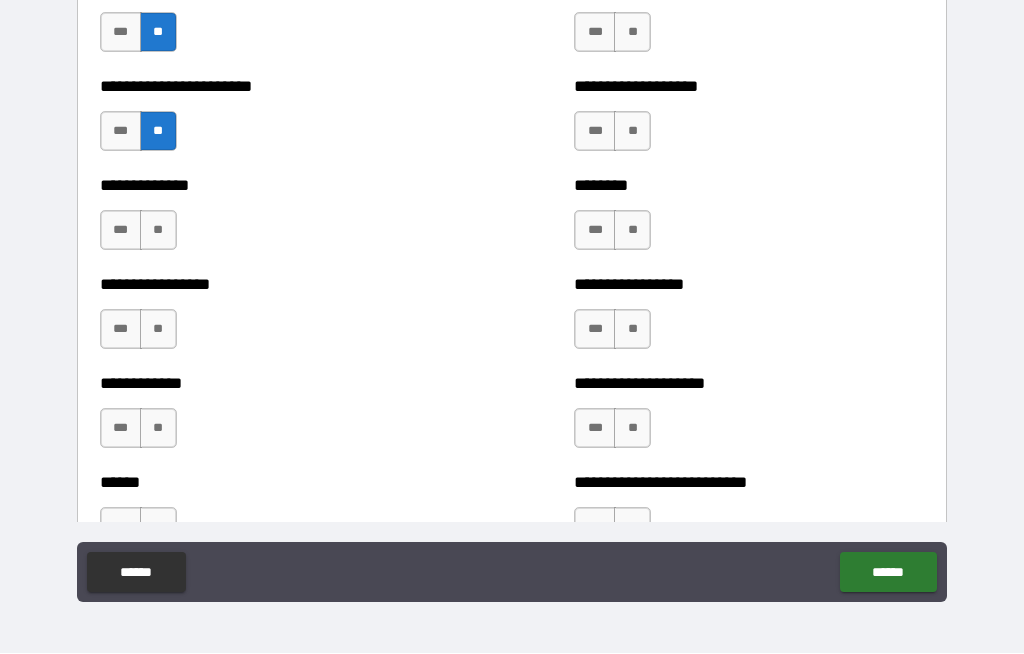 click on "**" at bounding box center [158, 231] 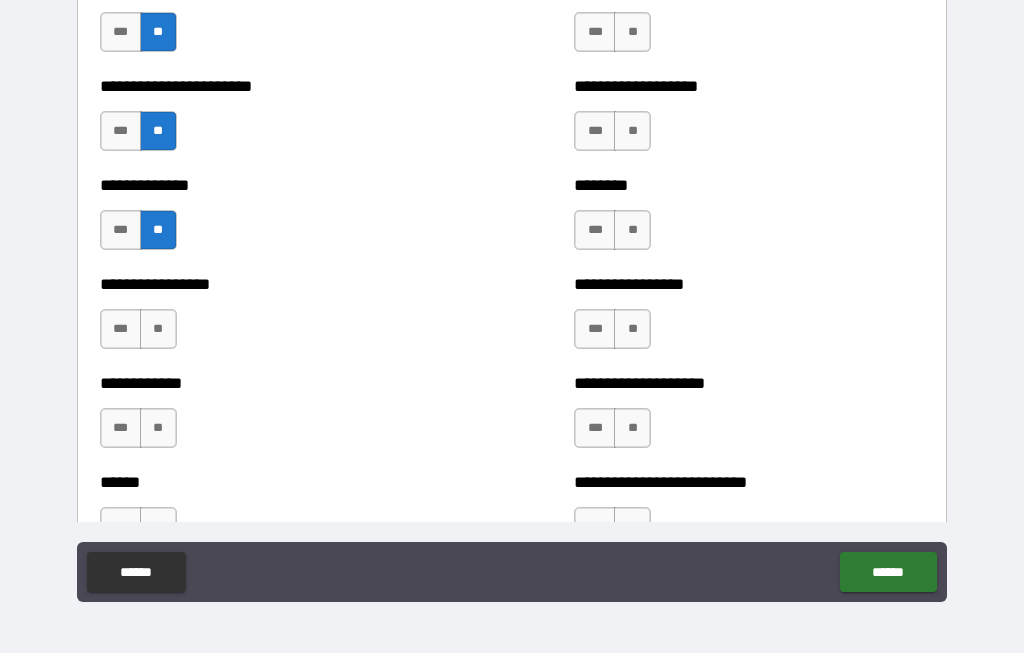 click on "**" at bounding box center (632, 33) 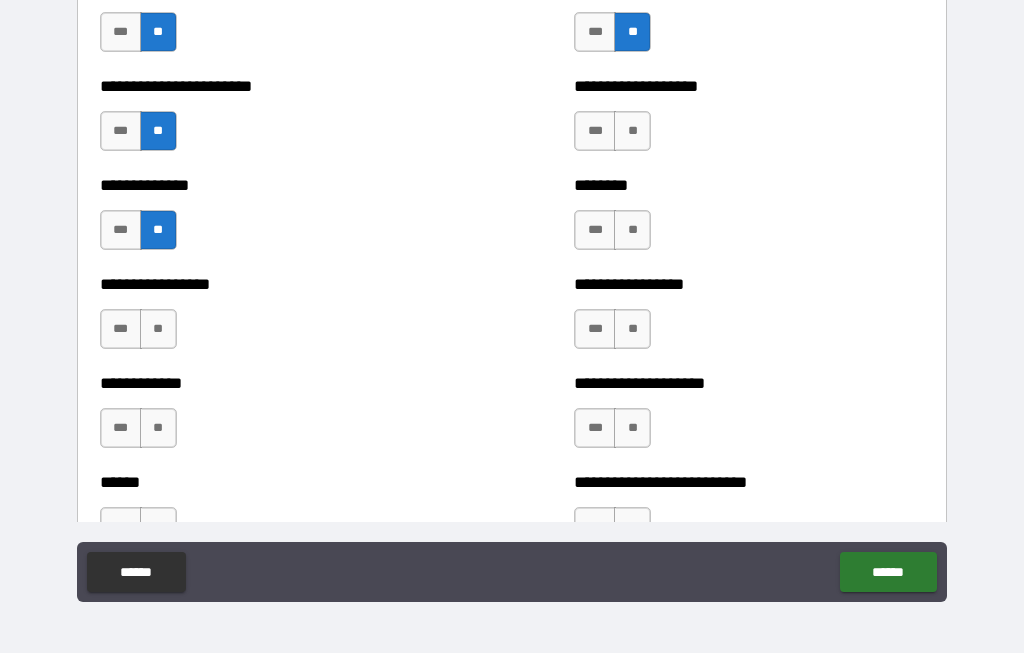 click on "**" at bounding box center (632, 132) 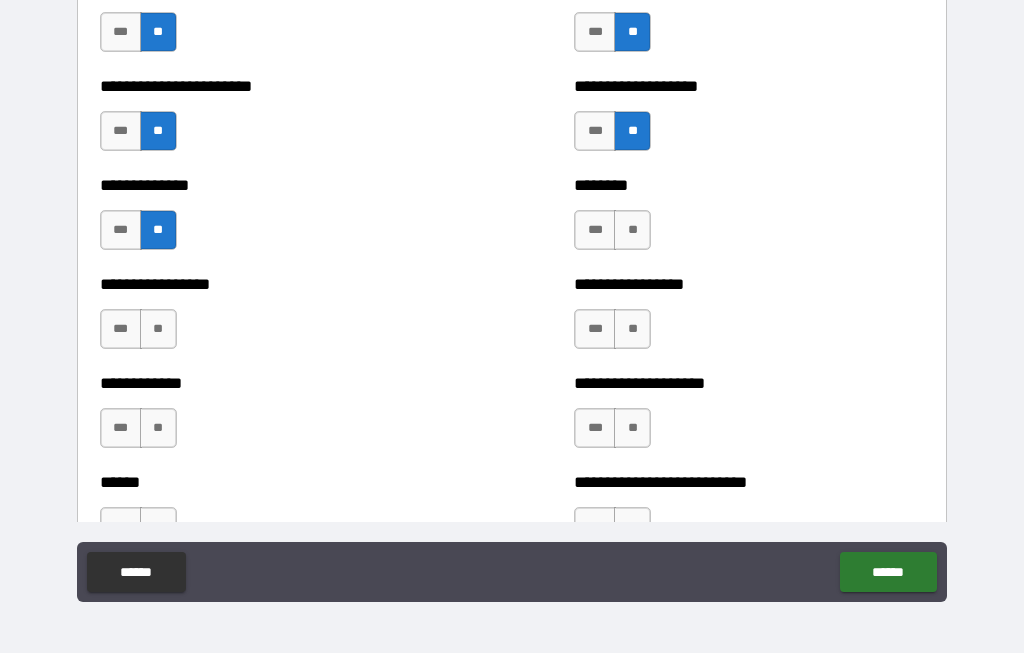 click on "**" at bounding box center (632, 231) 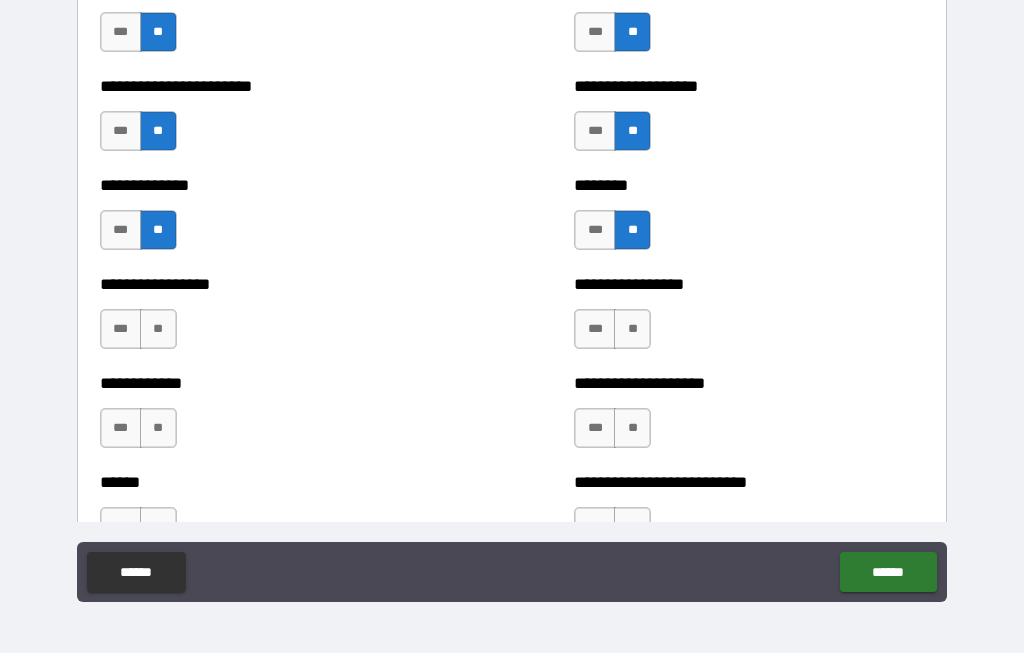 click on "**" at bounding box center [632, 330] 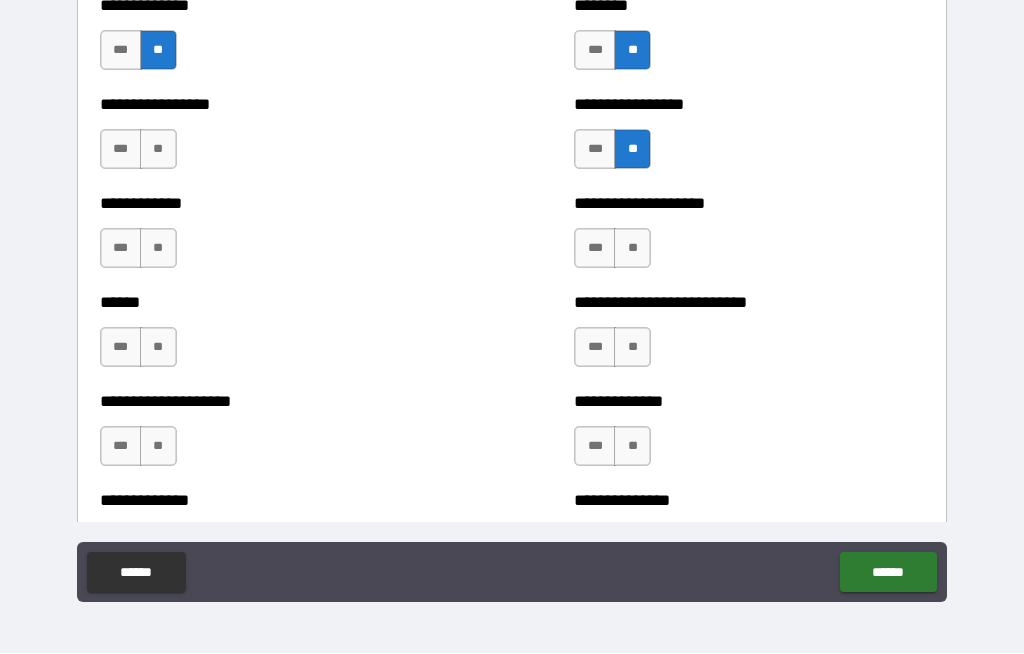scroll, scrollTop: 4070, scrollLeft: 0, axis: vertical 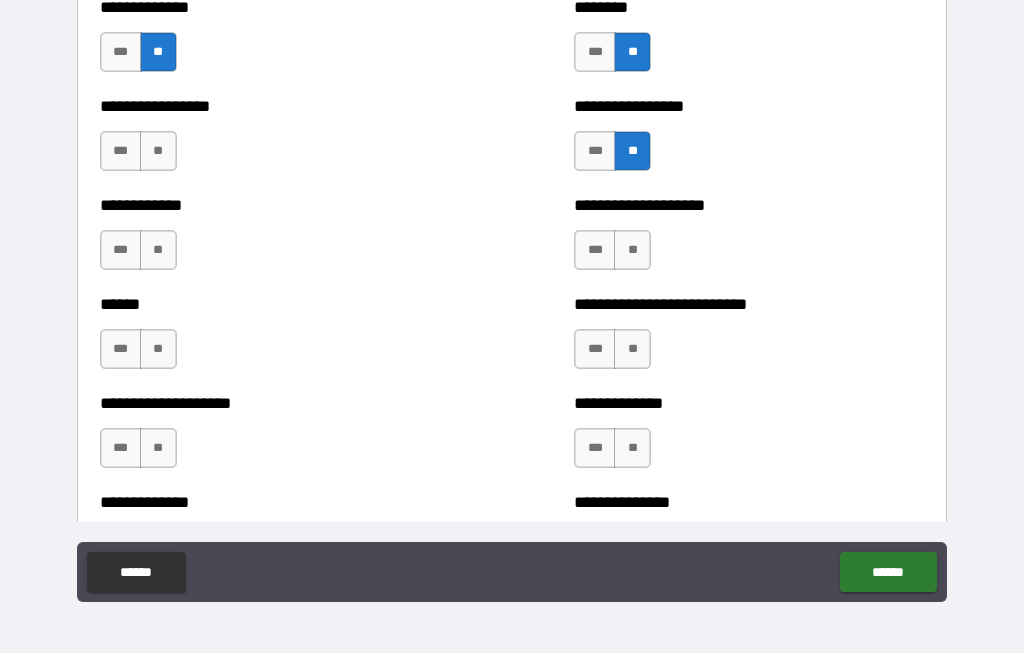 click on "**" at bounding box center (632, 251) 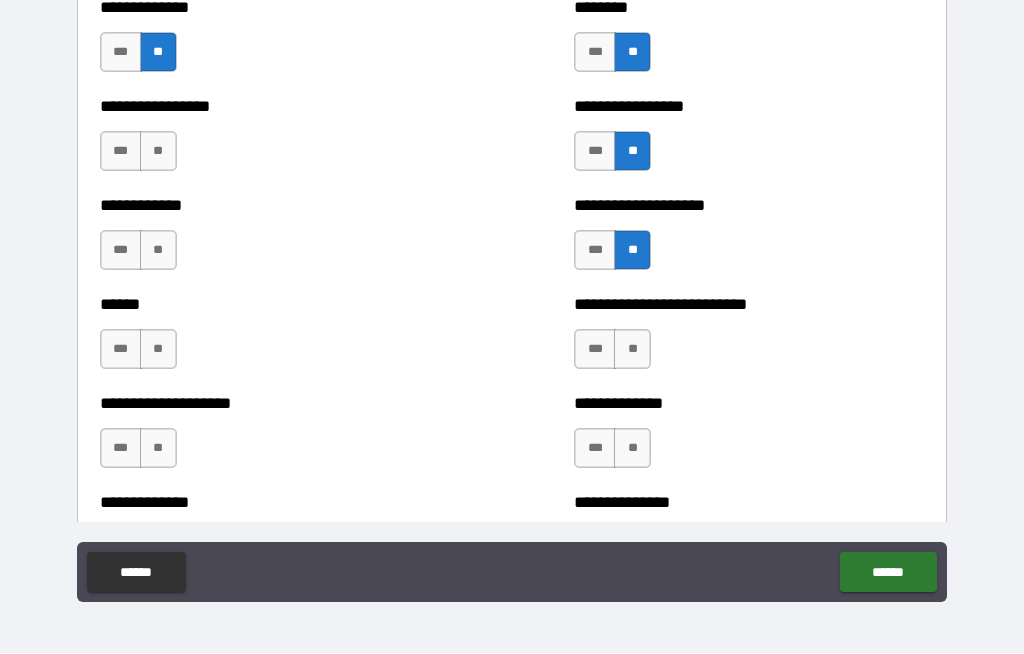 click on "**" at bounding box center (632, 350) 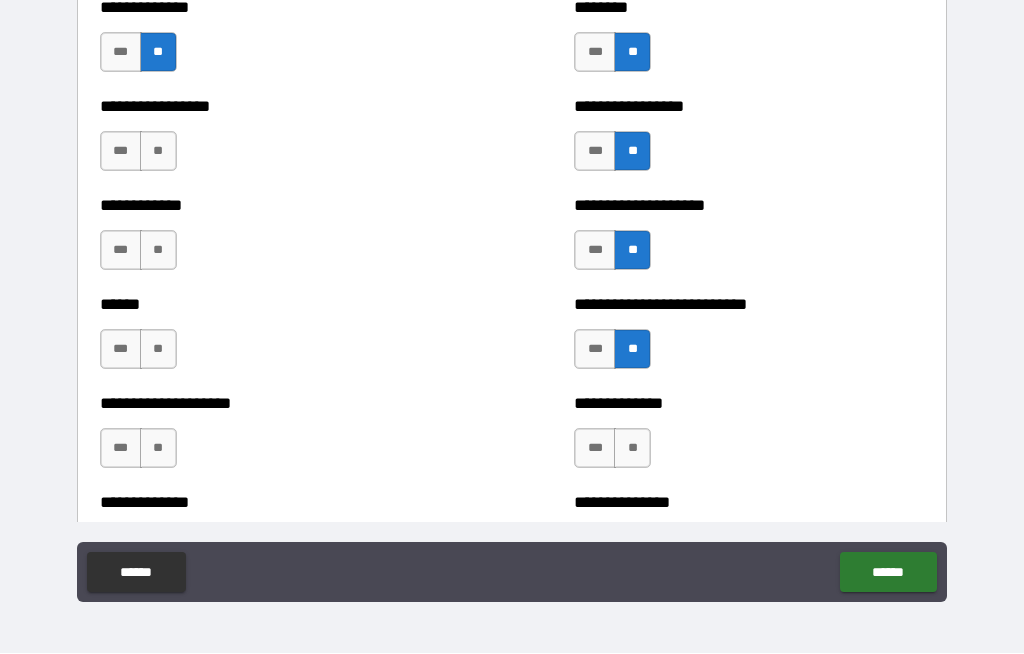 click on "**********" at bounding box center (275, 142) 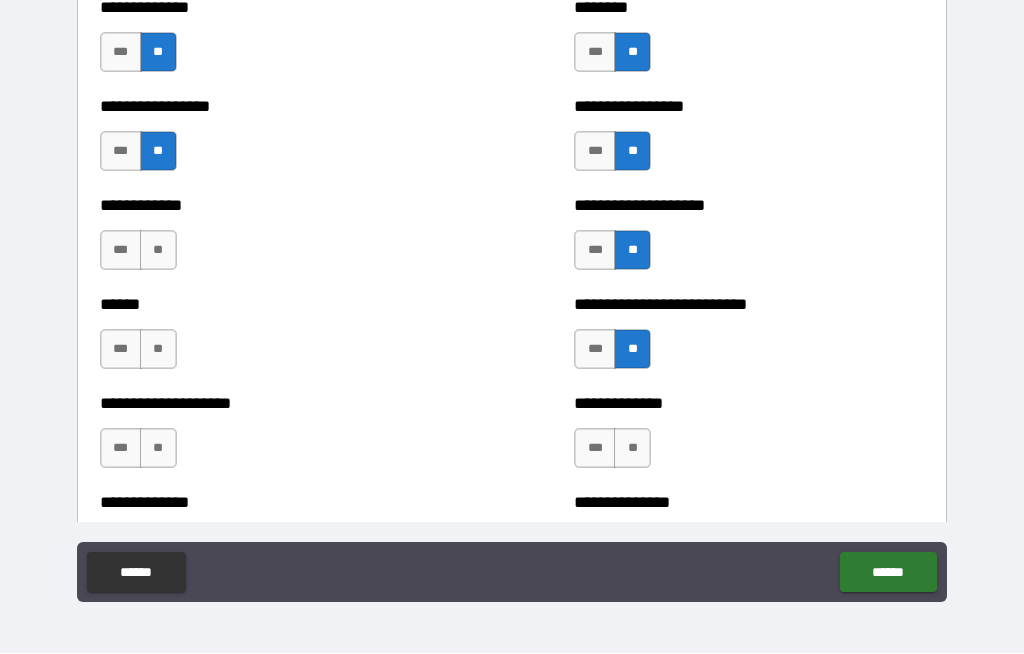 click on "**" at bounding box center [158, 251] 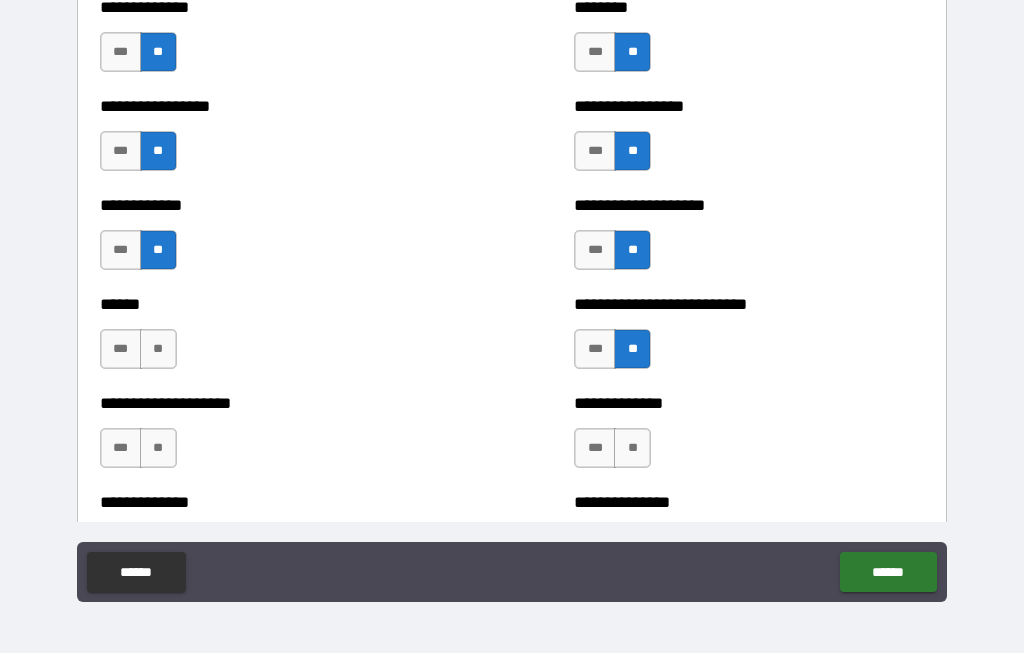 click on "***" at bounding box center (121, 350) 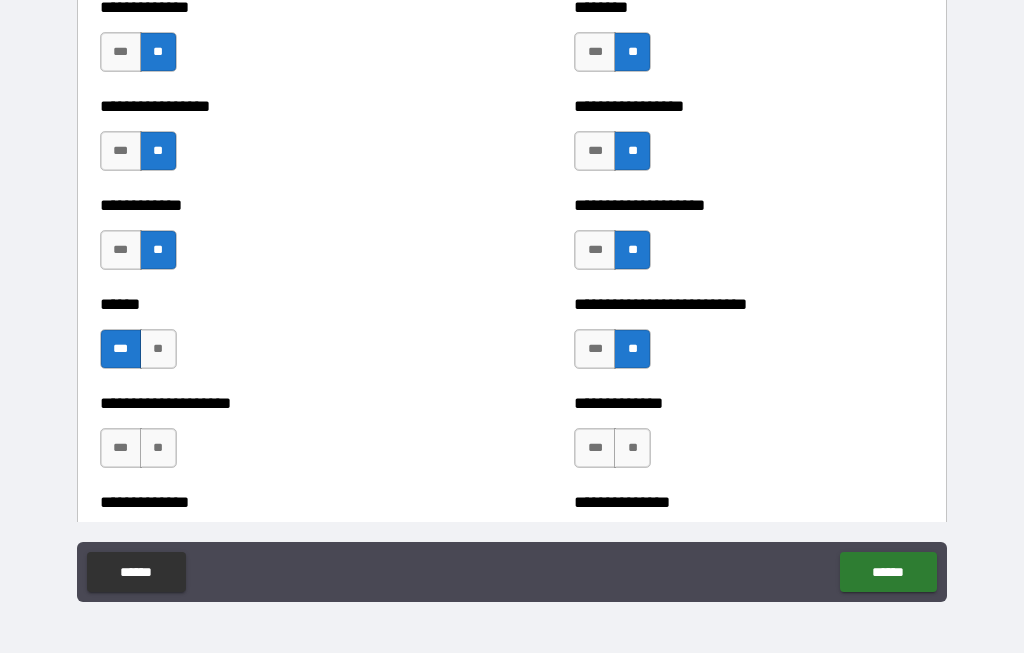 click on "**" at bounding box center (158, 449) 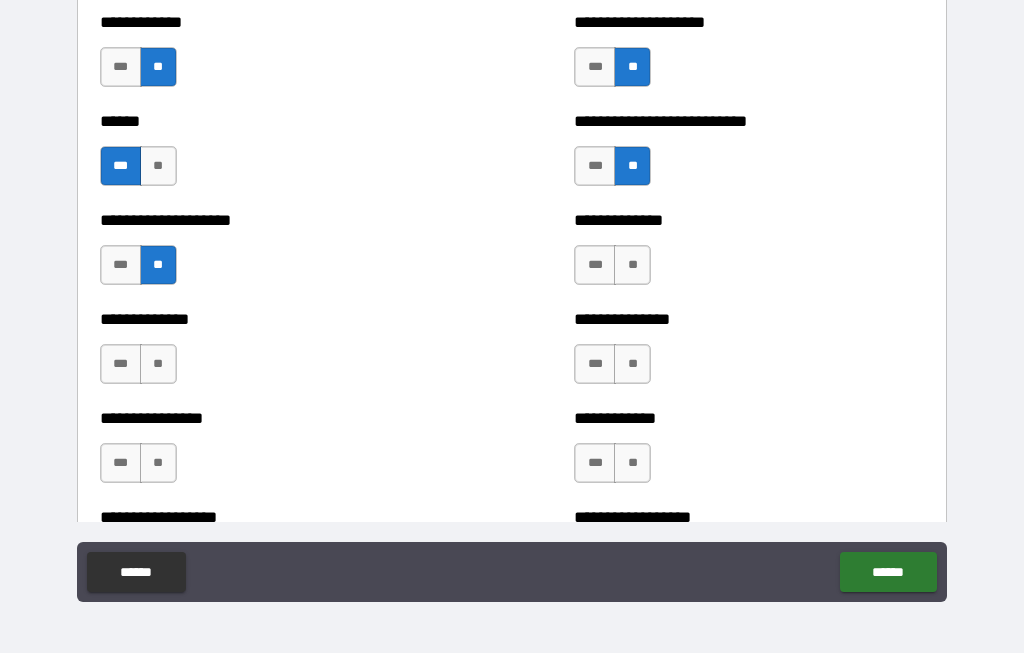 scroll, scrollTop: 4259, scrollLeft: 0, axis: vertical 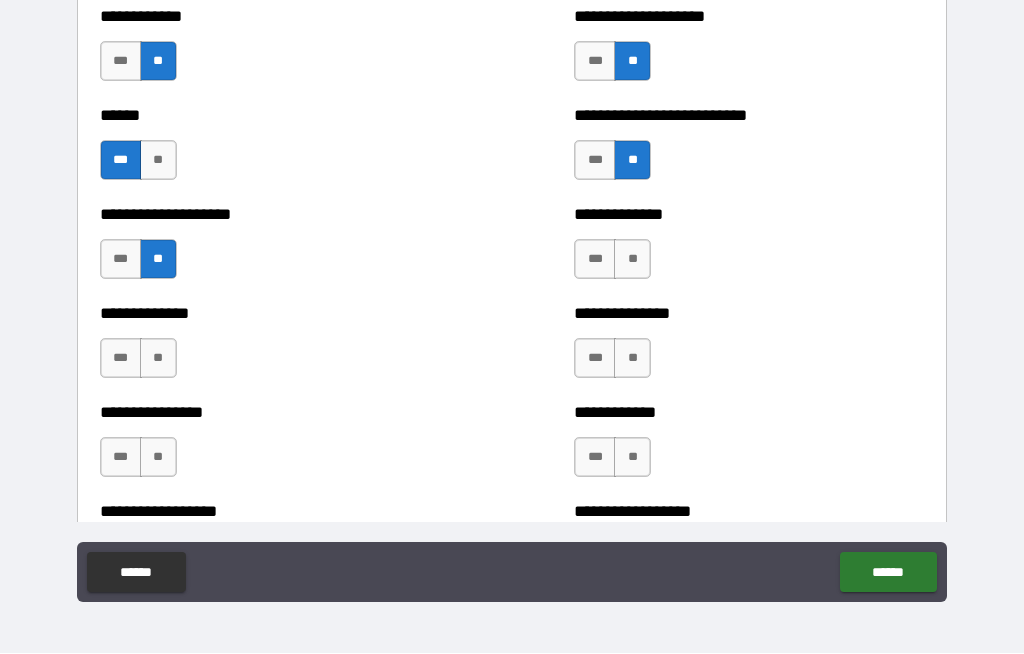 click on "**" at bounding box center [632, 260] 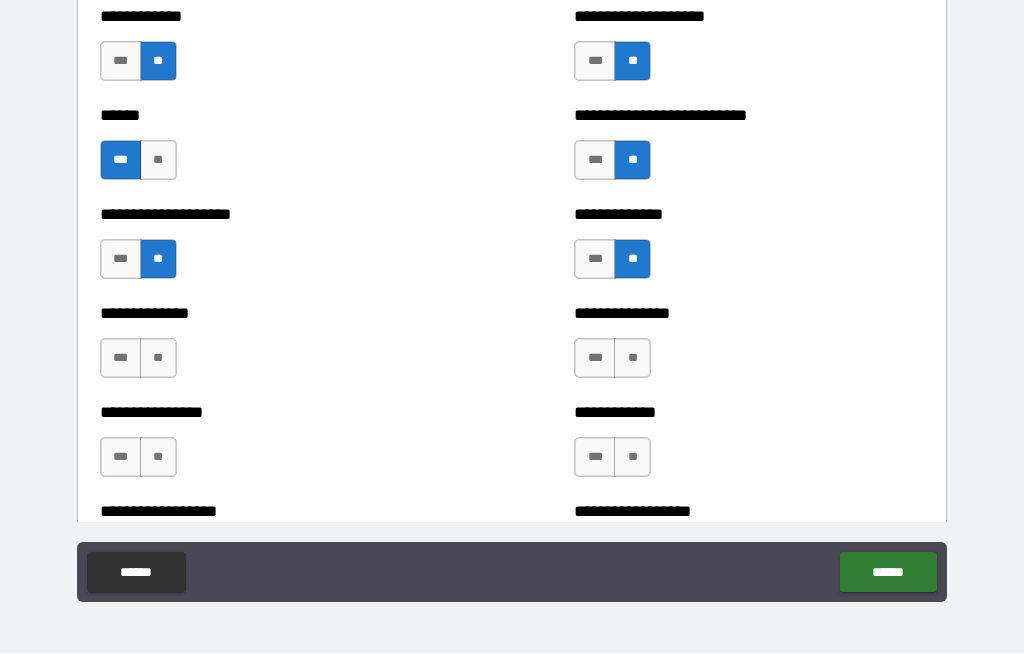 click on "**" at bounding box center [158, 359] 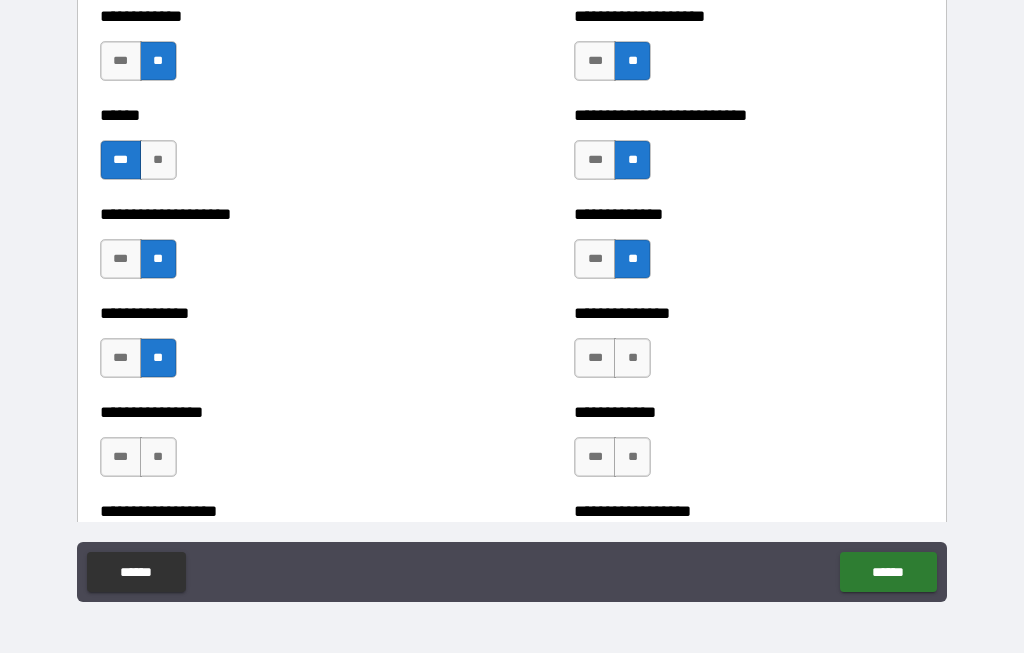 click on "**" at bounding box center (158, 458) 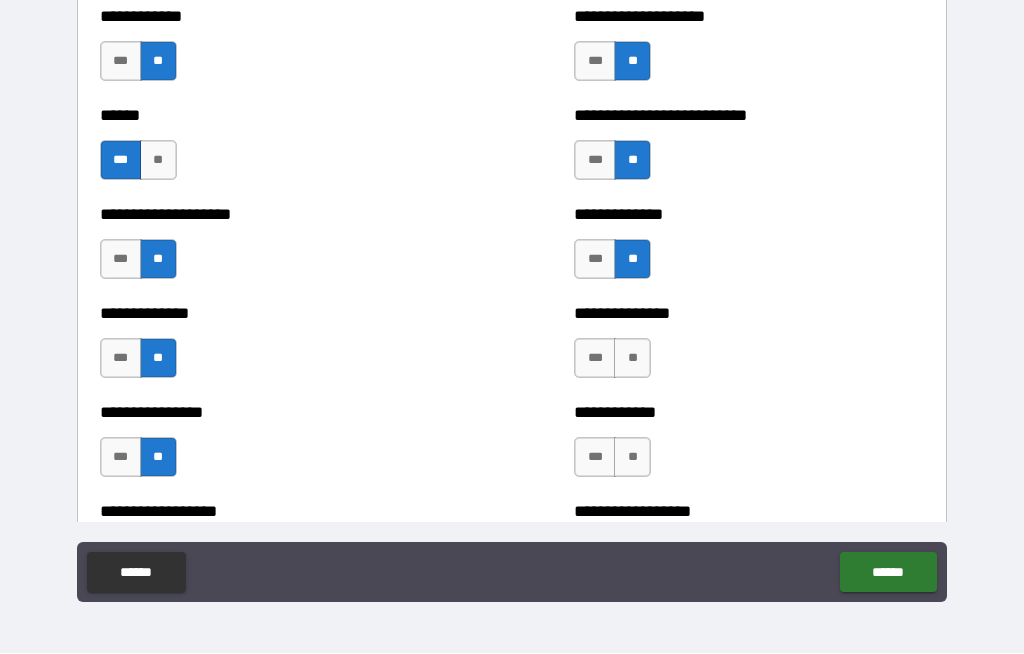 click on "**" at bounding box center (632, 359) 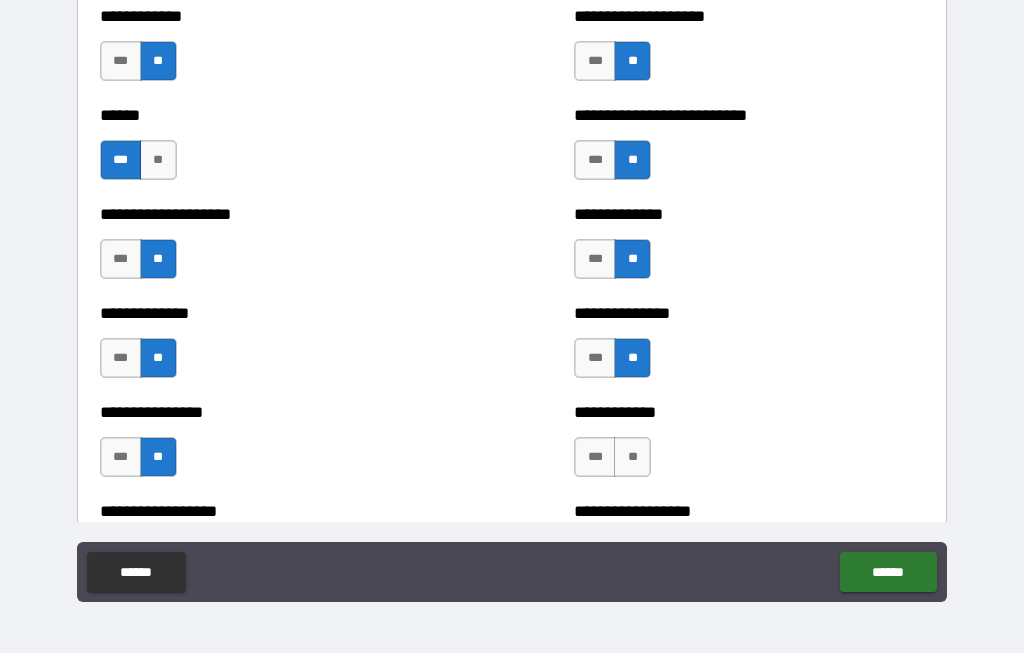 click on "**" at bounding box center (632, 458) 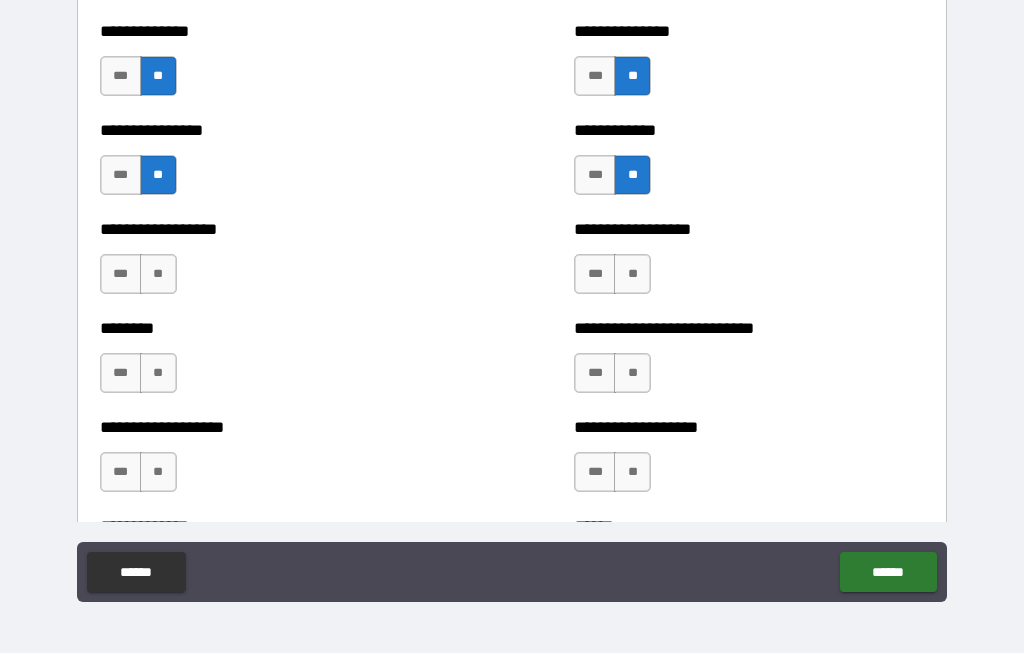 scroll, scrollTop: 4547, scrollLeft: 0, axis: vertical 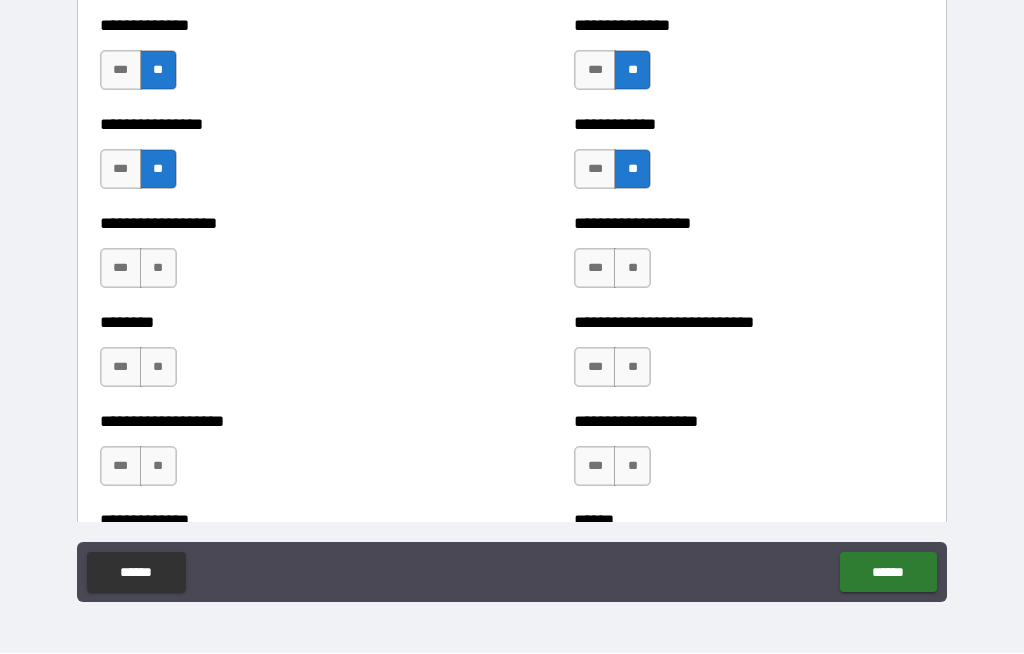 click on "**" at bounding box center [158, 269] 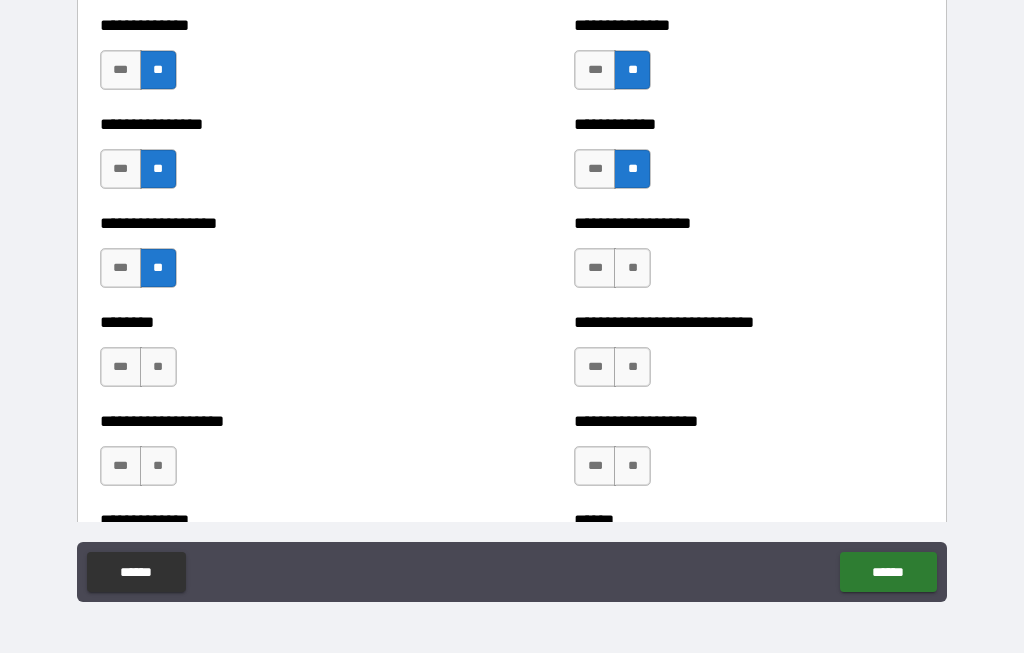 click on "******** *** **" at bounding box center (275, 358) 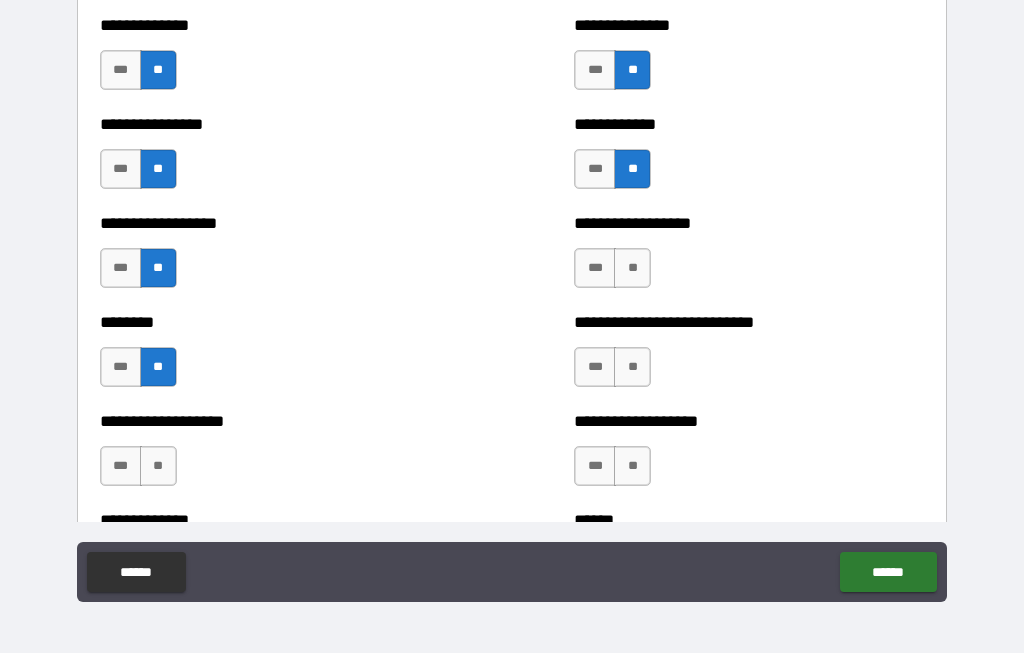 click on "**" at bounding box center [158, 467] 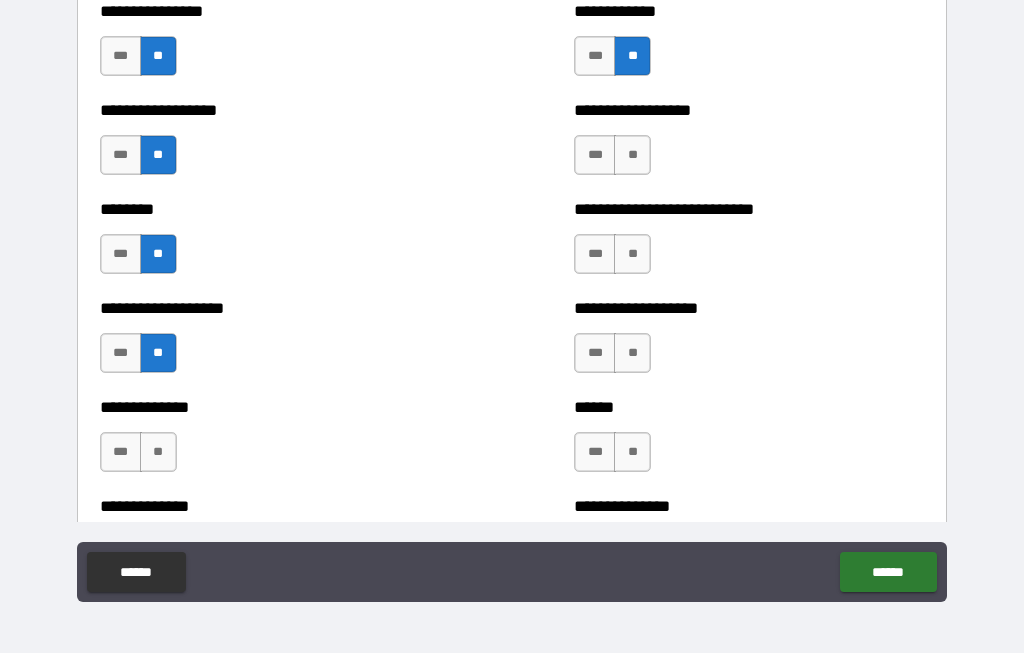 scroll, scrollTop: 4660, scrollLeft: 0, axis: vertical 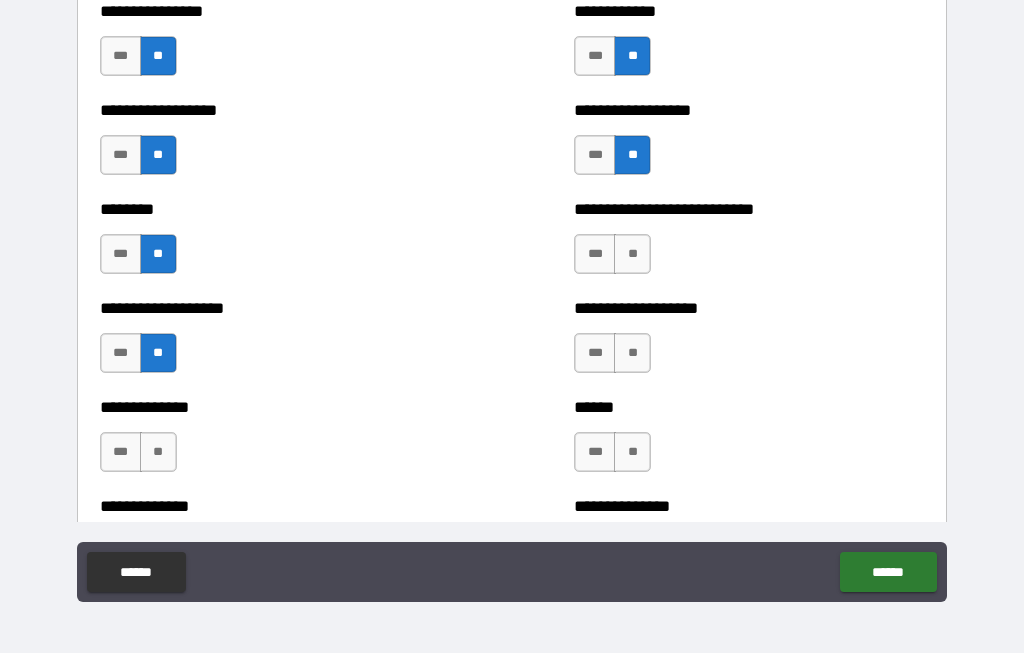 click on "**" at bounding box center [632, 255] 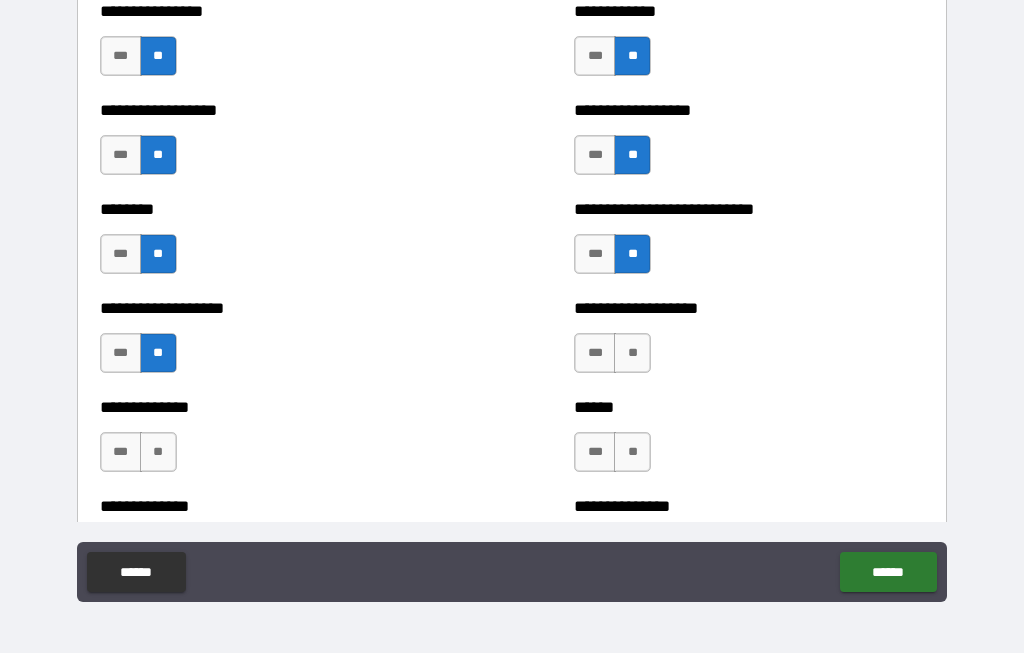 click on "**********" at bounding box center [749, 344] 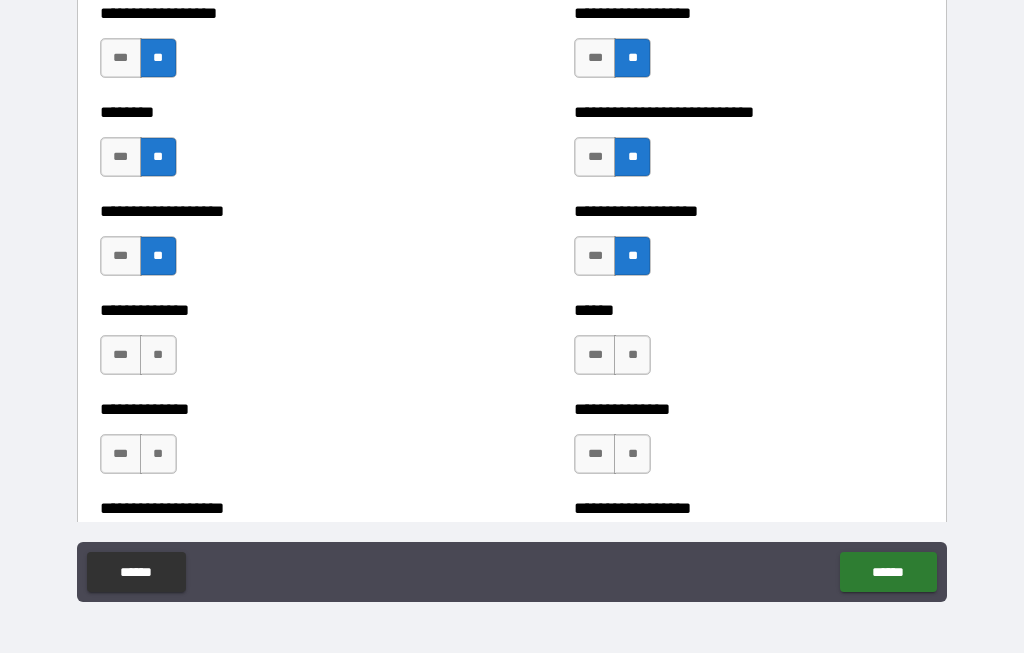 scroll, scrollTop: 4768, scrollLeft: 0, axis: vertical 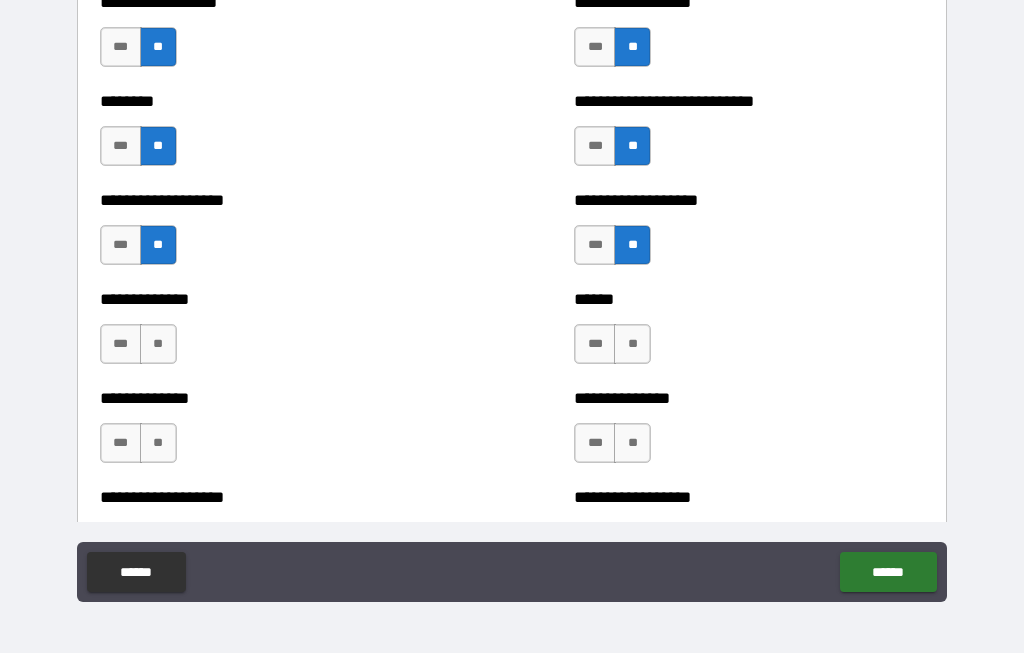 click on "***" at bounding box center (595, 345) 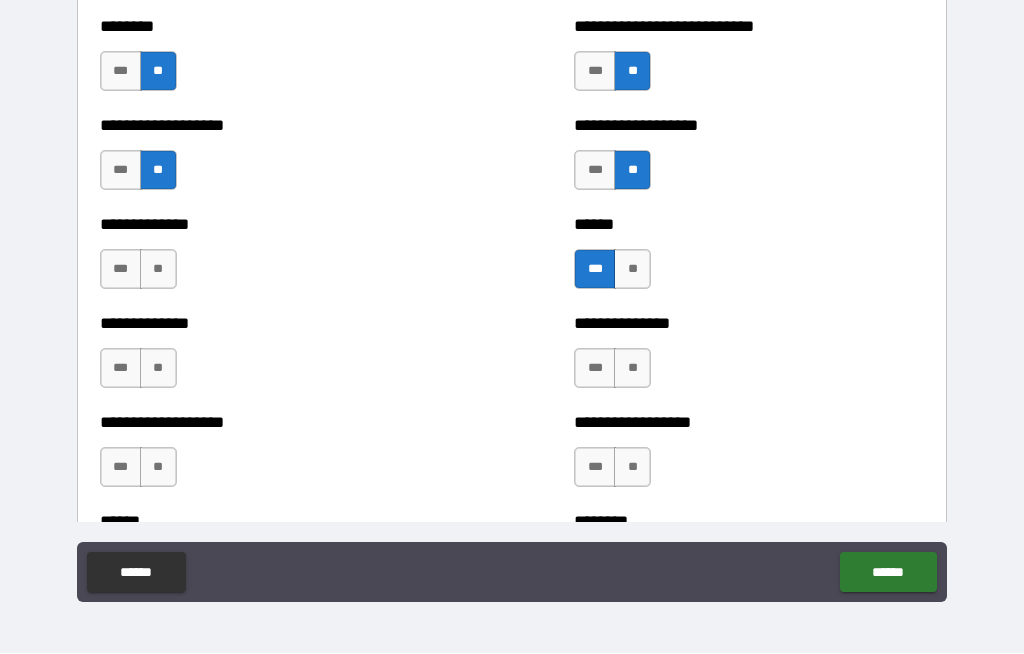 scroll, scrollTop: 4848, scrollLeft: 0, axis: vertical 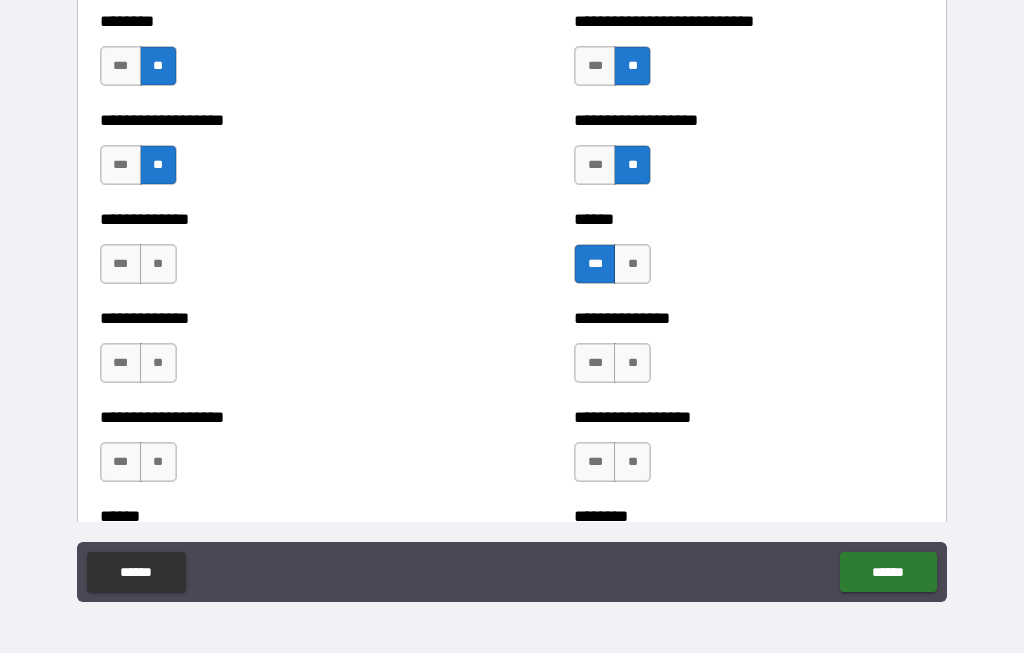 click on "**" at bounding box center [632, 364] 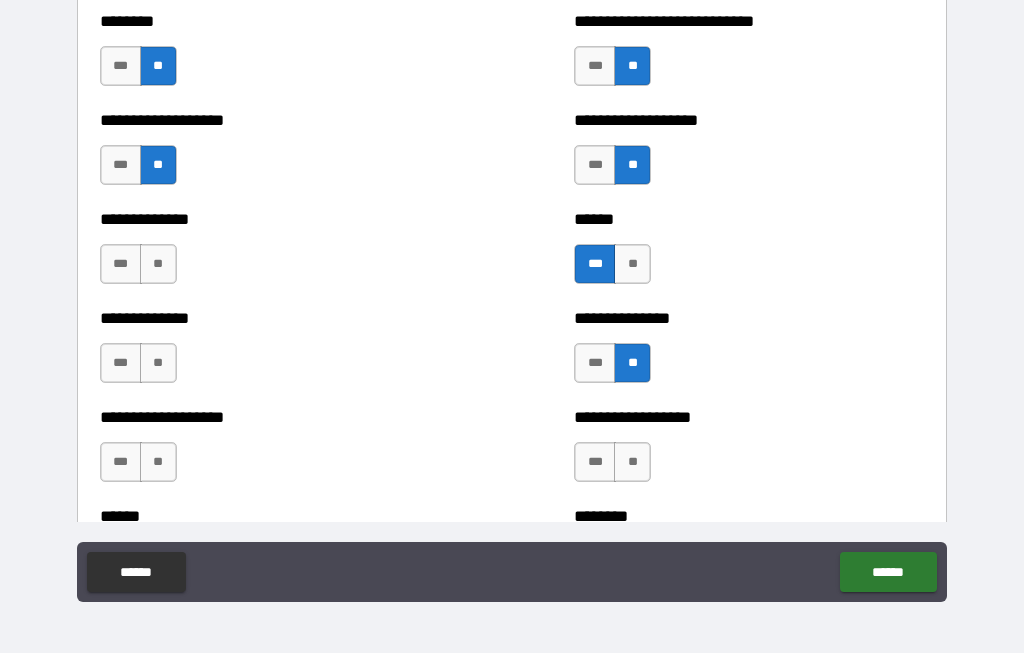 click on "**********" at bounding box center (275, 255) 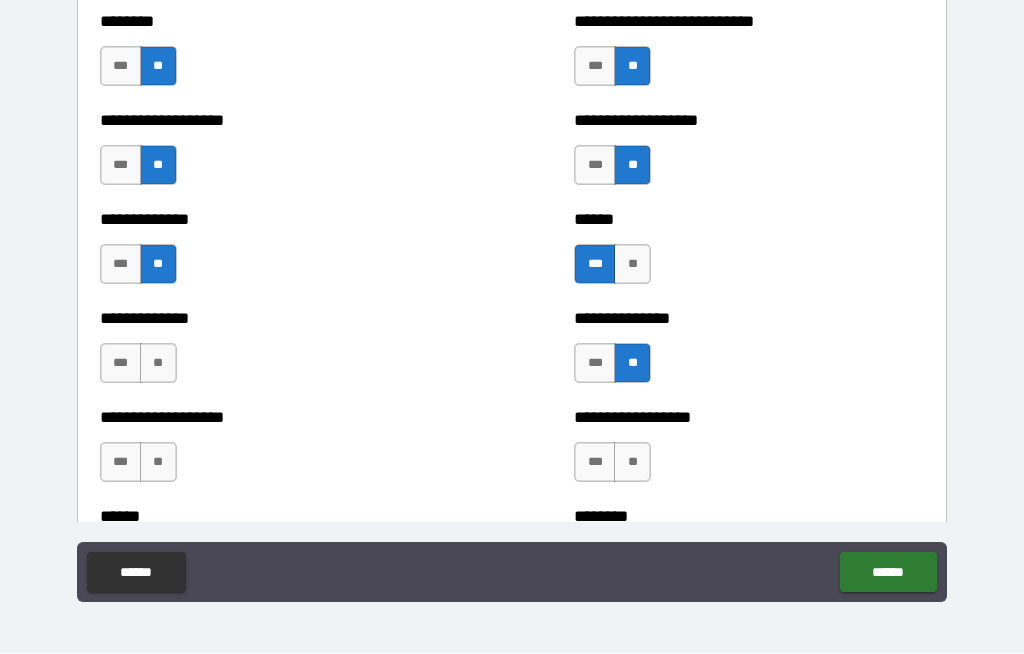 click on "**" at bounding box center (158, 364) 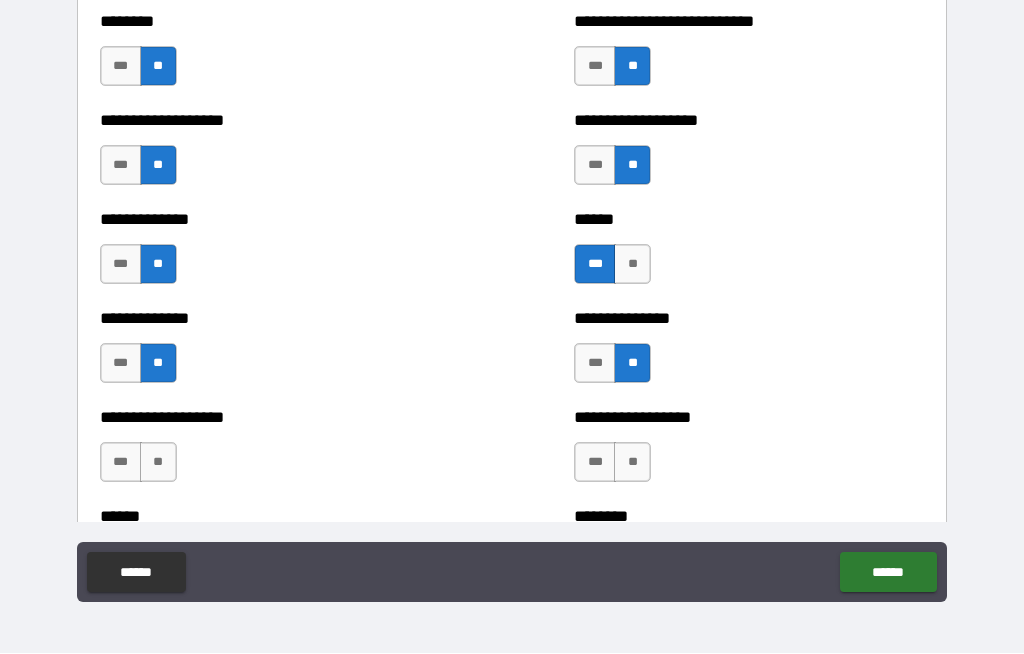 click on "**" at bounding box center (158, 463) 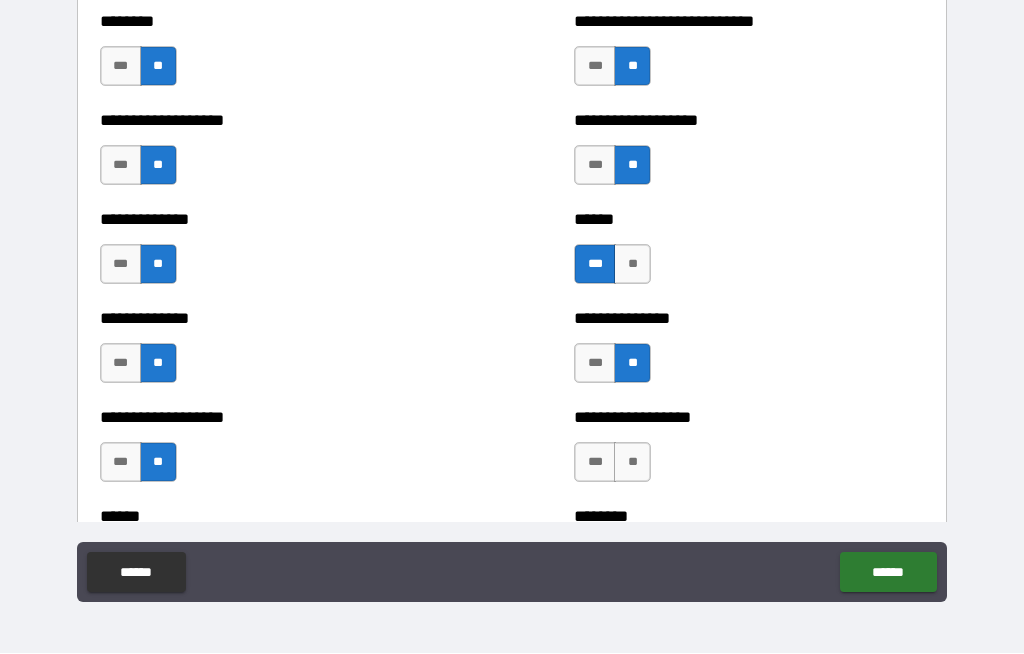 click on "**" at bounding box center (632, 463) 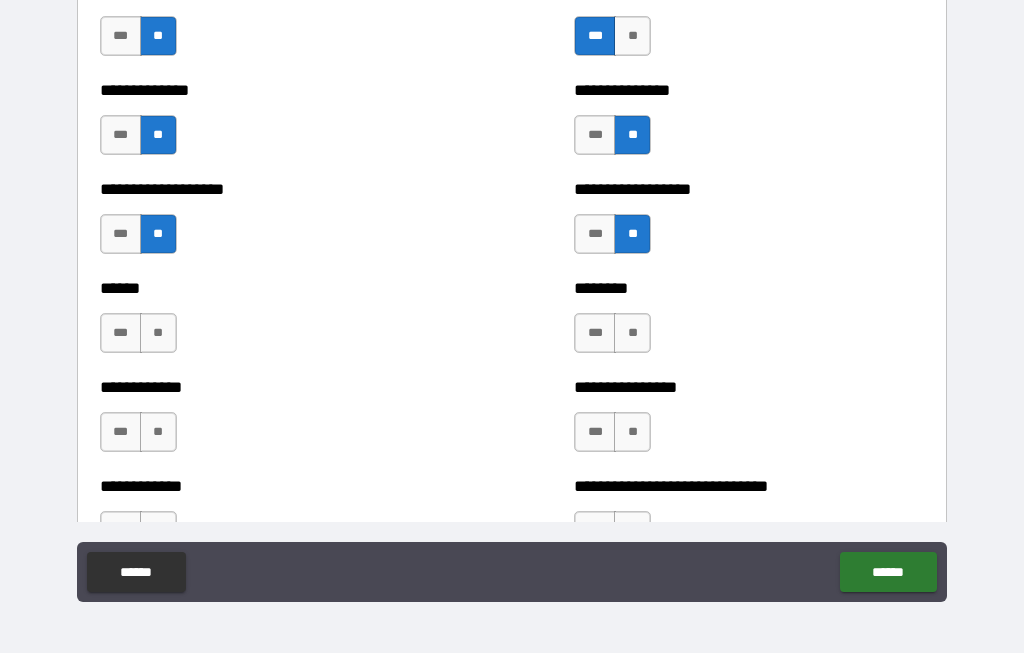 scroll, scrollTop: 5080, scrollLeft: 0, axis: vertical 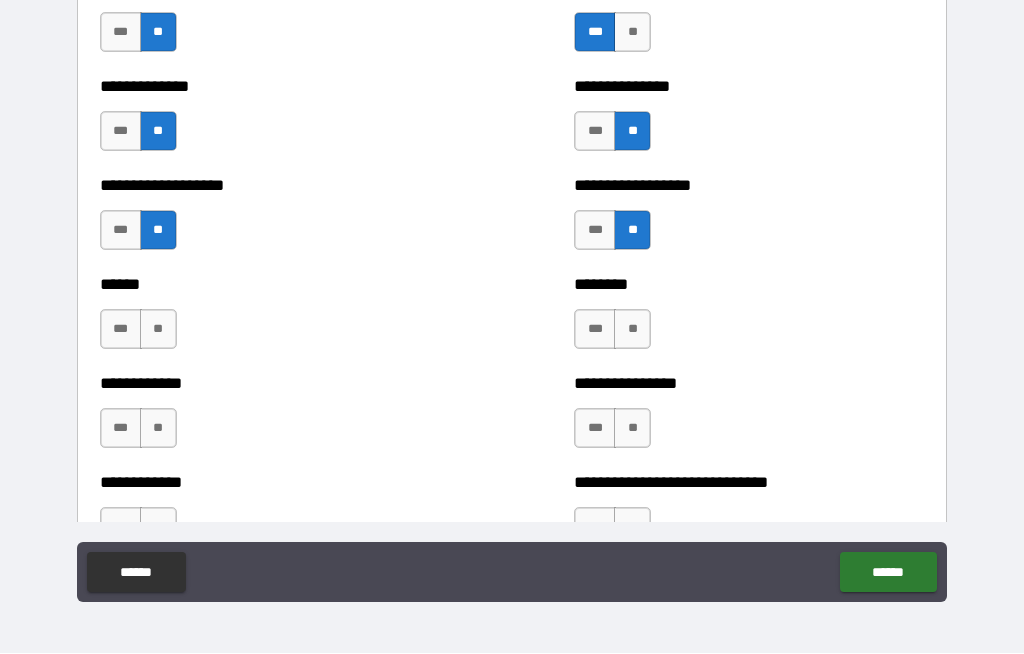 click on "**" at bounding box center (158, 330) 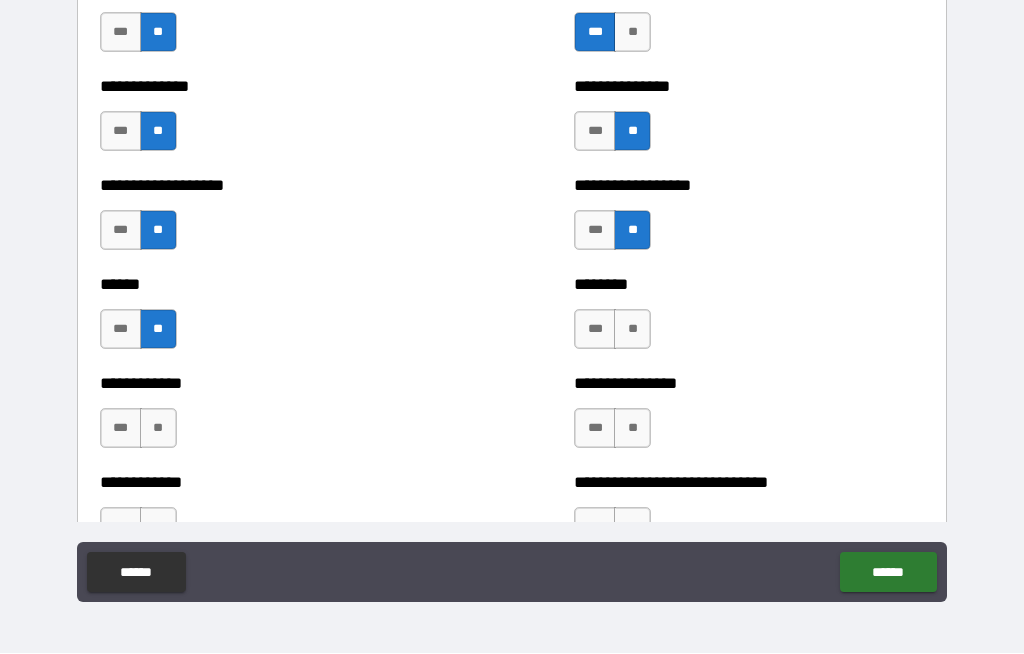 click on "**" at bounding box center (632, 330) 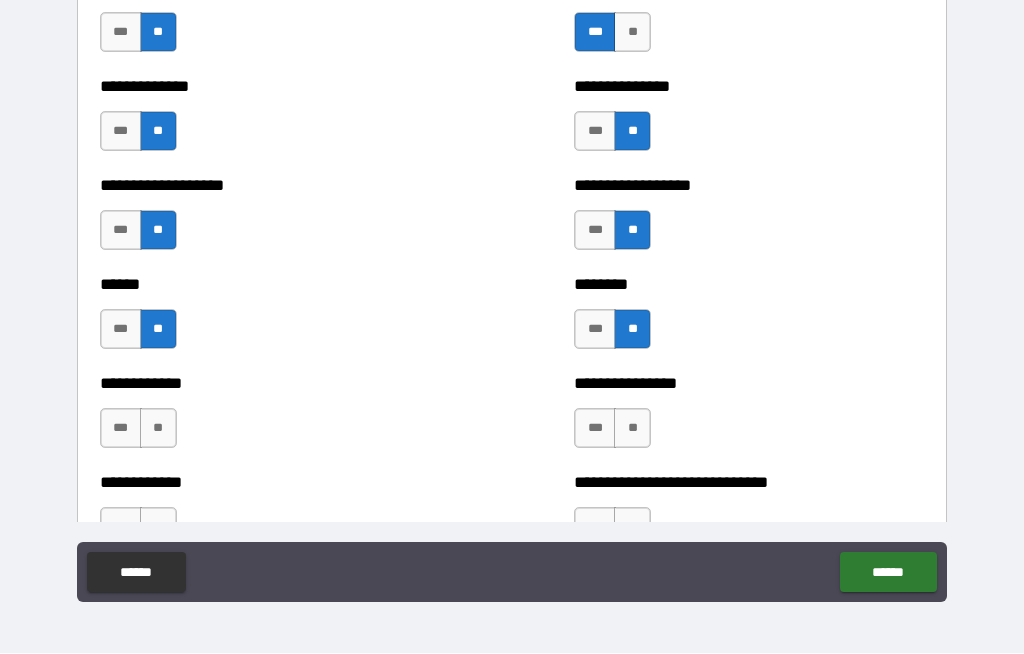 click on "**" at bounding box center (158, 429) 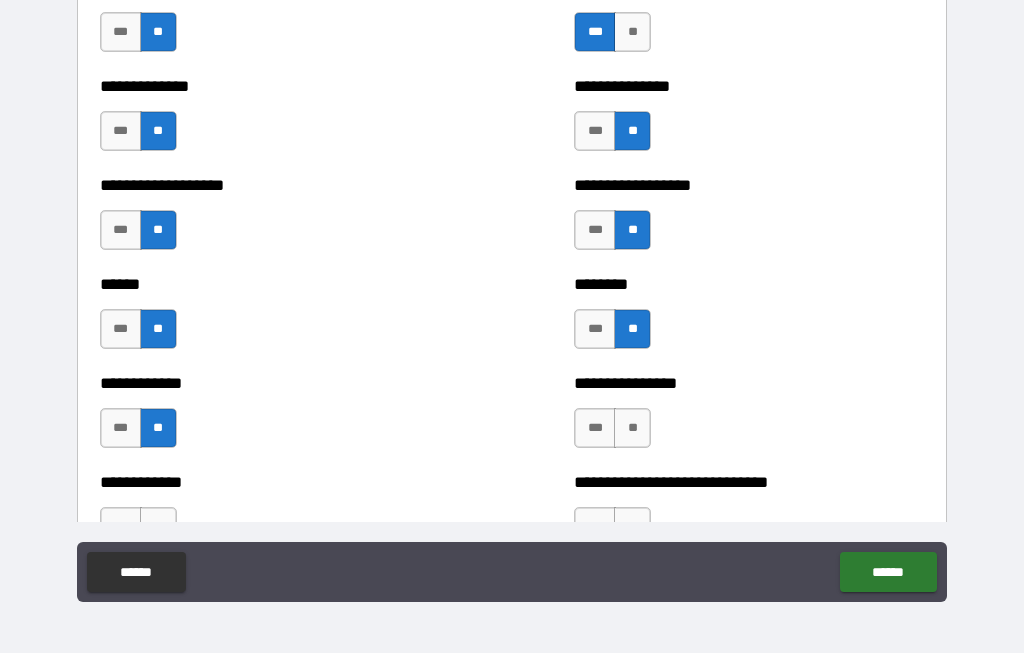 click on "**" at bounding box center [632, 429] 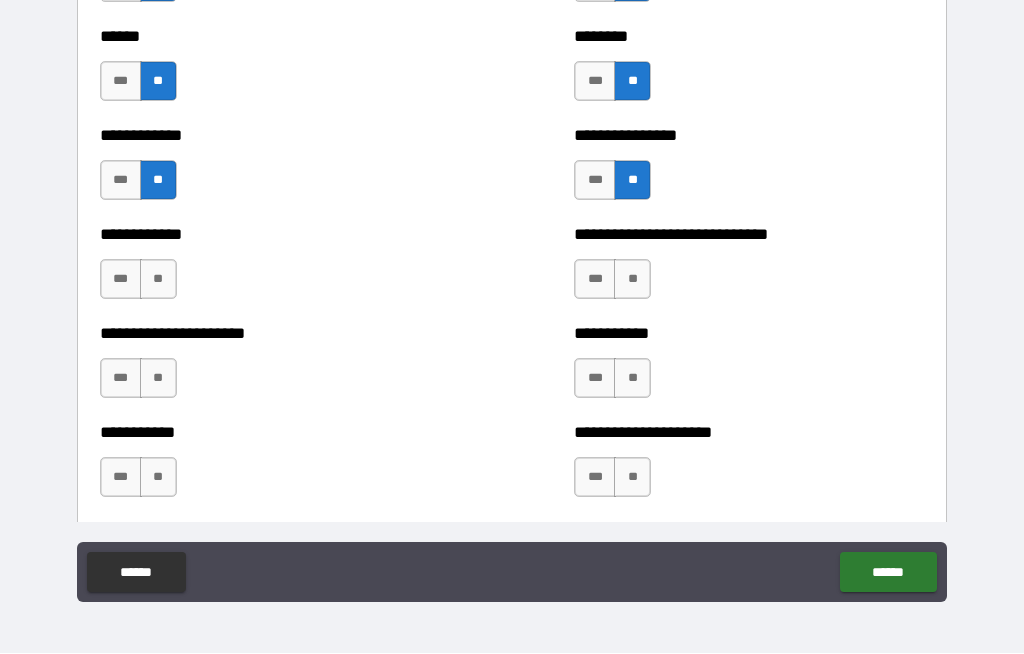 scroll, scrollTop: 5328, scrollLeft: 0, axis: vertical 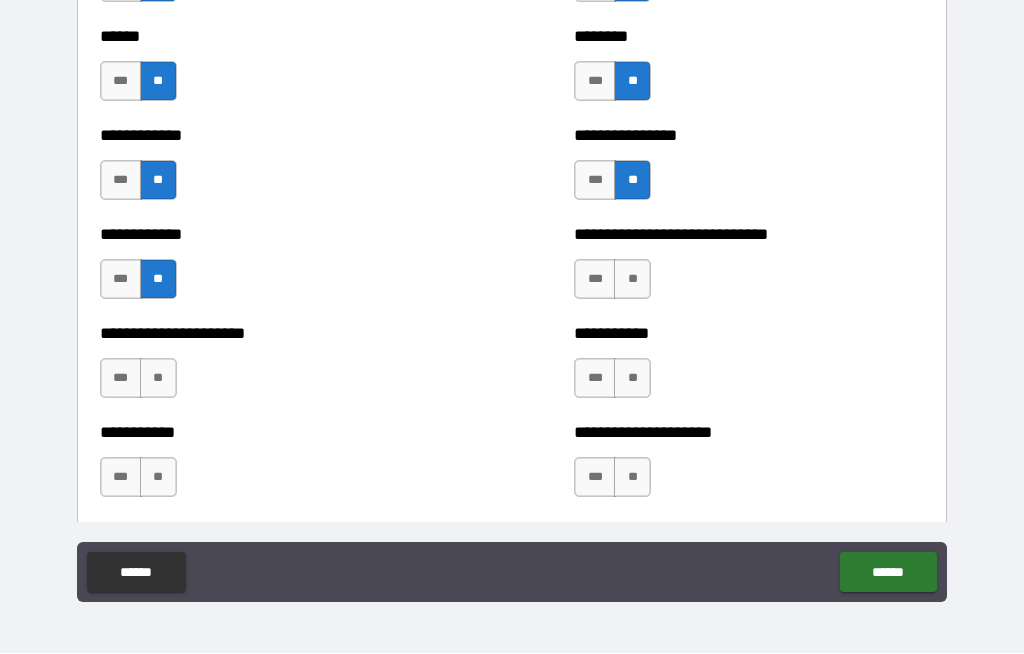 click on "**" at bounding box center (632, 280) 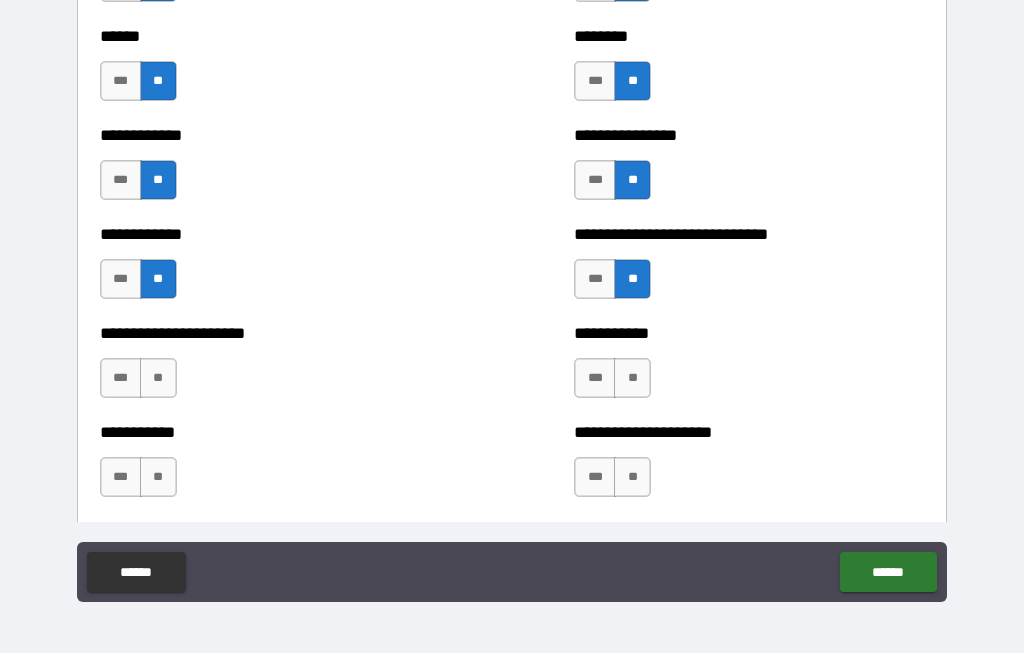click on "**" at bounding box center [632, 379] 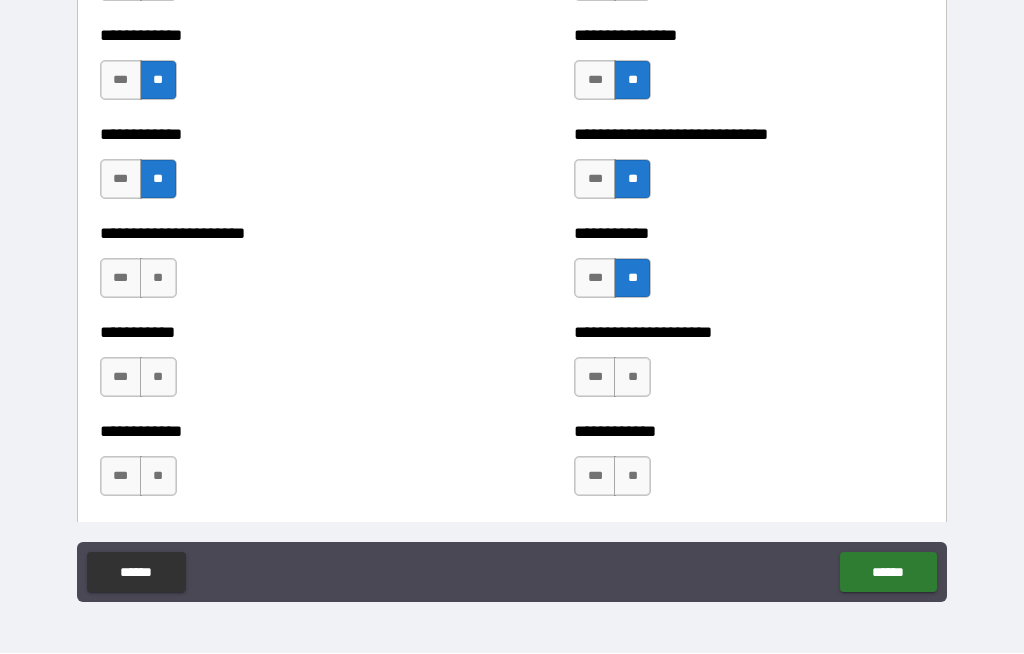 scroll, scrollTop: 5435, scrollLeft: 0, axis: vertical 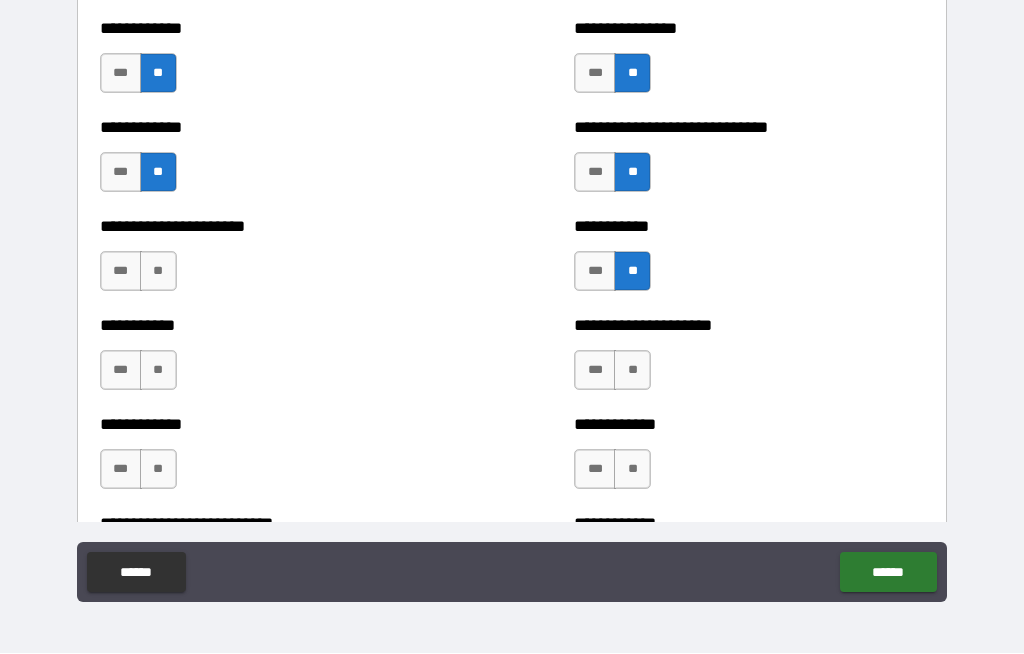 click on "**" at bounding box center (158, 272) 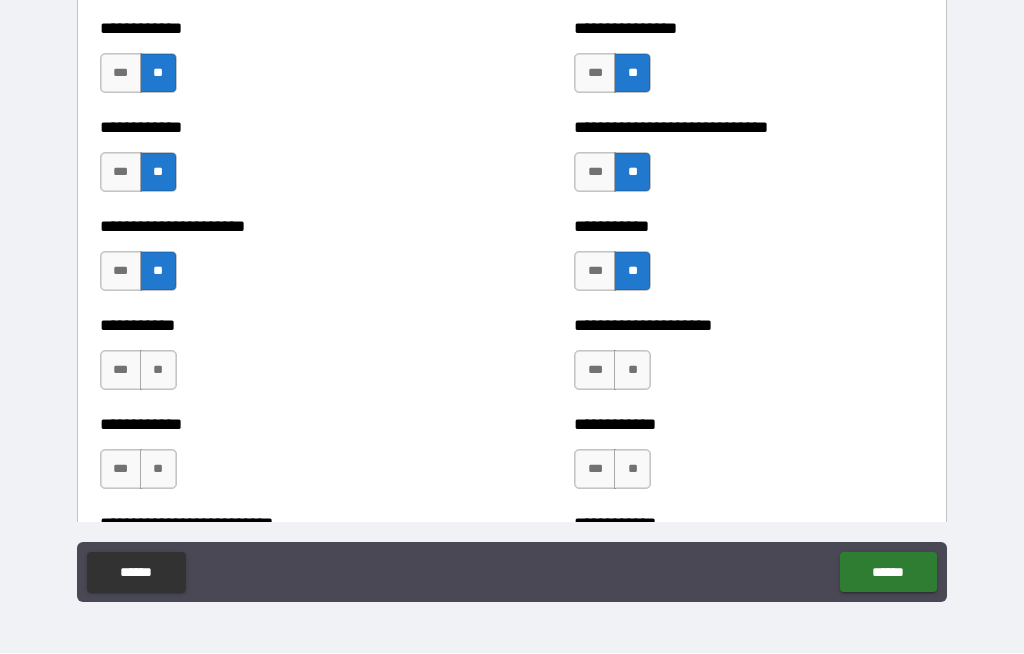 click on "***" at bounding box center [121, 371] 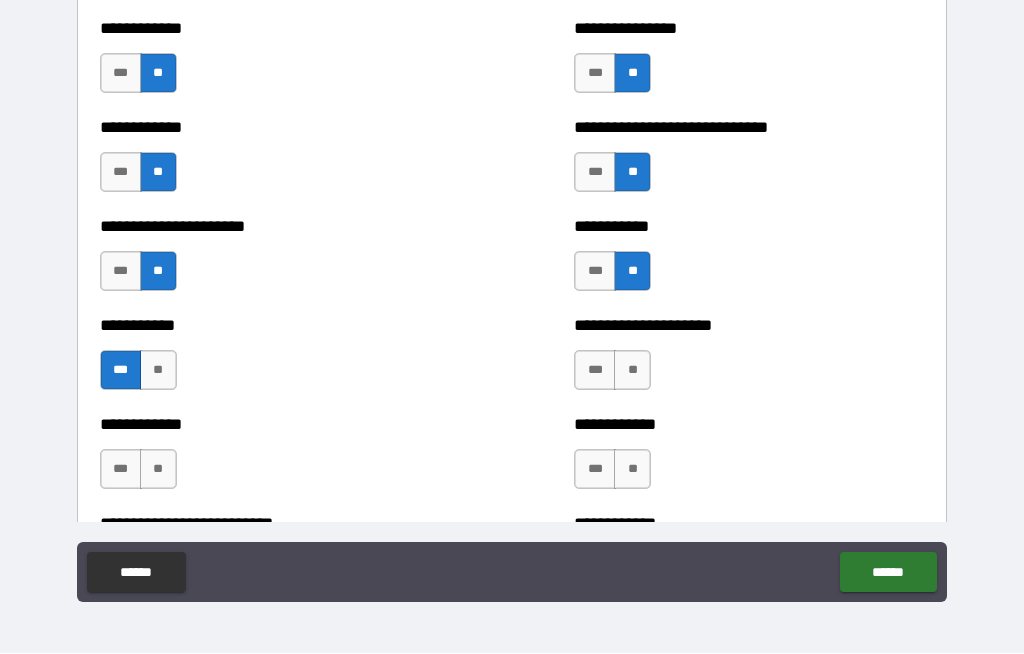 click on "**" at bounding box center (158, 371) 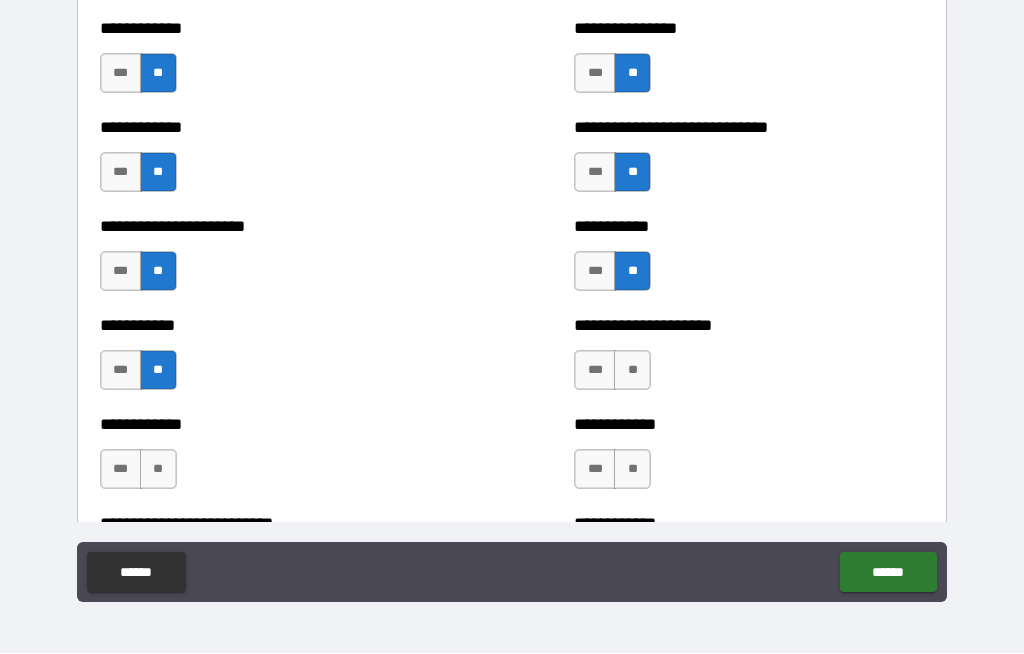 click on "**" at bounding box center (158, 470) 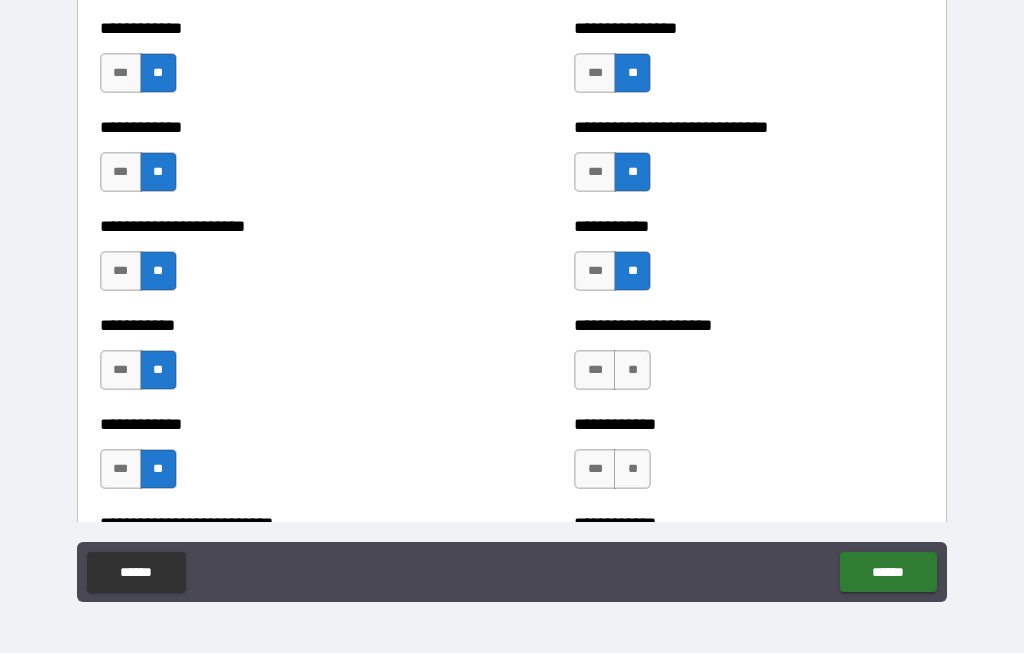 click on "**" at bounding box center [632, 371] 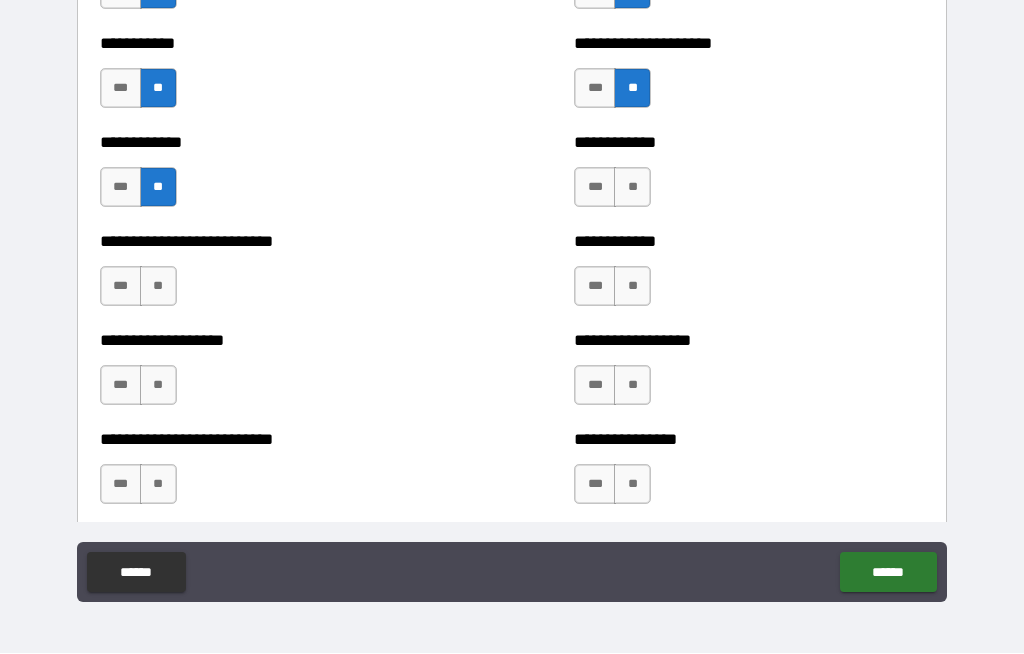 scroll, scrollTop: 5718, scrollLeft: 0, axis: vertical 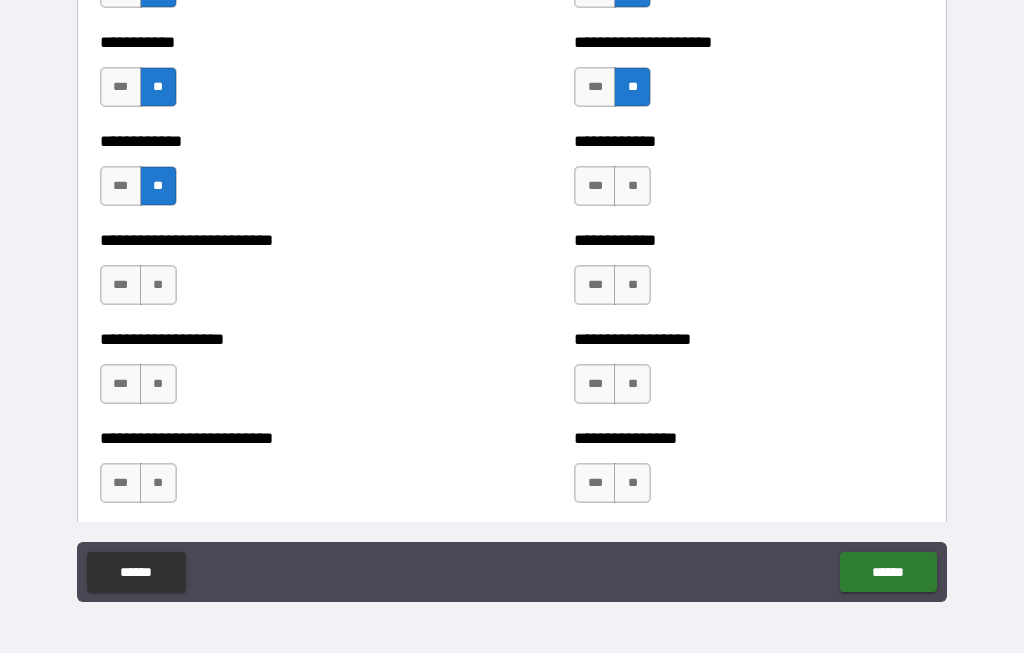click on "**" at bounding box center (632, 187) 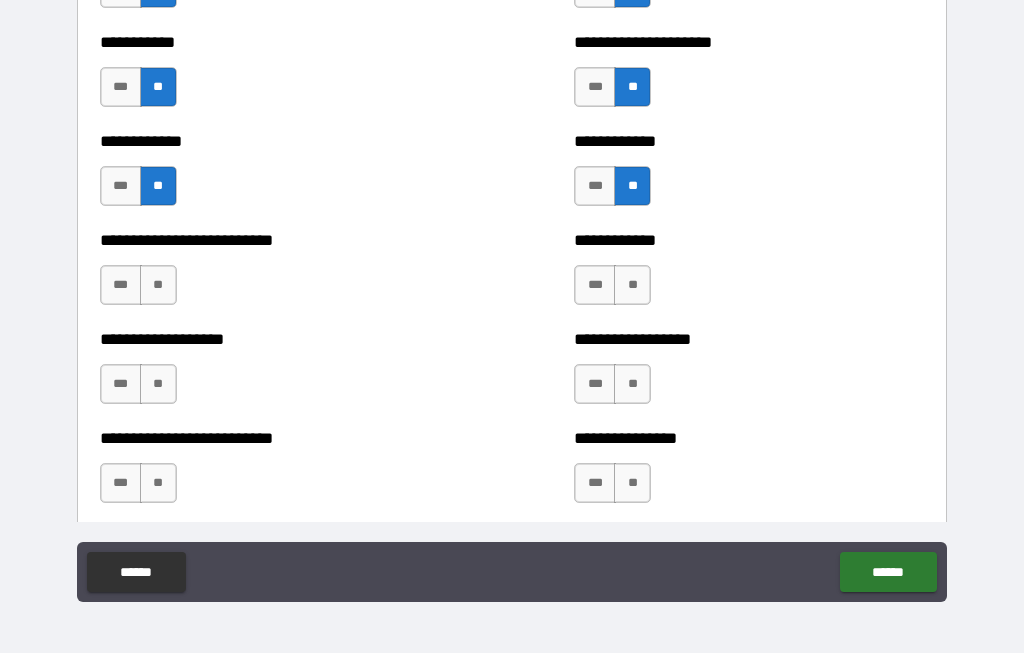 click on "**" at bounding box center (632, 286) 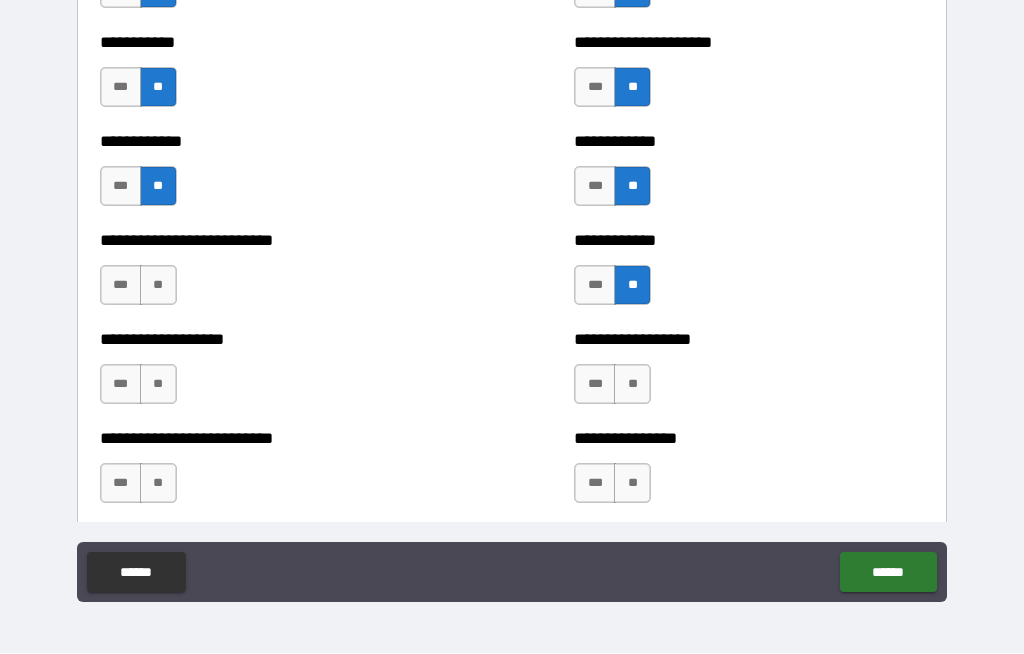 click on "**" at bounding box center (632, 385) 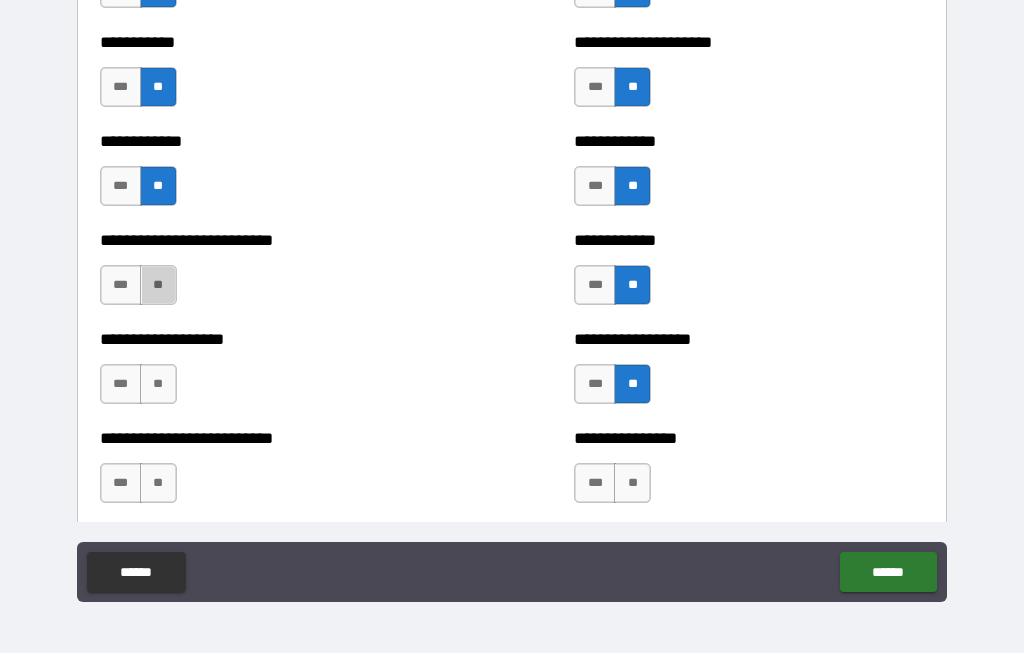 click on "**" at bounding box center [158, 286] 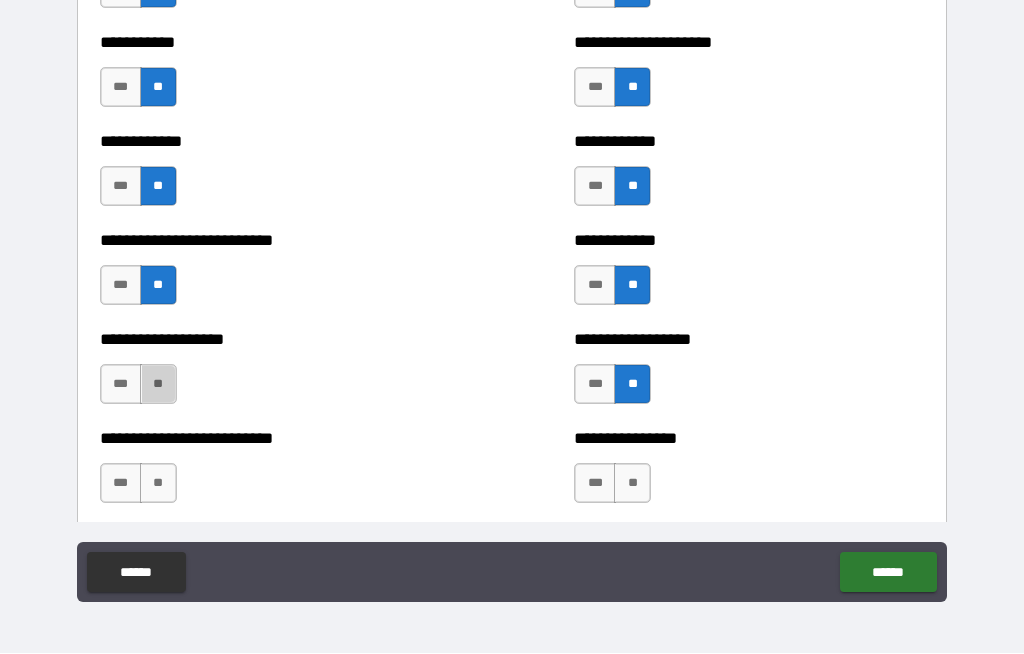 click on "**" at bounding box center (158, 385) 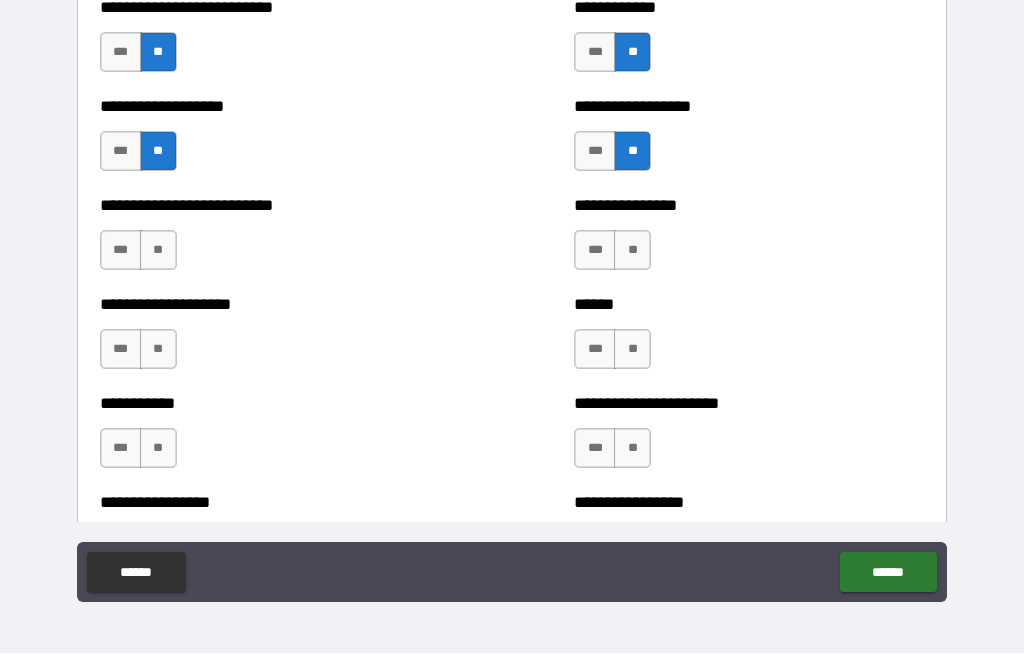 scroll, scrollTop: 5961, scrollLeft: 0, axis: vertical 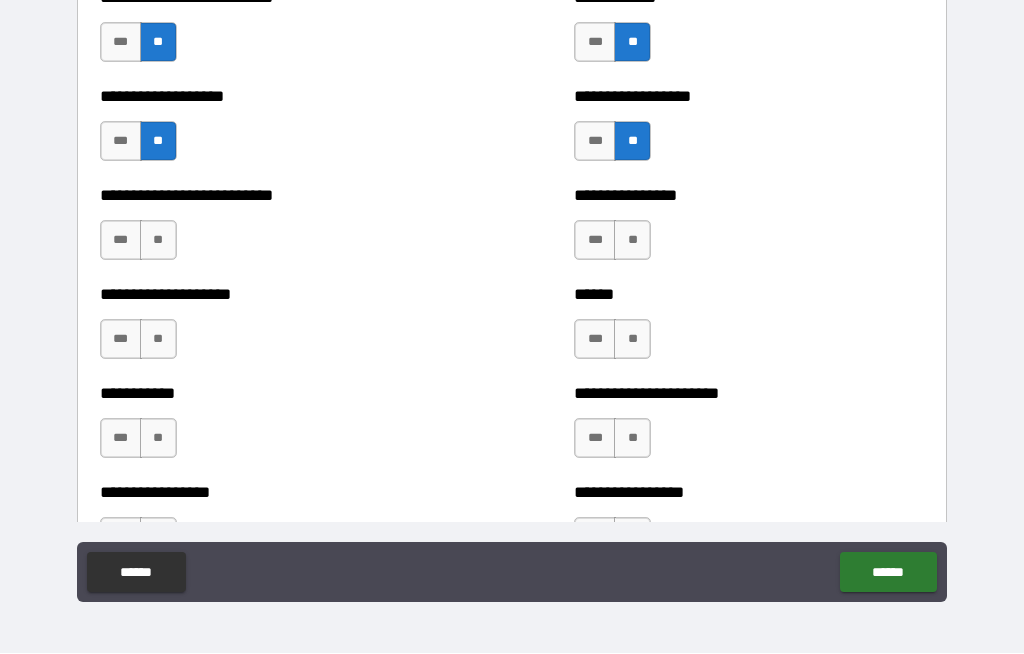 click on "**" at bounding box center (158, 241) 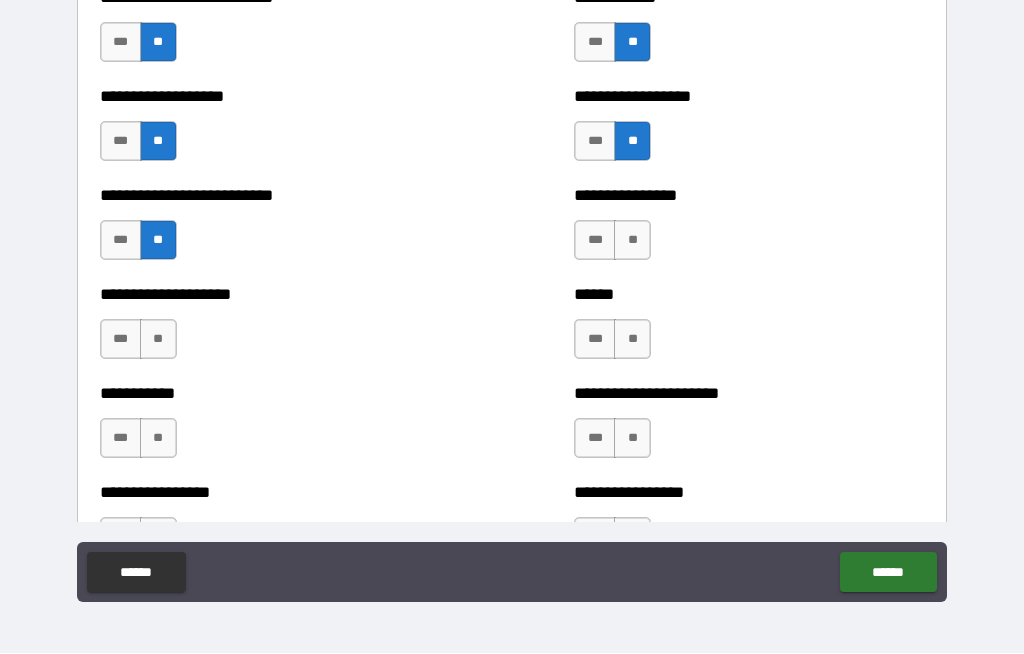 click on "**" at bounding box center [158, 340] 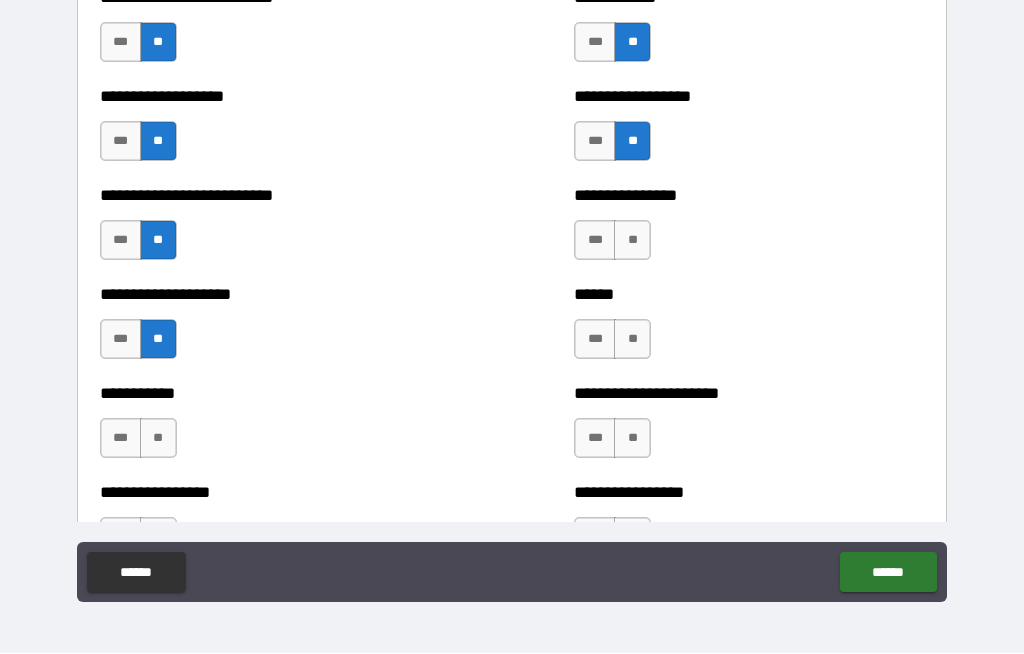 click on "**" at bounding box center (158, 439) 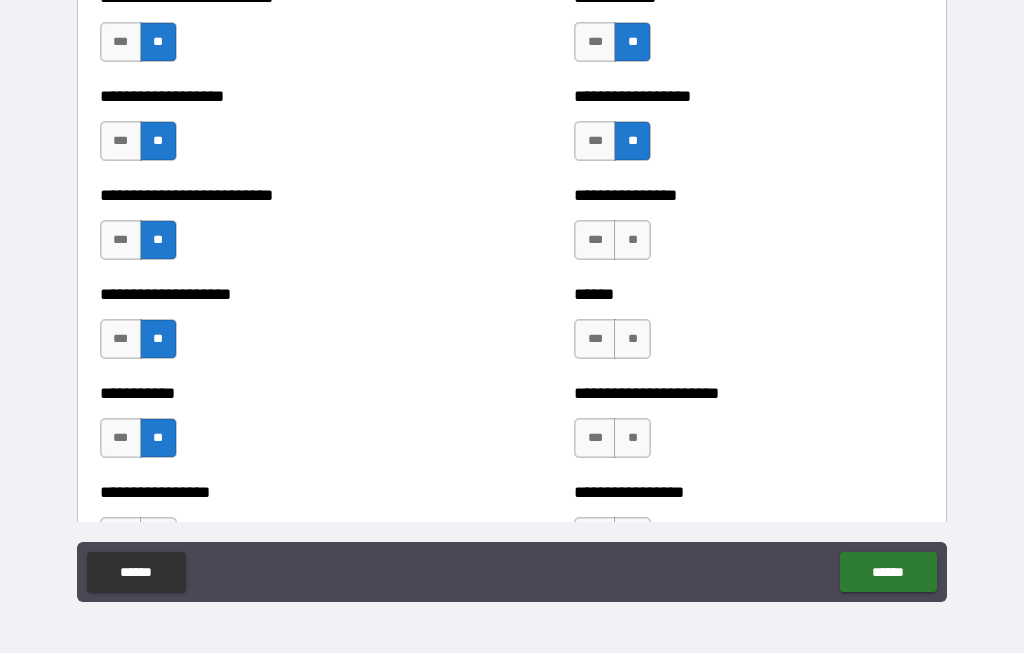 click on "**" at bounding box center [632, 241] 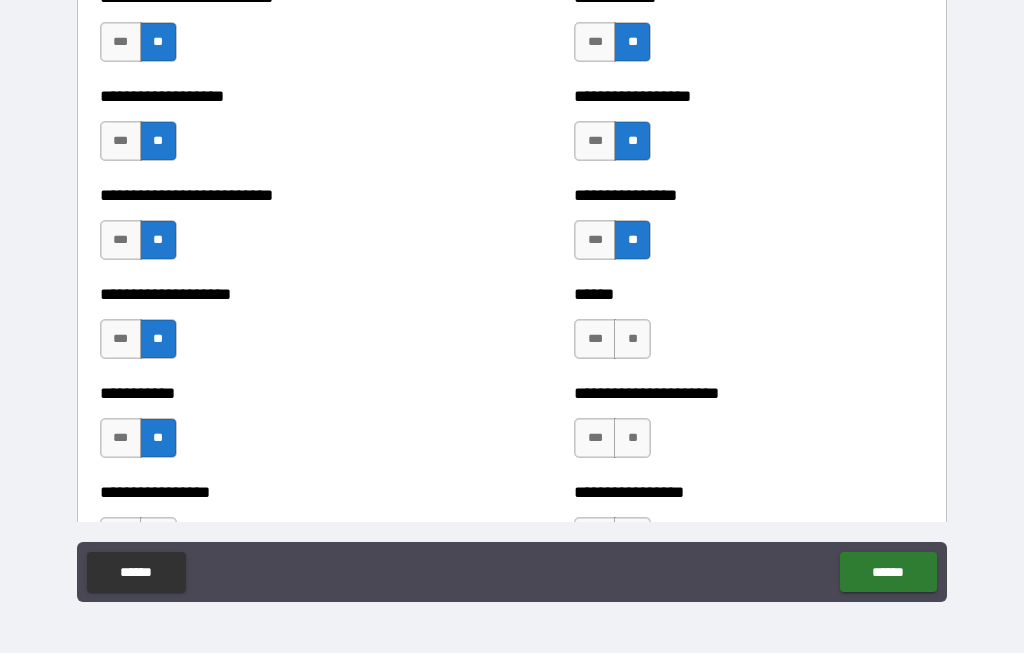 click on "**" at bounding box center (632, 340) 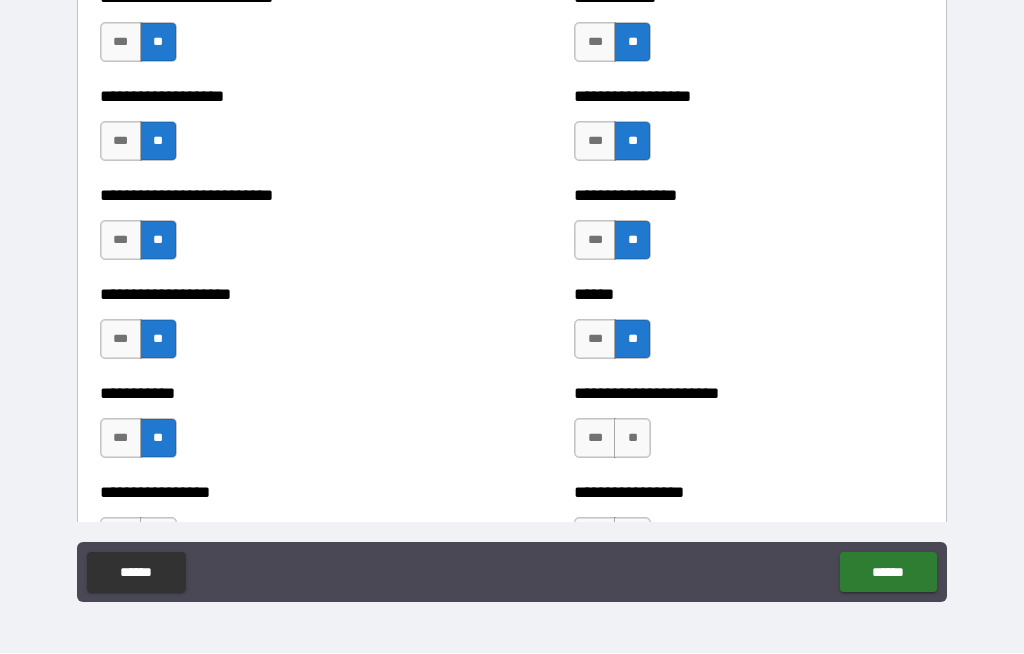 click on "**" at bounding box center (632, 439) 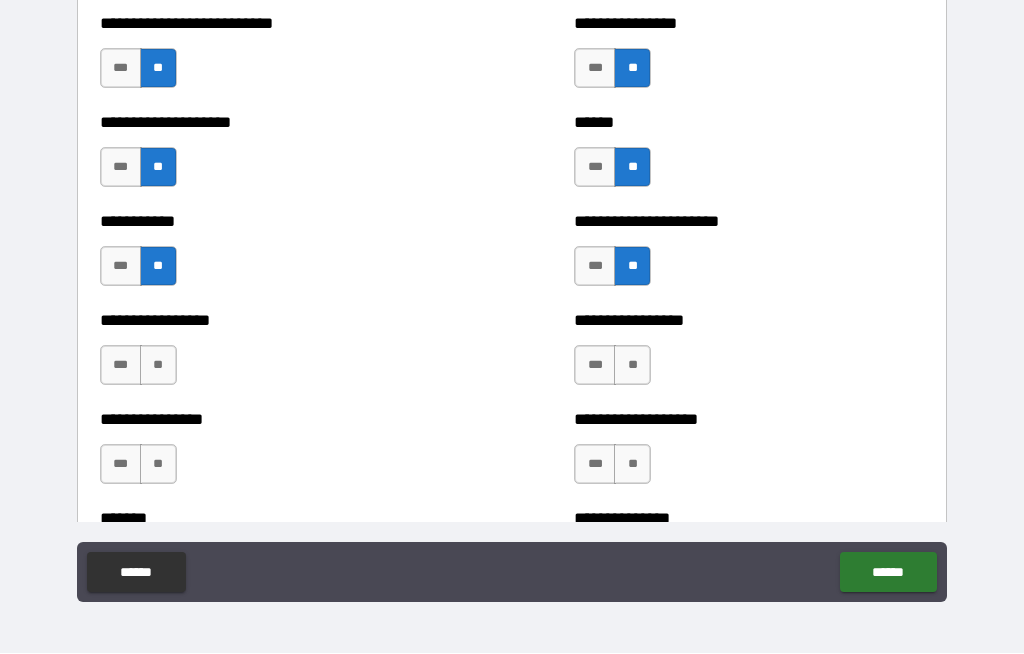 scroll, scrollTop: 6135, scrollLeft: 0, axis: vertical 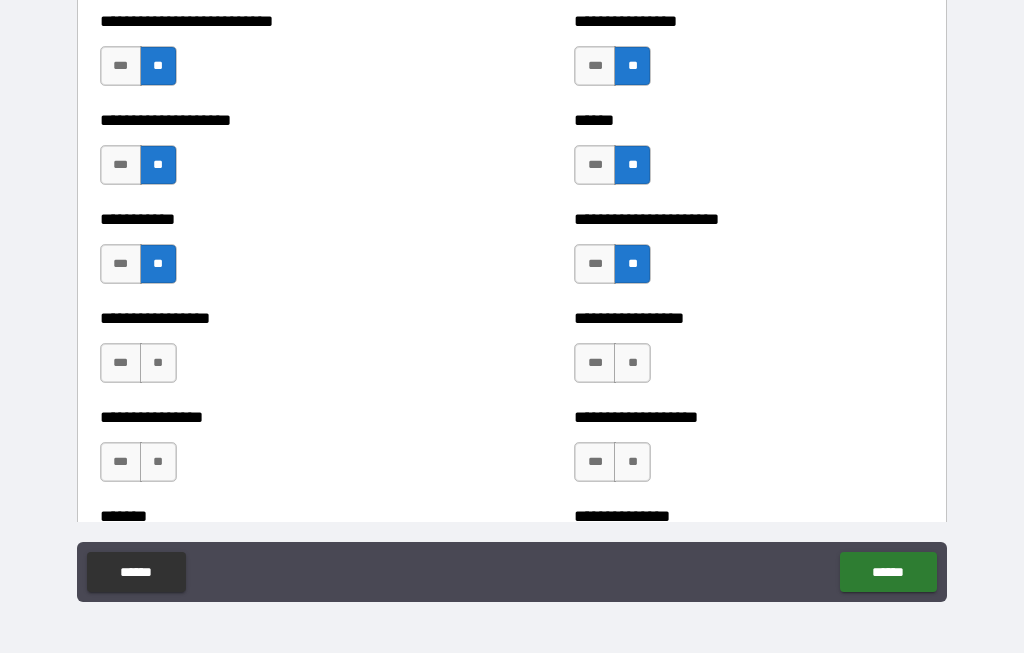 click on "**" at bounding box center (632, 364) 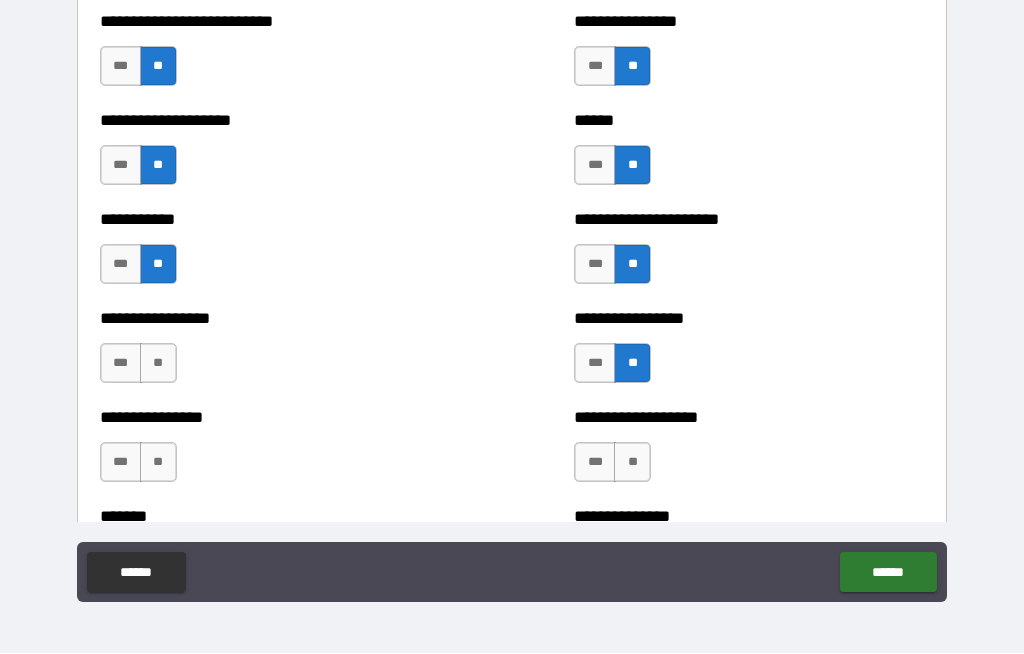 click on "**" at bounding box center [632, 463] 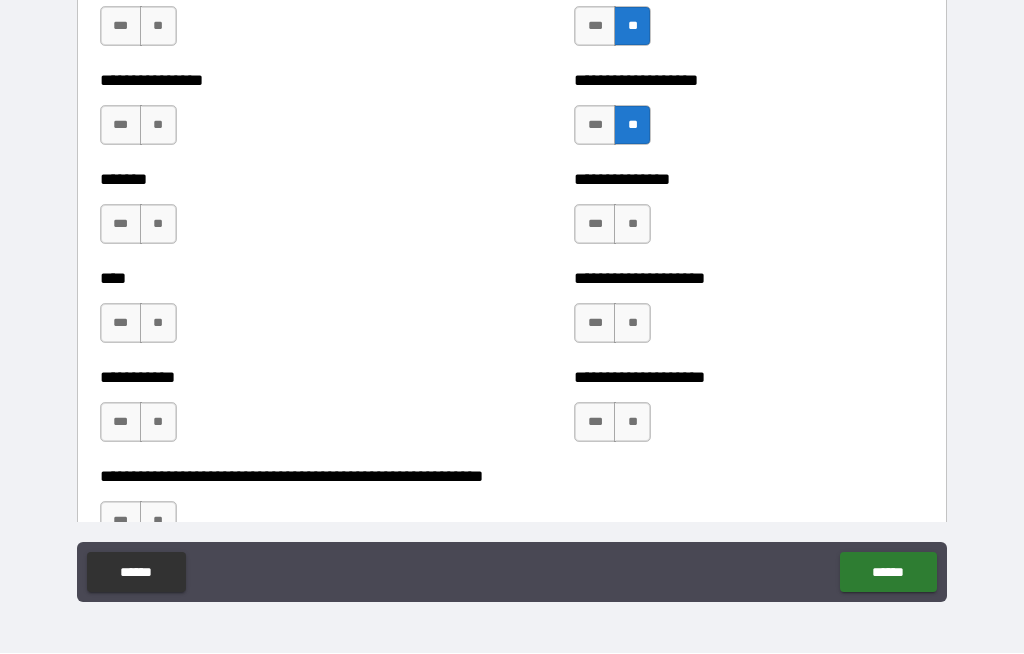 scroll, scrollTop: 6472, scrollLeft: 0, axis: vertical 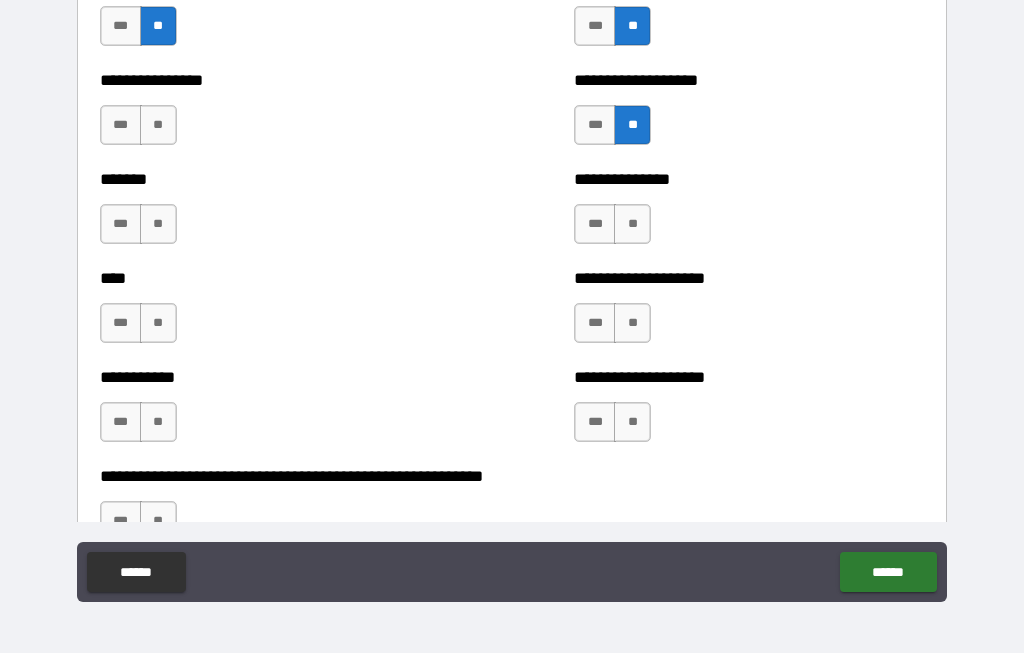 click on "**" at bounding box center [158, 126] 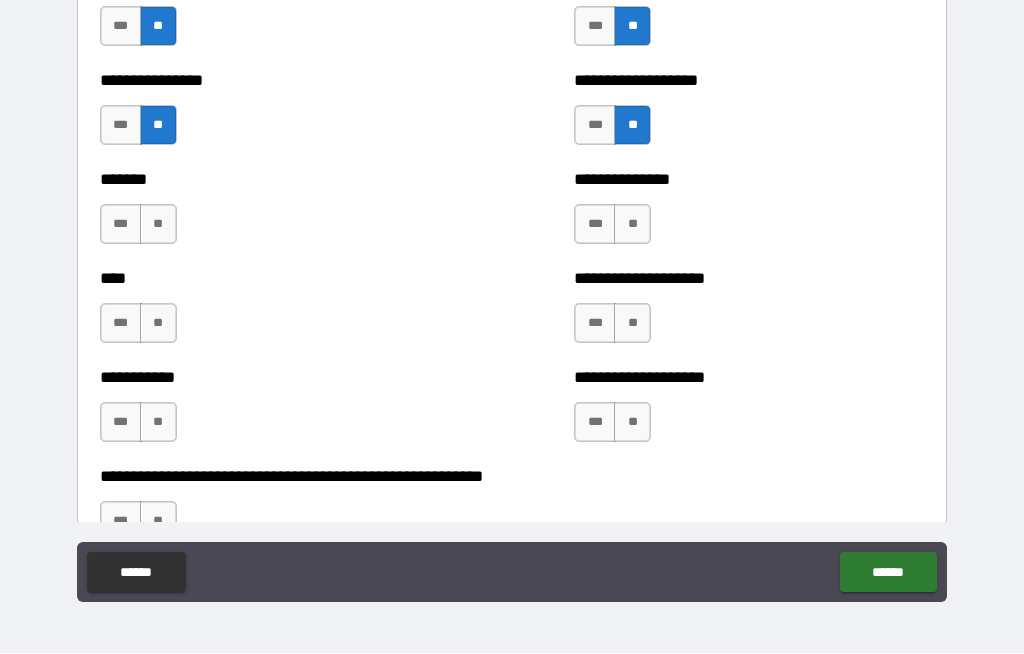 click on "**" at bounding box center [158, 225] 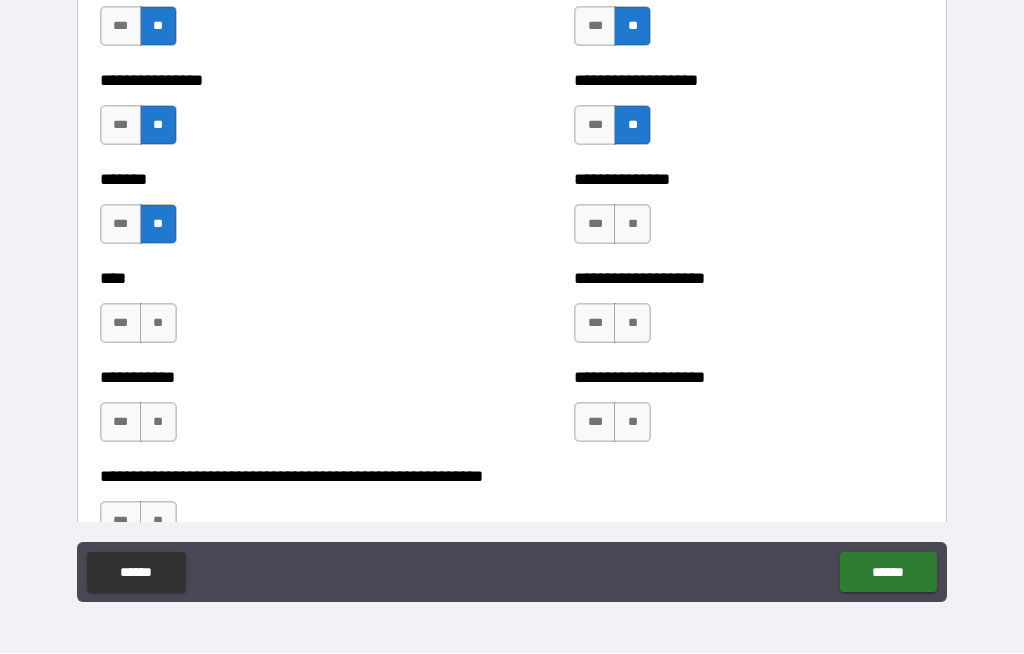 click on "**" at bounding box center (158, 324) 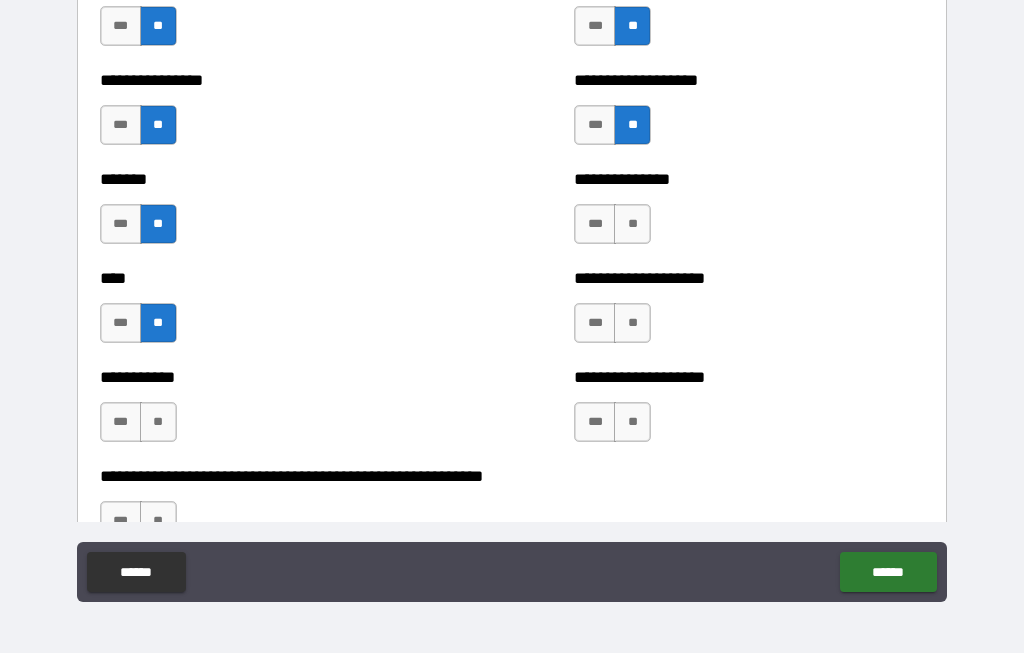 click on "**" at bounding box center [632, 225] 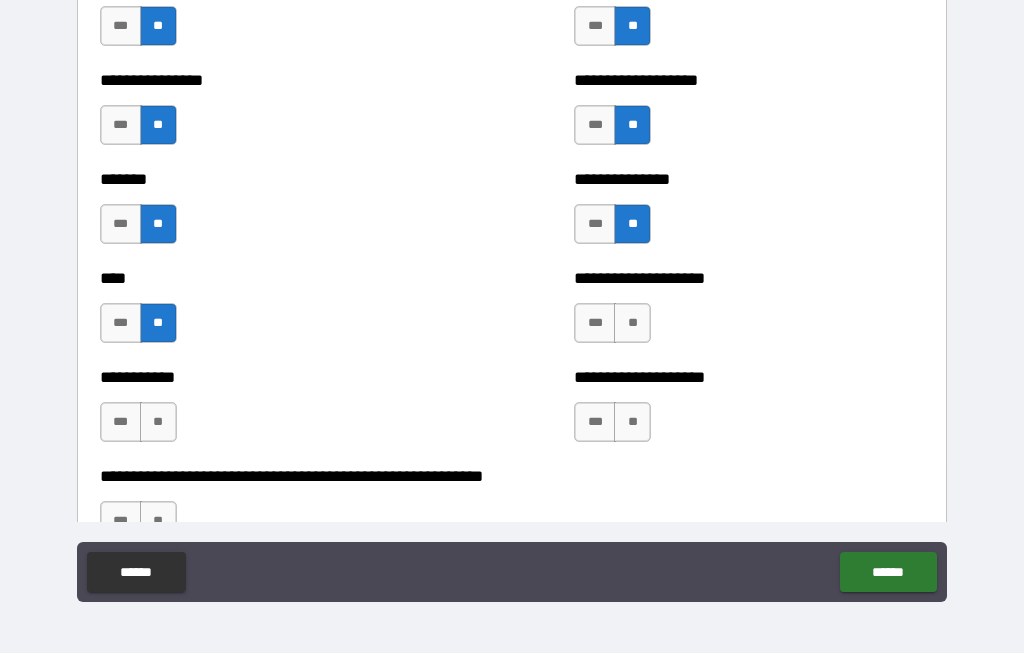 click on "**" at bounding box center (632, 324) 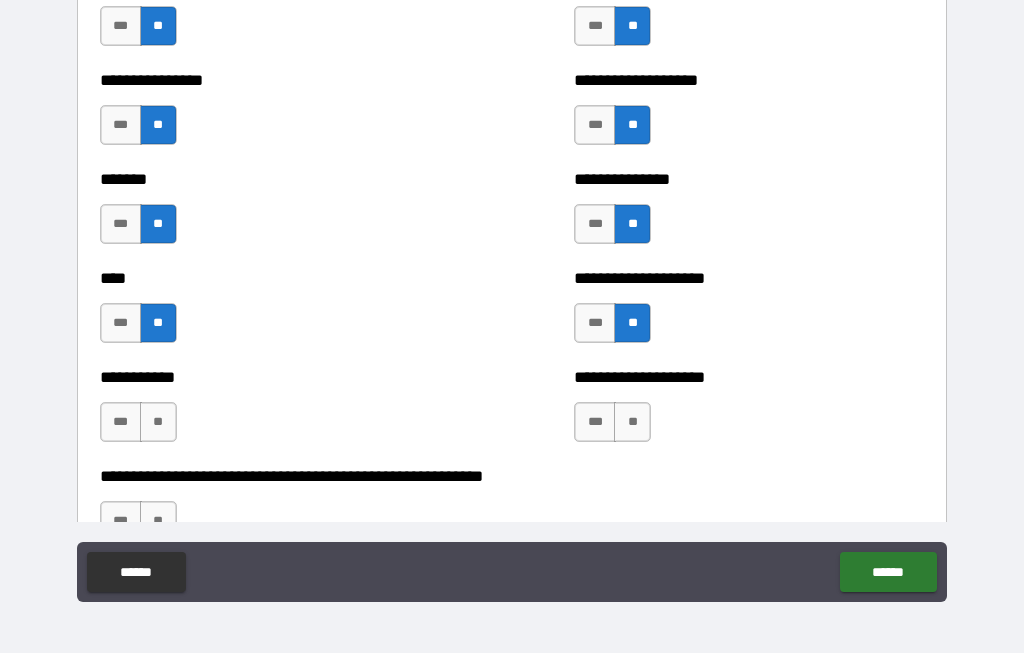 click on "**" at bounding box center (632, 423) 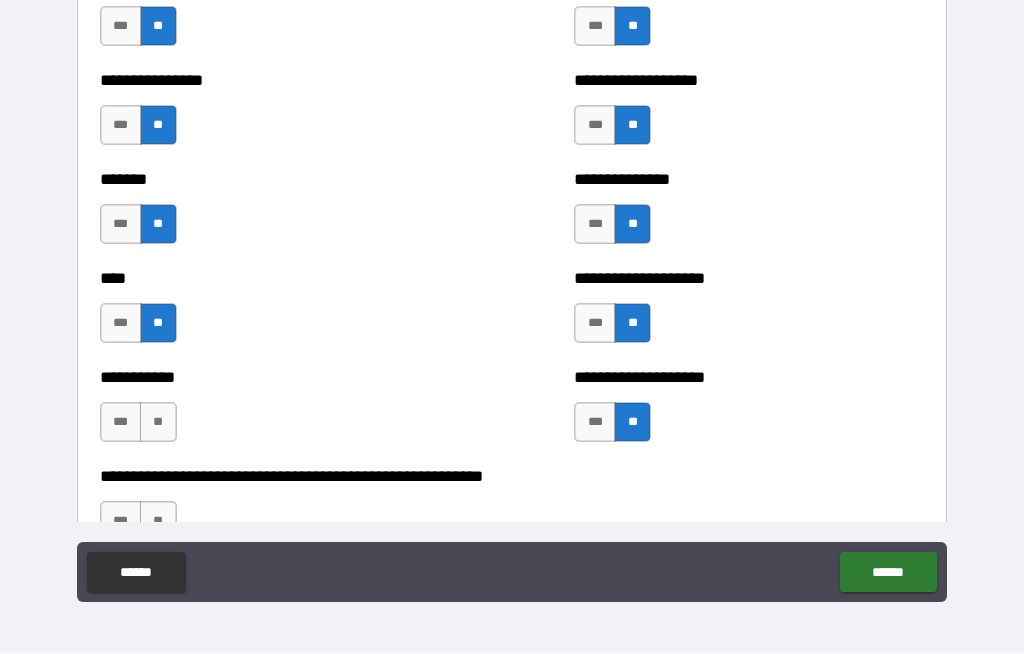 click on "**" at bounding box center (158, 423) 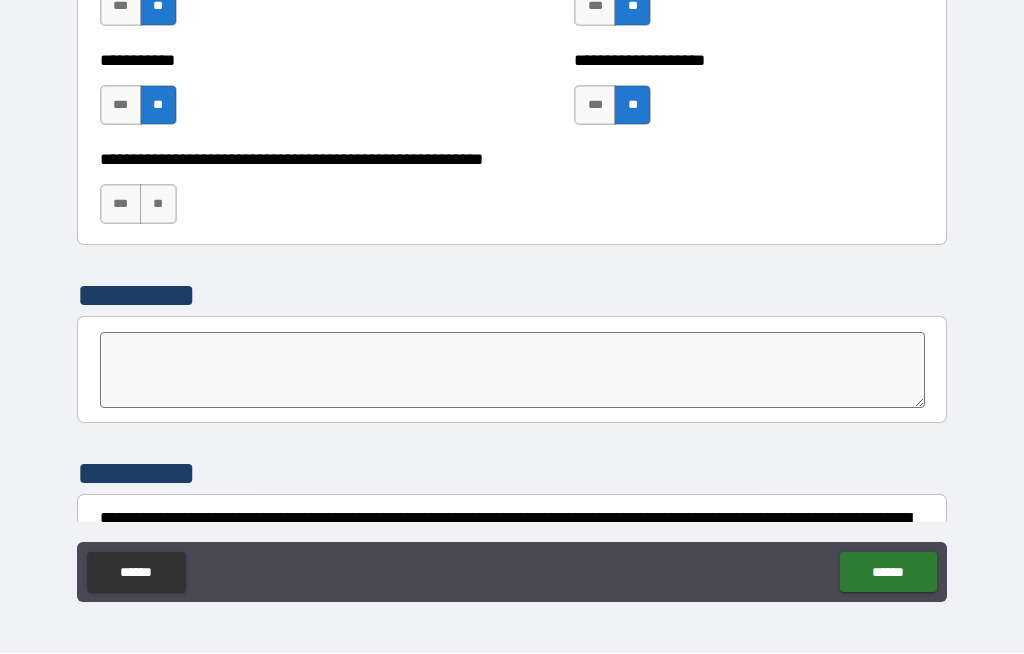 scroll, scrollTop: 6793, scrollLeft: 0, axis: vertical 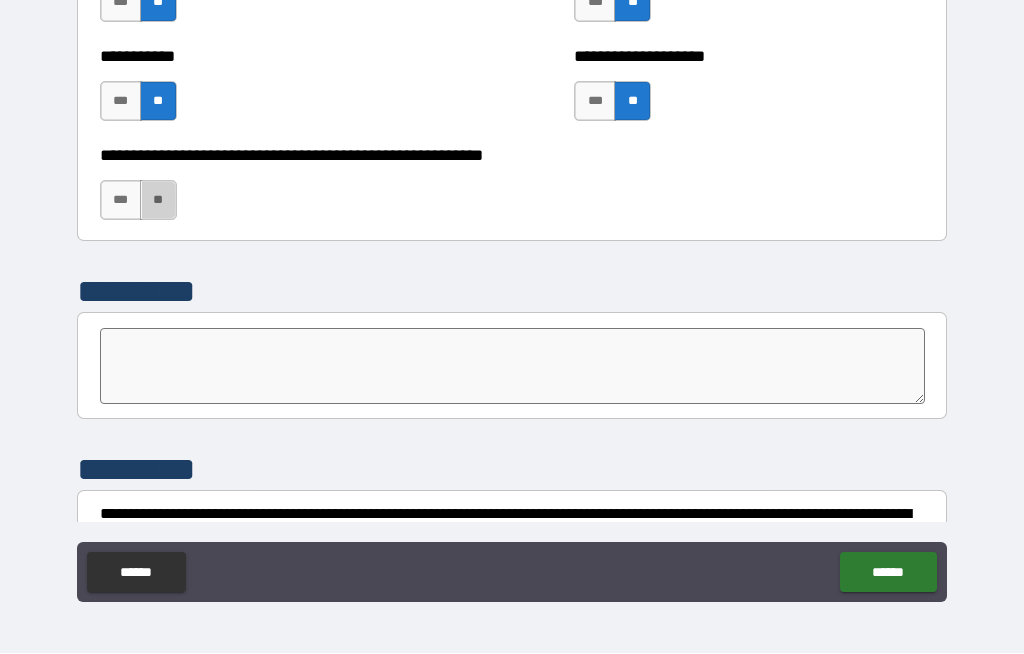click on "**" at bounding box center [158, 201] 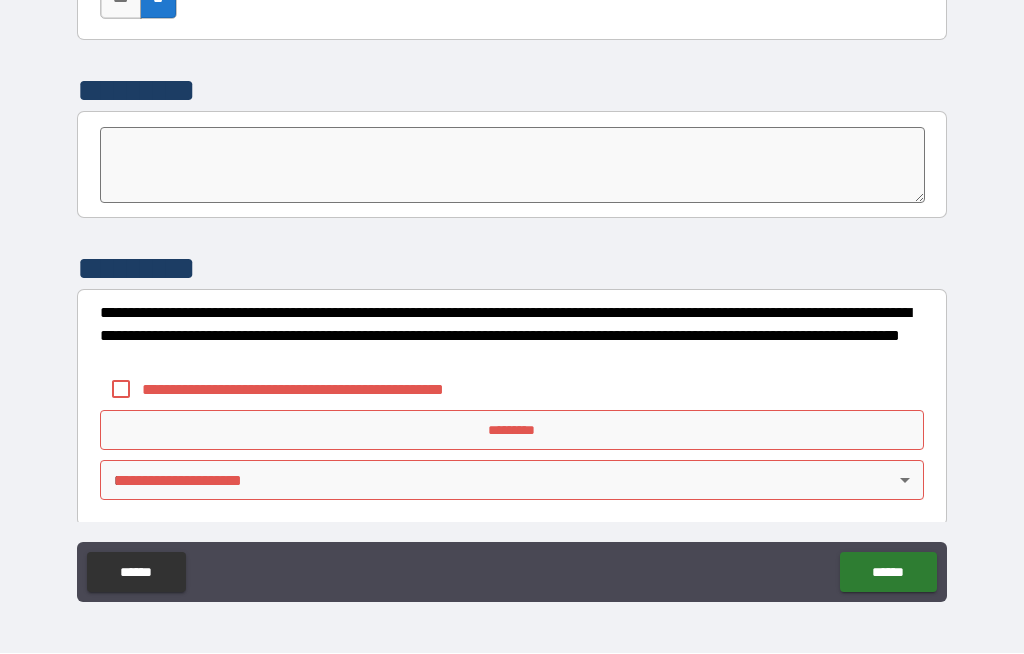 scroll, scrollTop: 6998, scrollLeft: 0, axis: vertical 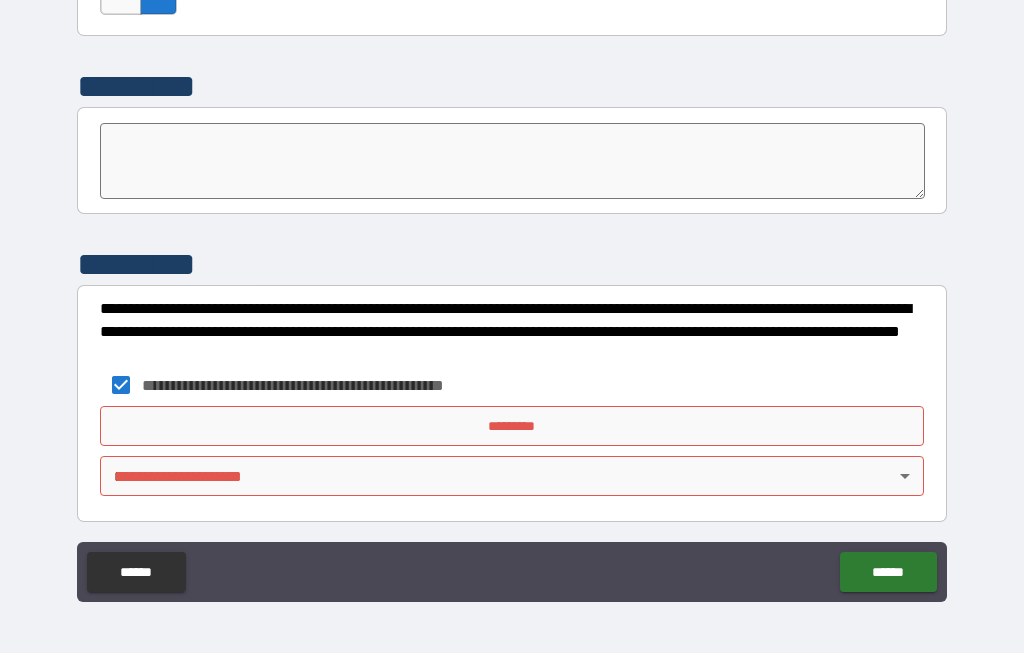 click on "*********" at bounding box center (512, 427) 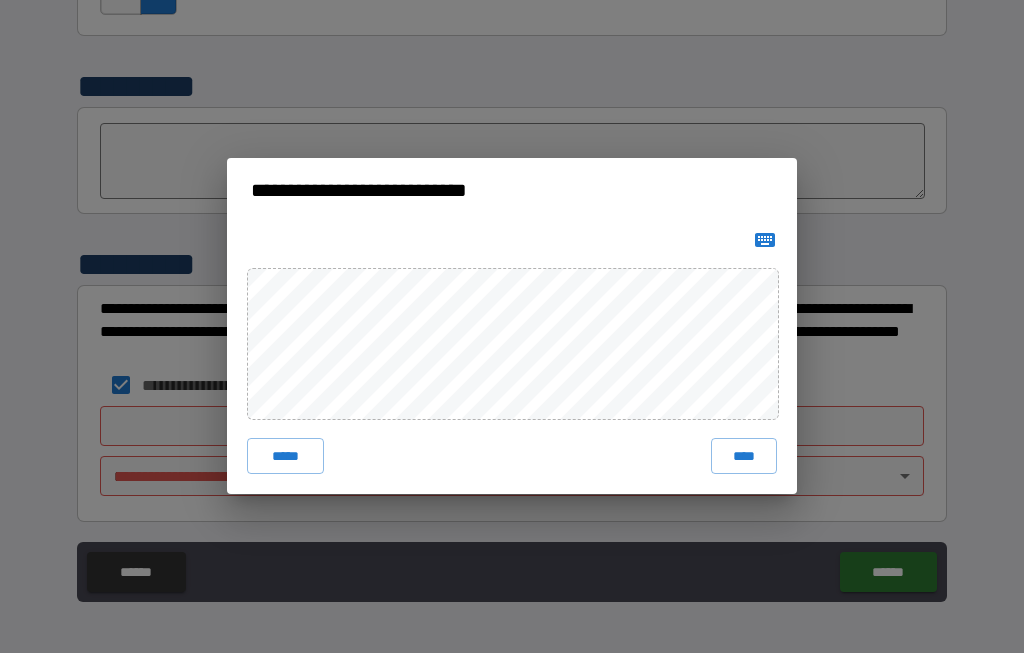 scroll, scrollTop: 6996, scrollLeft: 0, axis: vertical 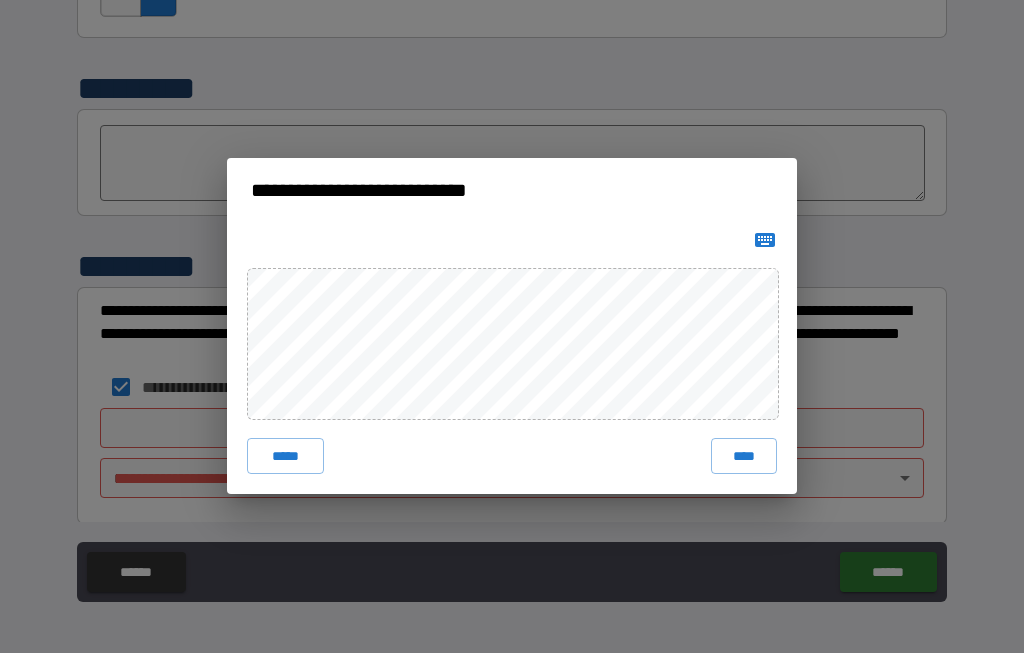 click on "**********" at bounding box center (512, 327) 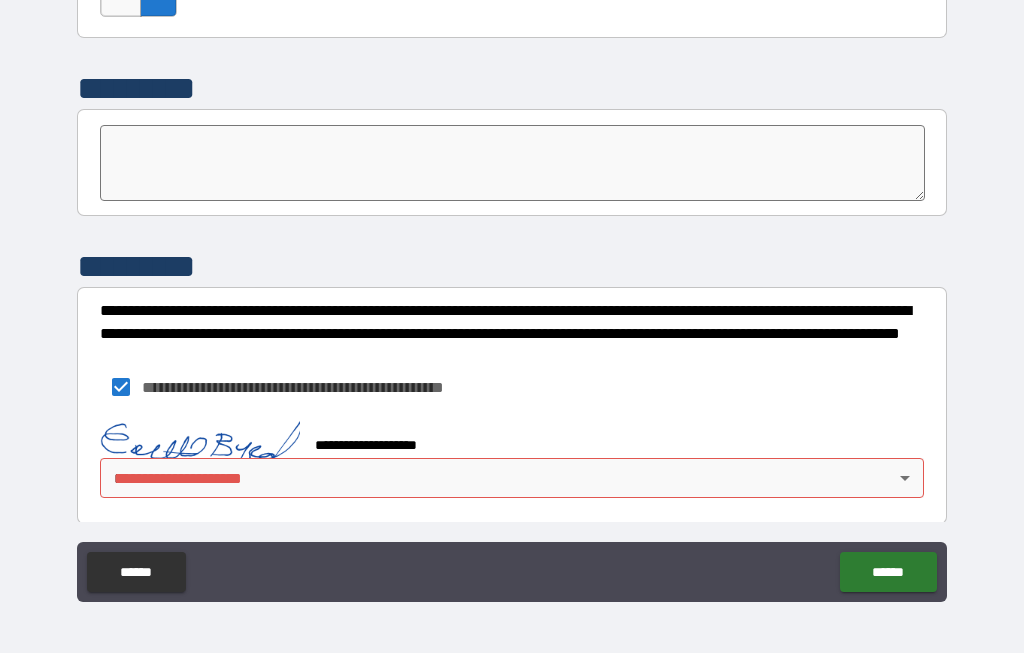 scroll, scrollTop: 6993, scrollLeft: 0, axis: vertical 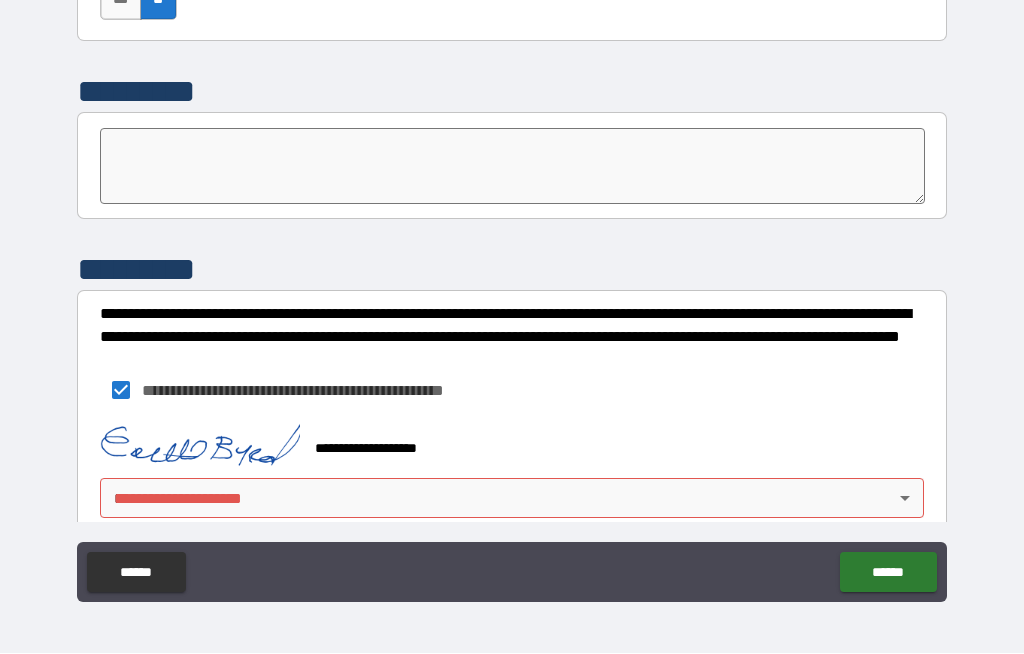 click on "******" at bounding box center [888, 573] 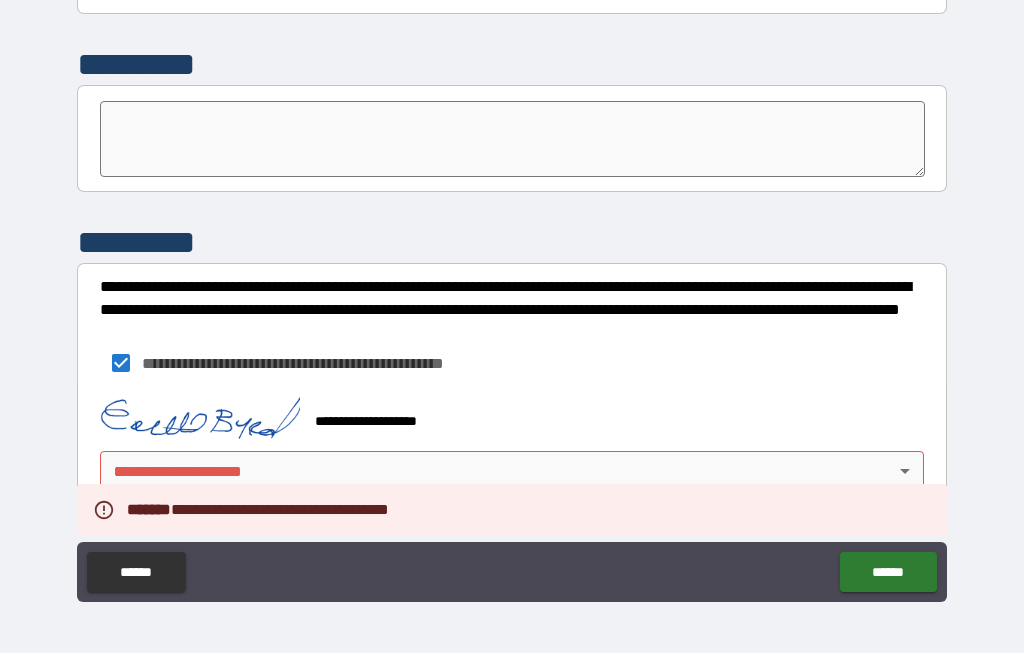 scroll, scrollTop: 7020, scrollLeft: 0, axis: vertical 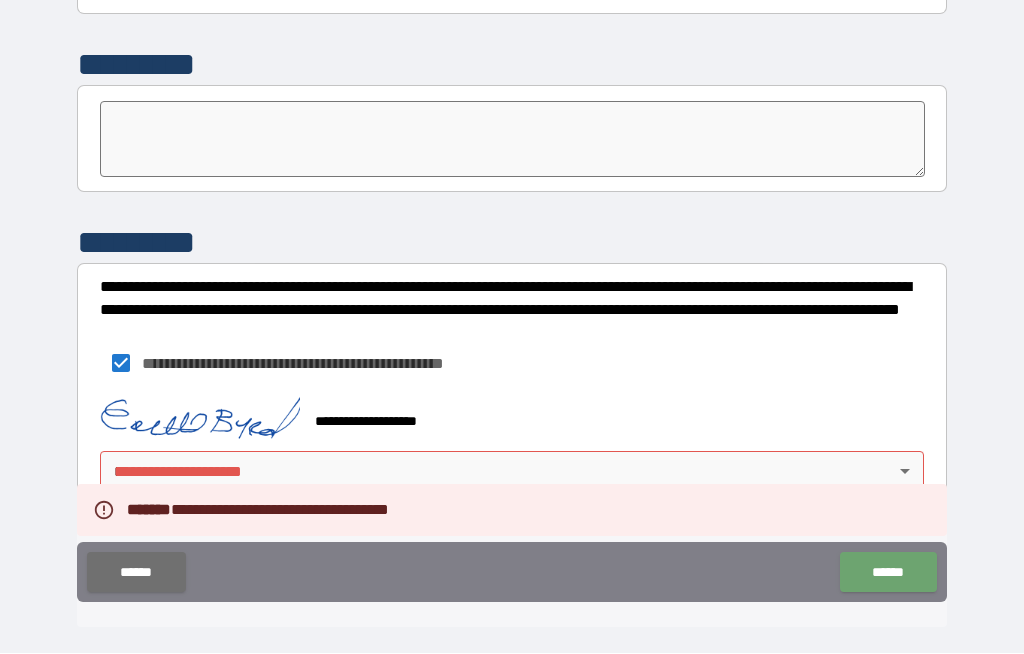 click on "******" at bounding box center (888, 573) 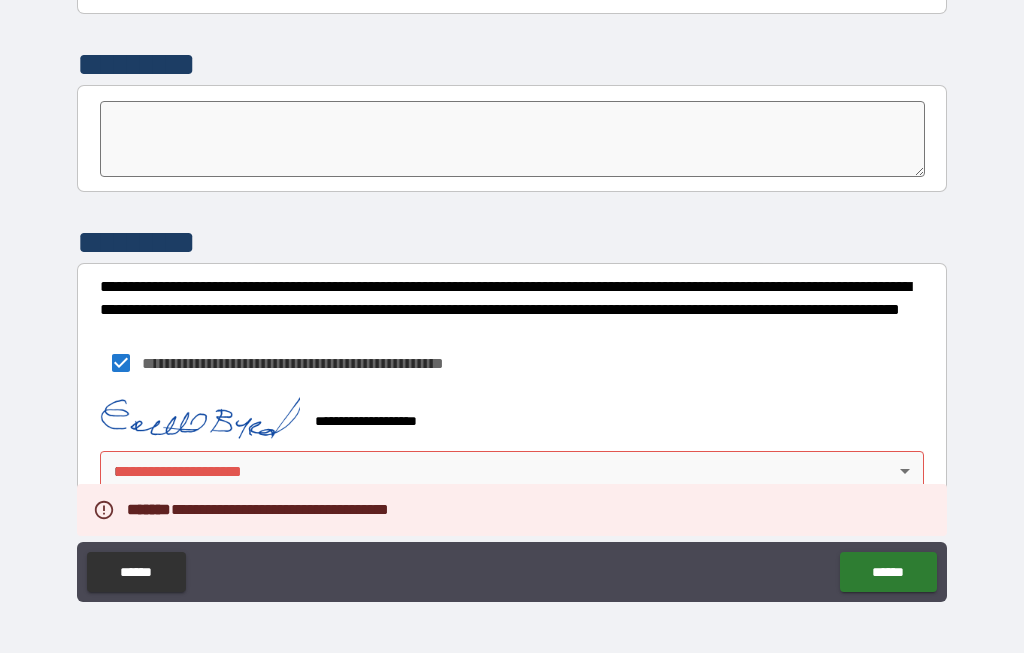 click on "******" at bounding box center (888, 573) 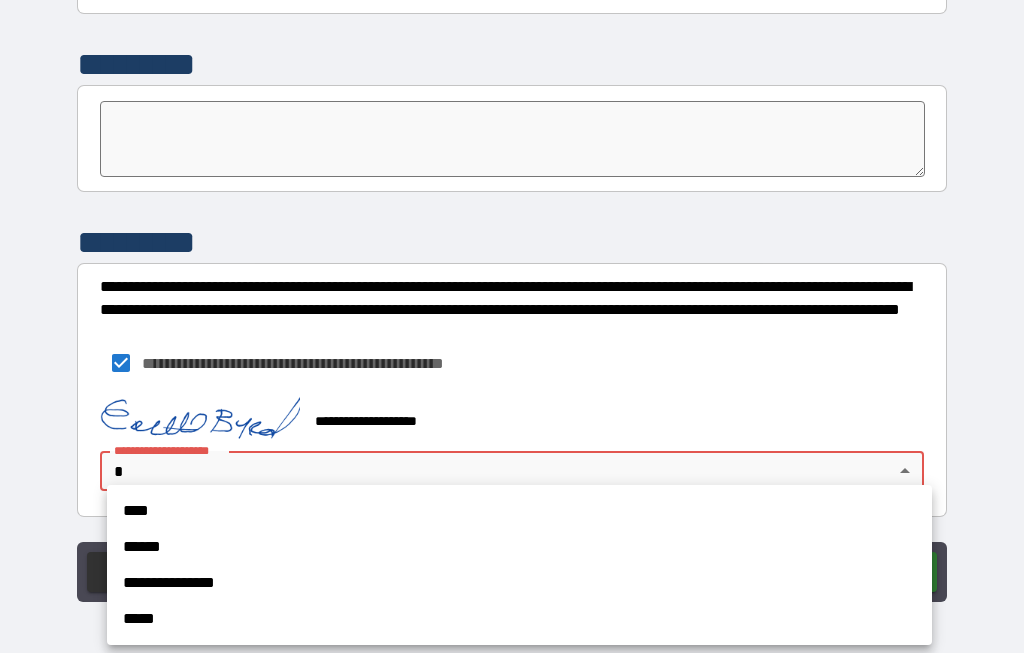 click on "******" at bounding box center (519, 548) 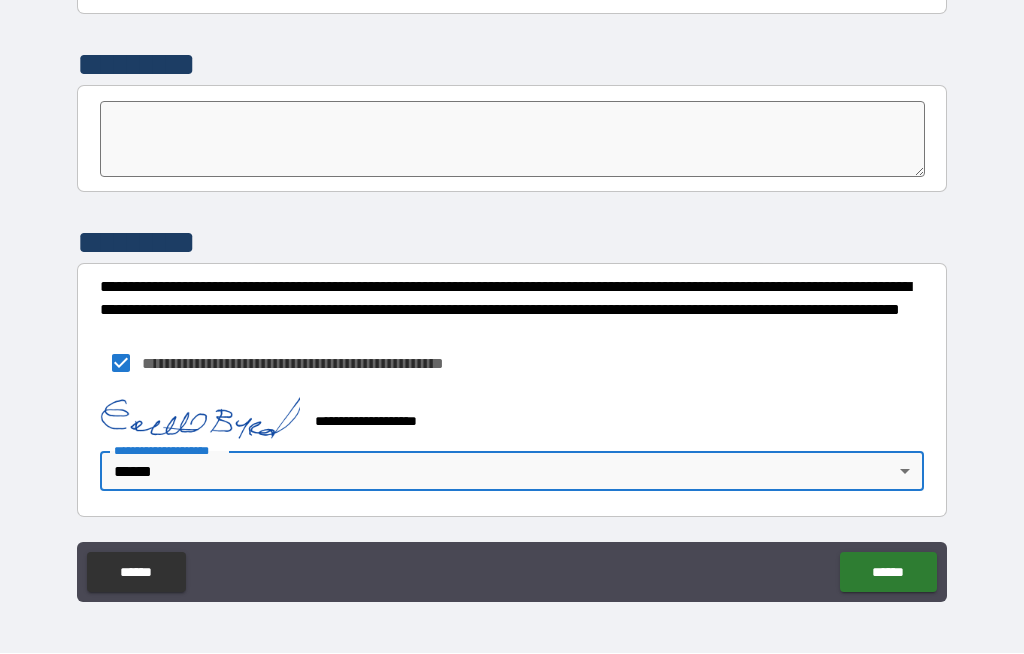 click on "******" at bounding box center (888, 573) 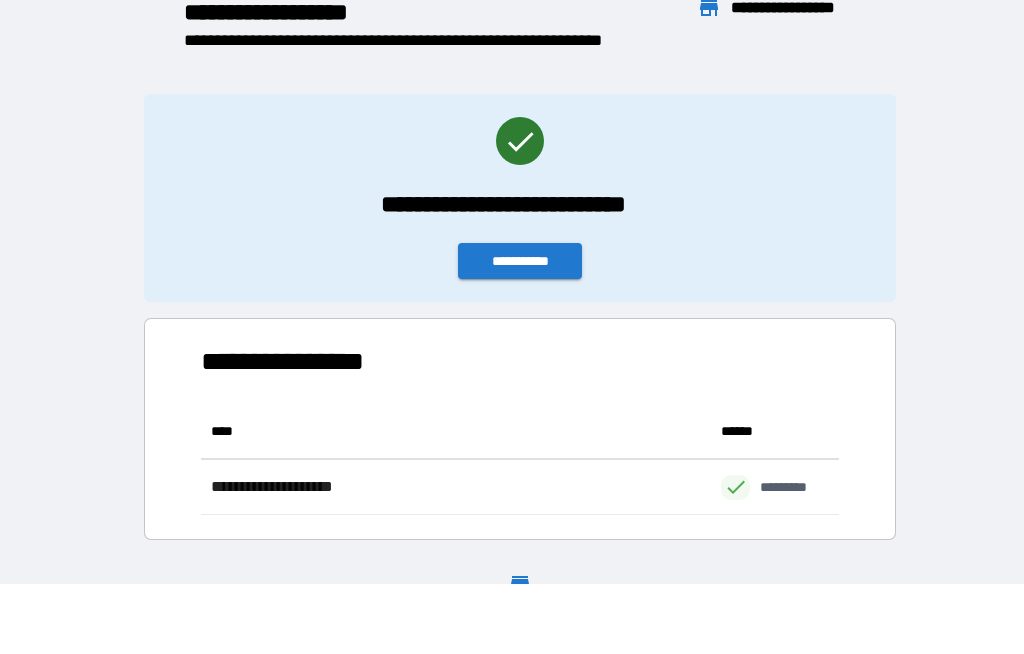 scroll, scrollTop: 1, scrollLeft: 1, axis: both 